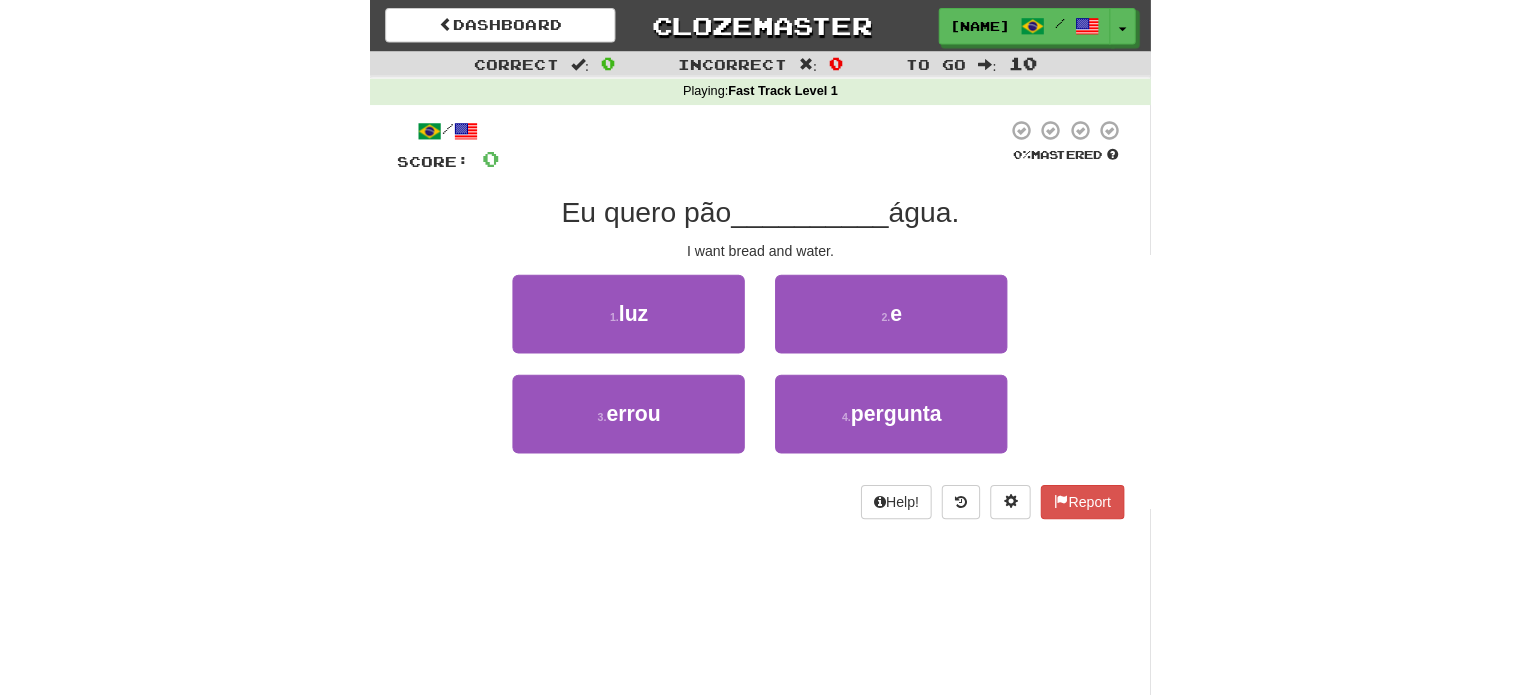scroll, scrollTop: 0, scrollLeft: 0, axis: both 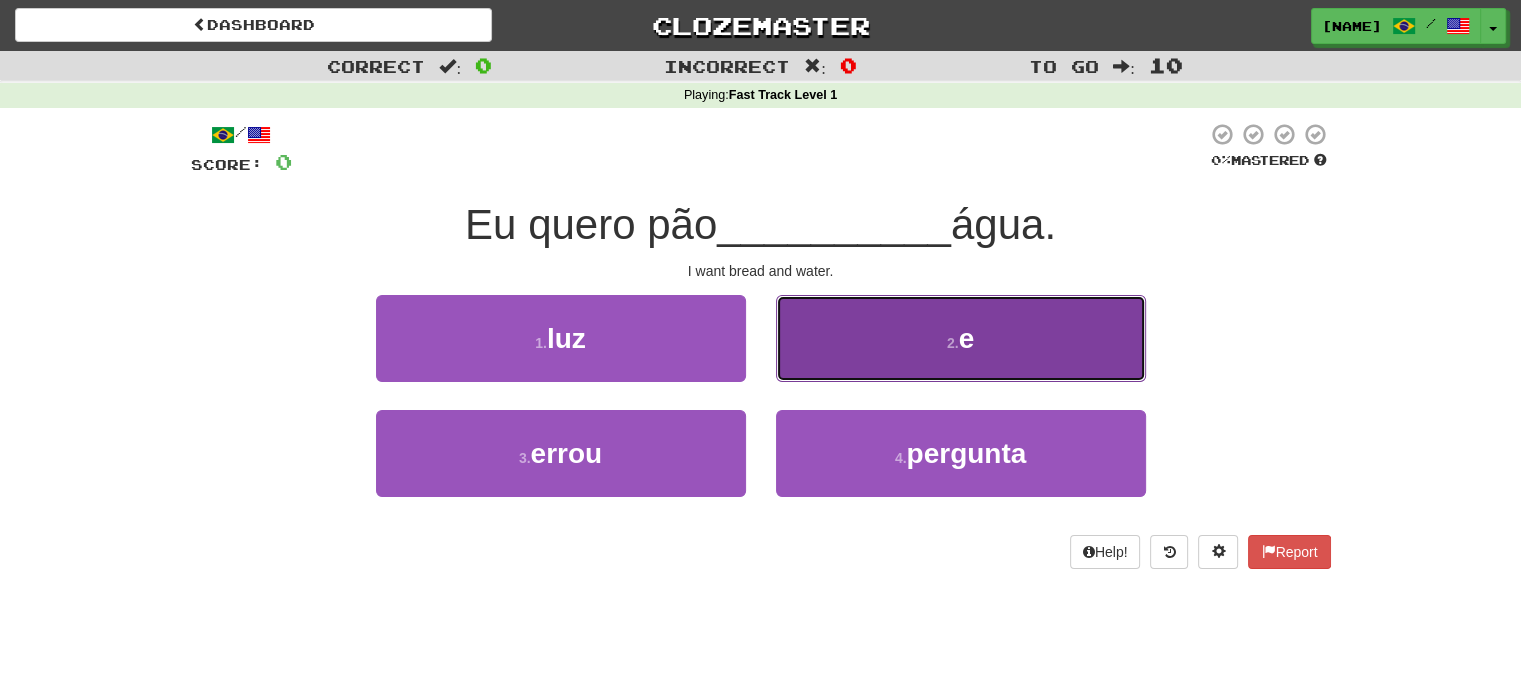 click on "2 .  e" at bounding box center (961, 338) 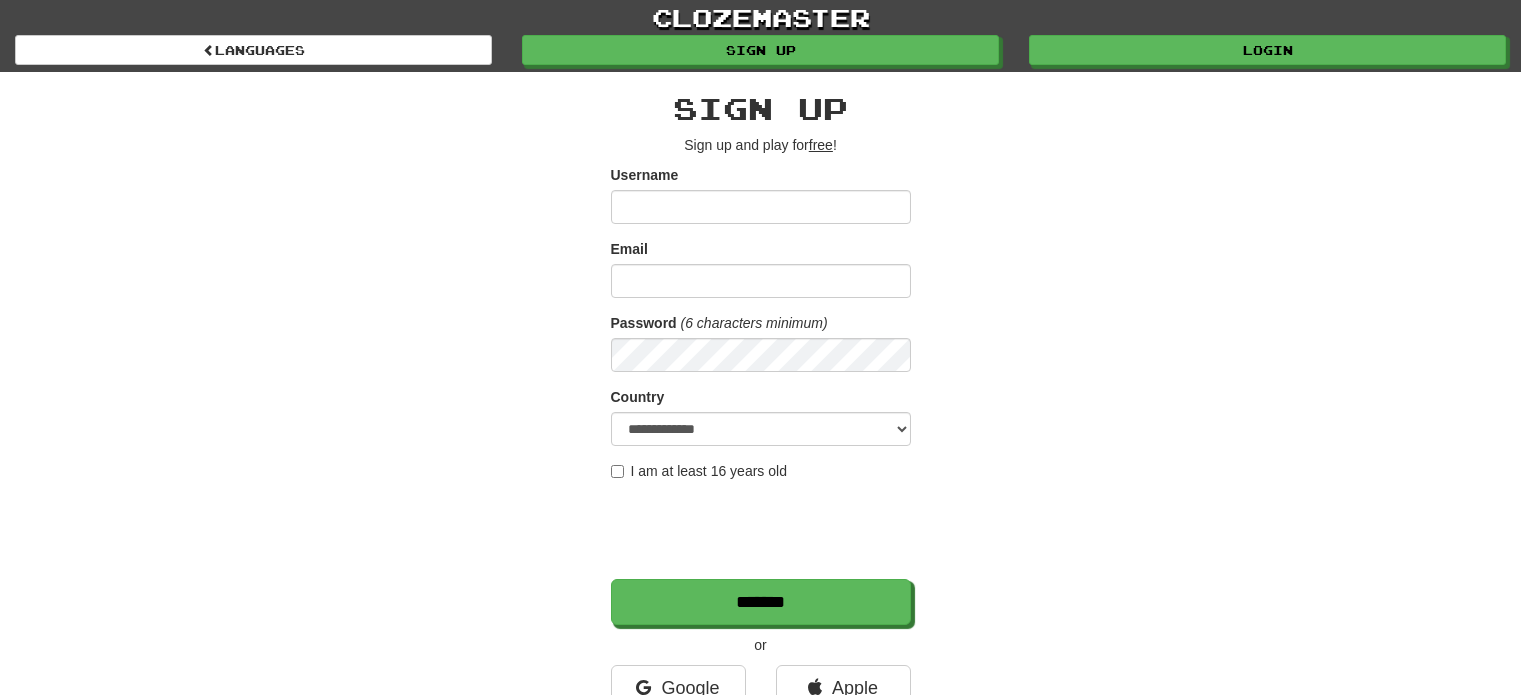 scroll, scrollTop: 0, scrollLeft: 0, axis: both 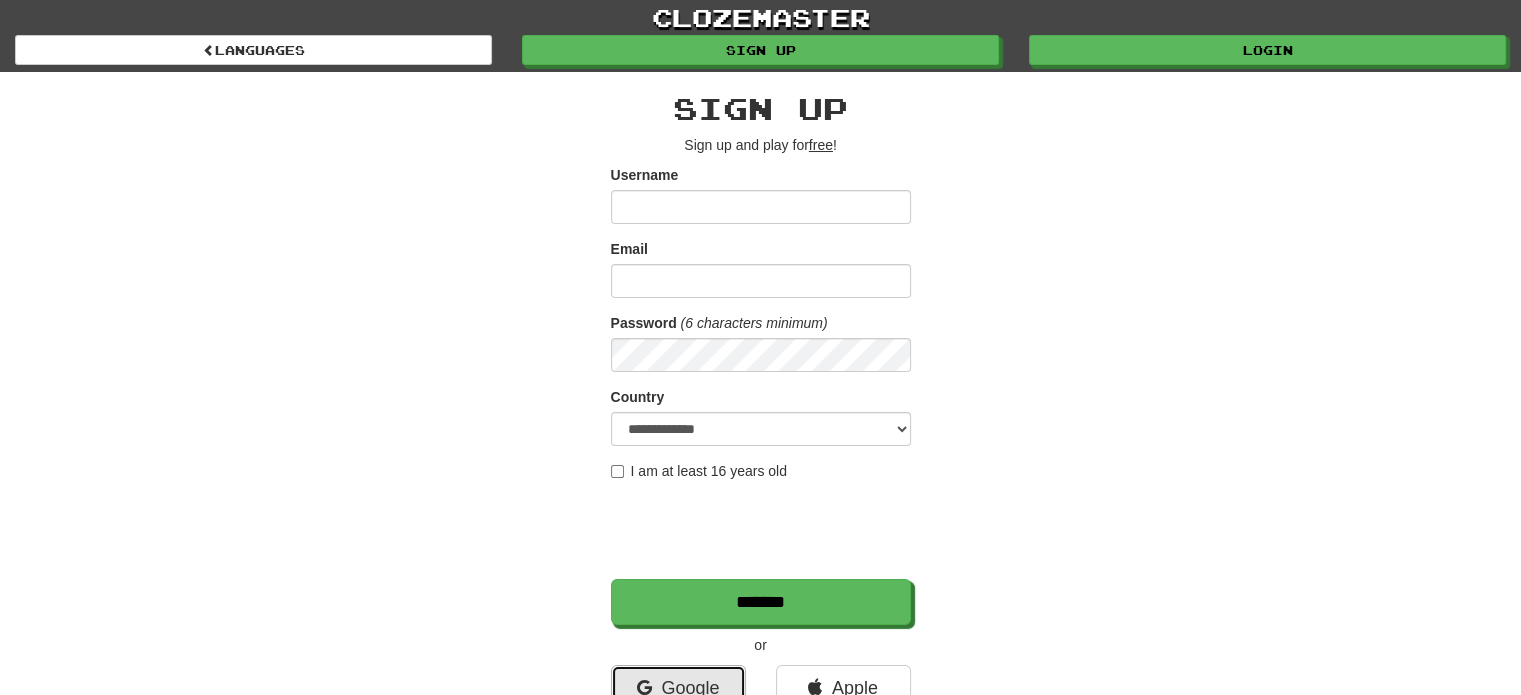 click on "Google" at bounding box center (678, 688) 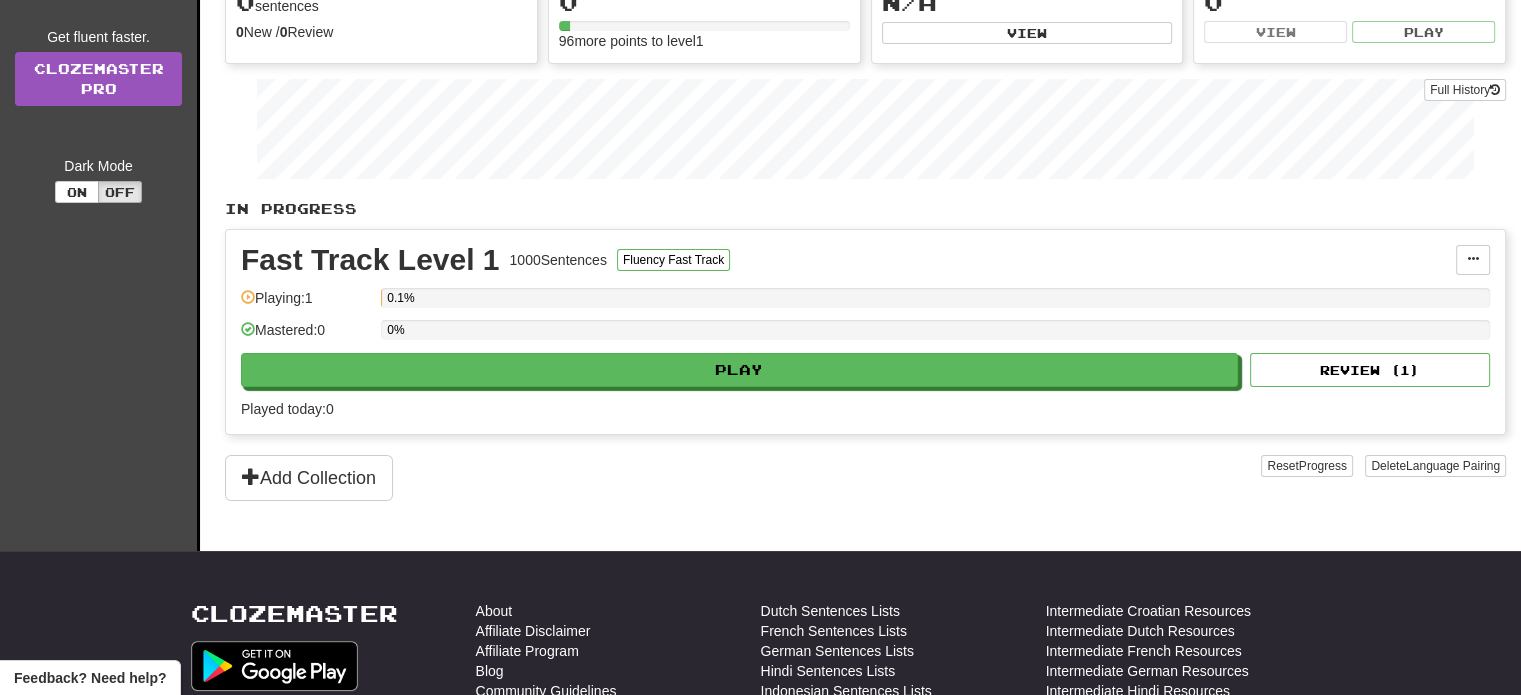 scroll, scrollTop: 232, scrollLeft: 0, axis: vertical 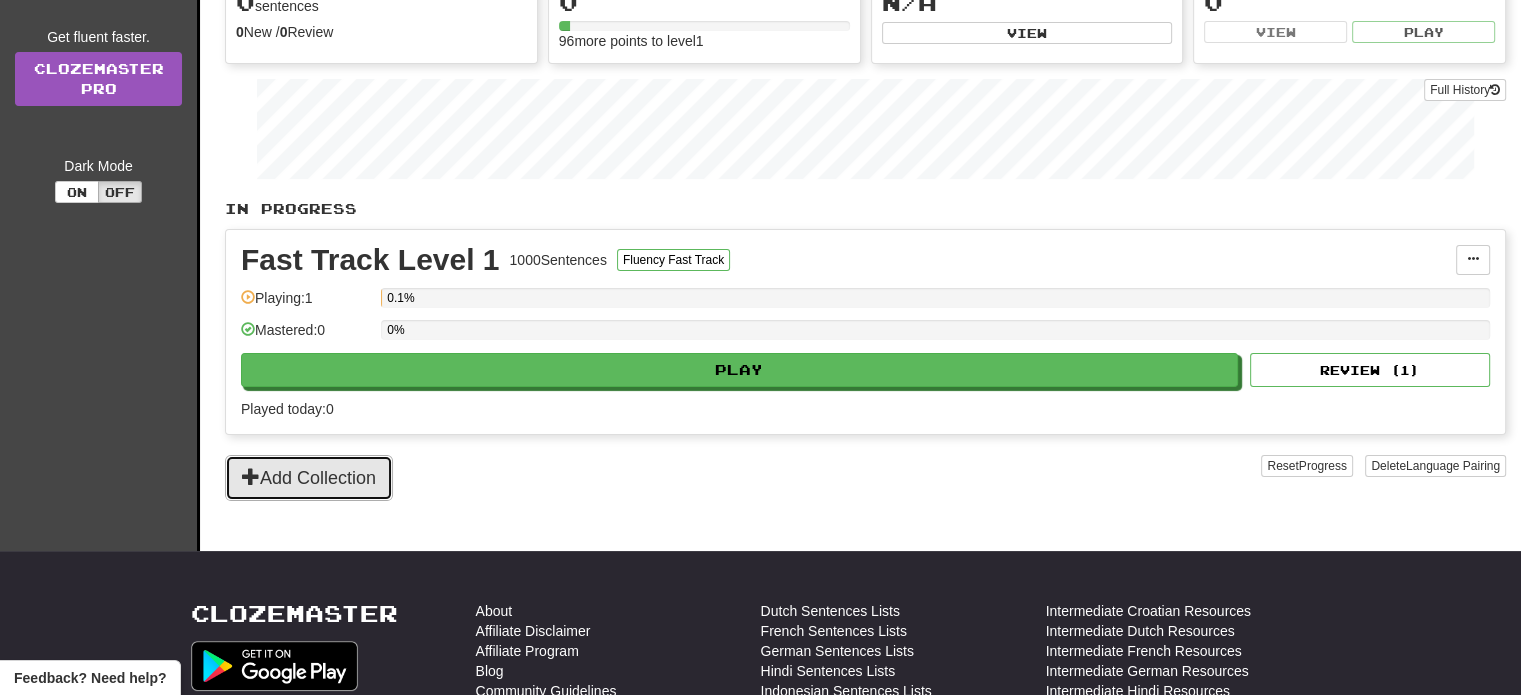 click on "Add Collection" at bounding box center [309, 478] 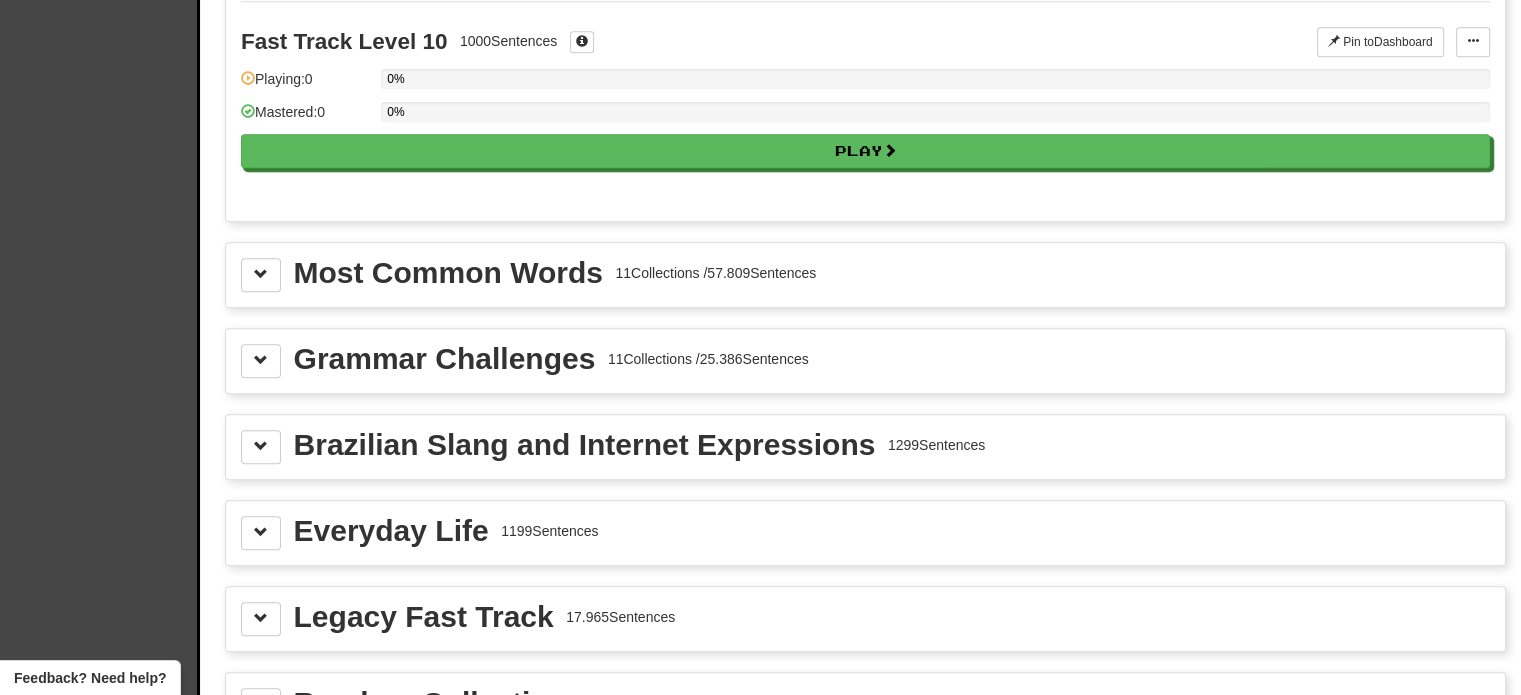 scroll, scrollTop: 2021, scrollLeft: 0, axis: vertical 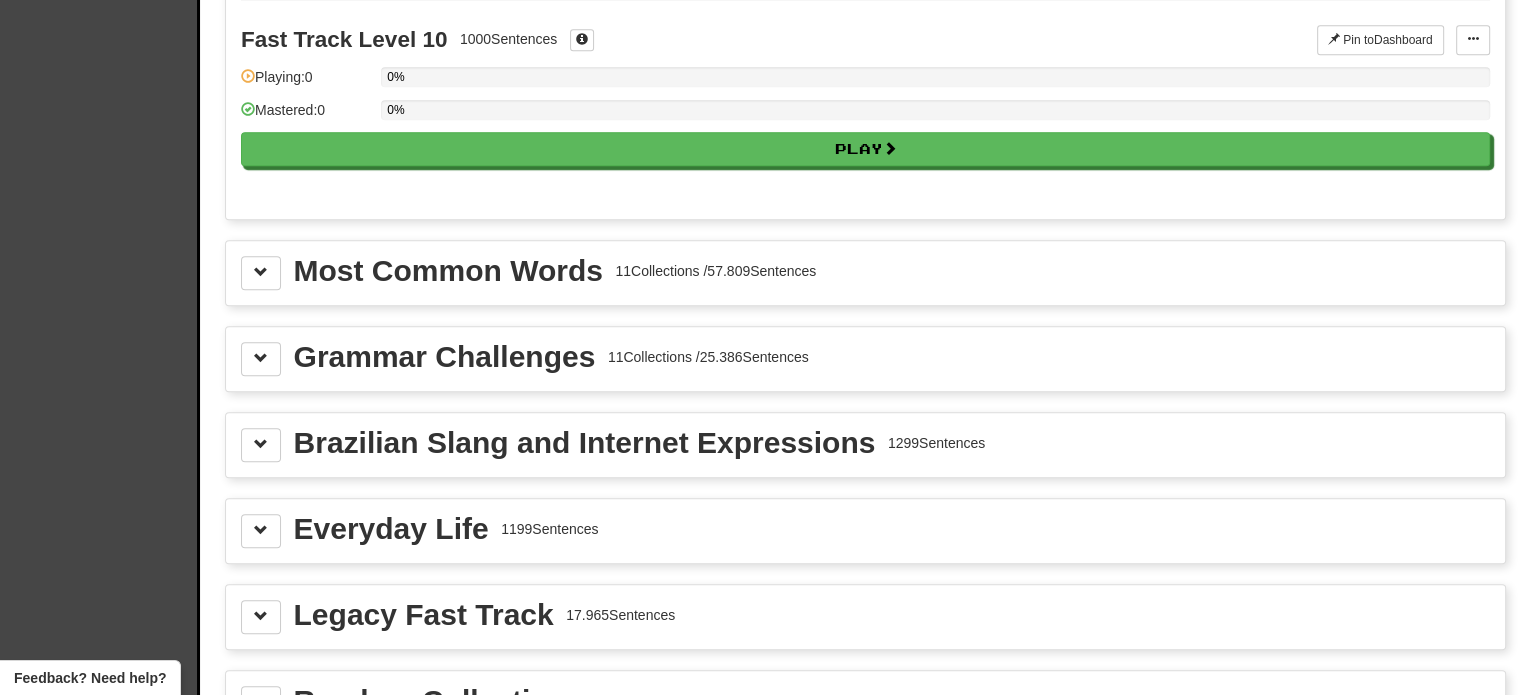 click on "Most Common Words 11  Collections /  57.809  Sentences" at bounding box center [865, 273] 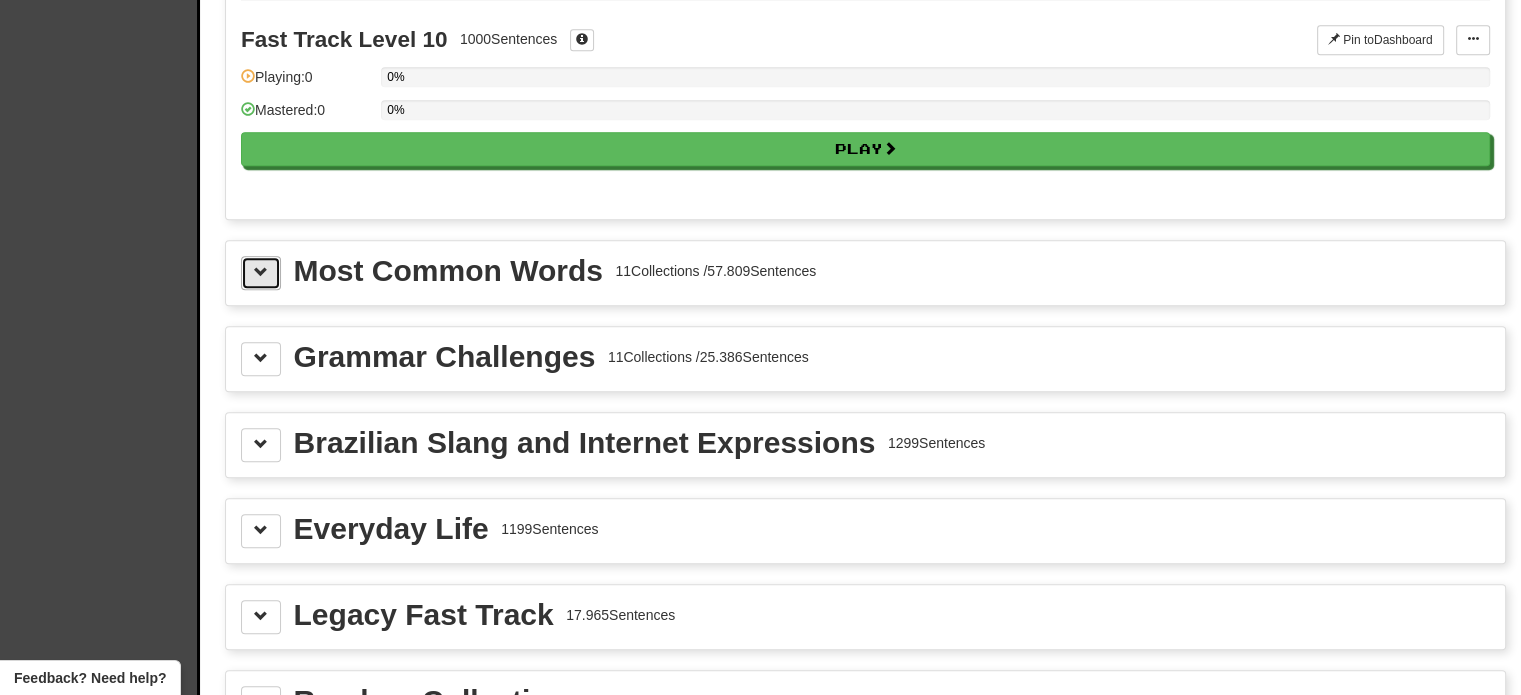 click at bounding box center [261, 273] 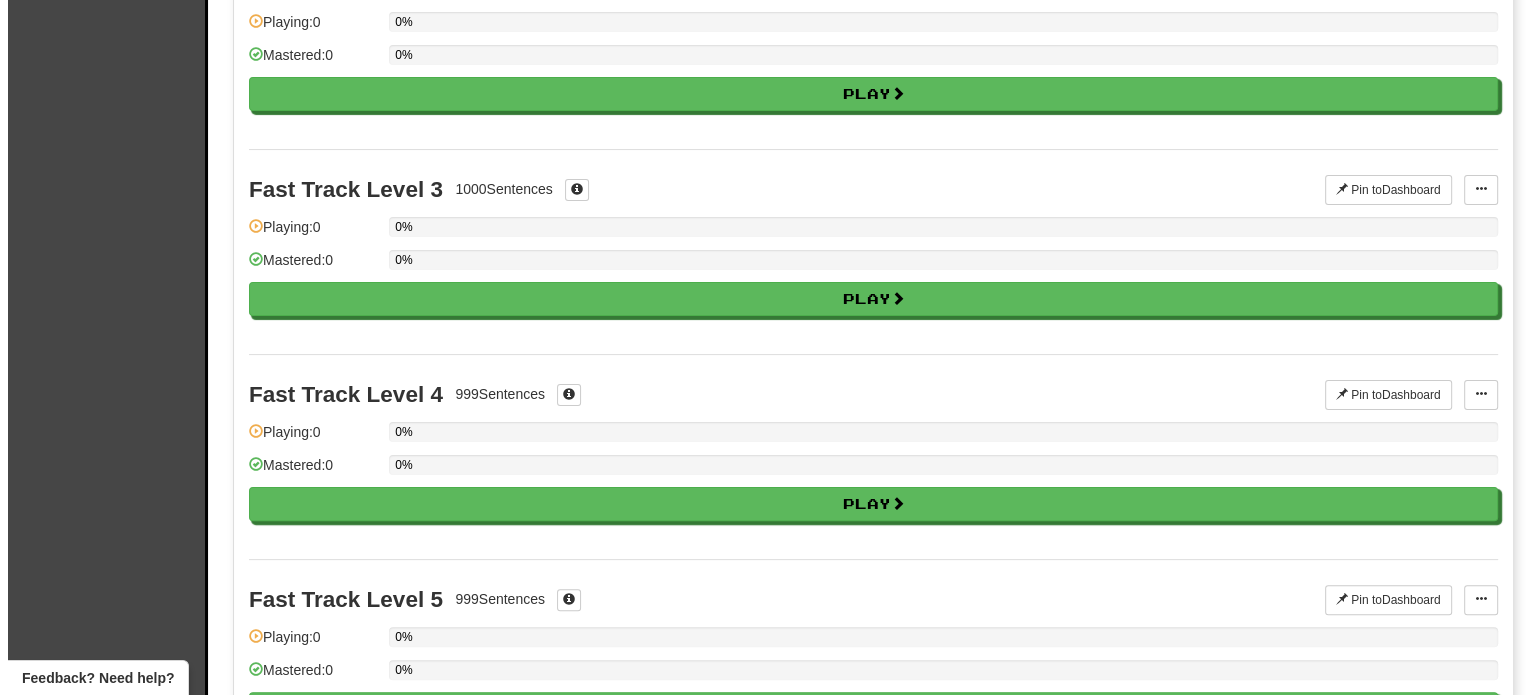 scroll, scrollTop: 0, scrollLeft: 0, axis: both 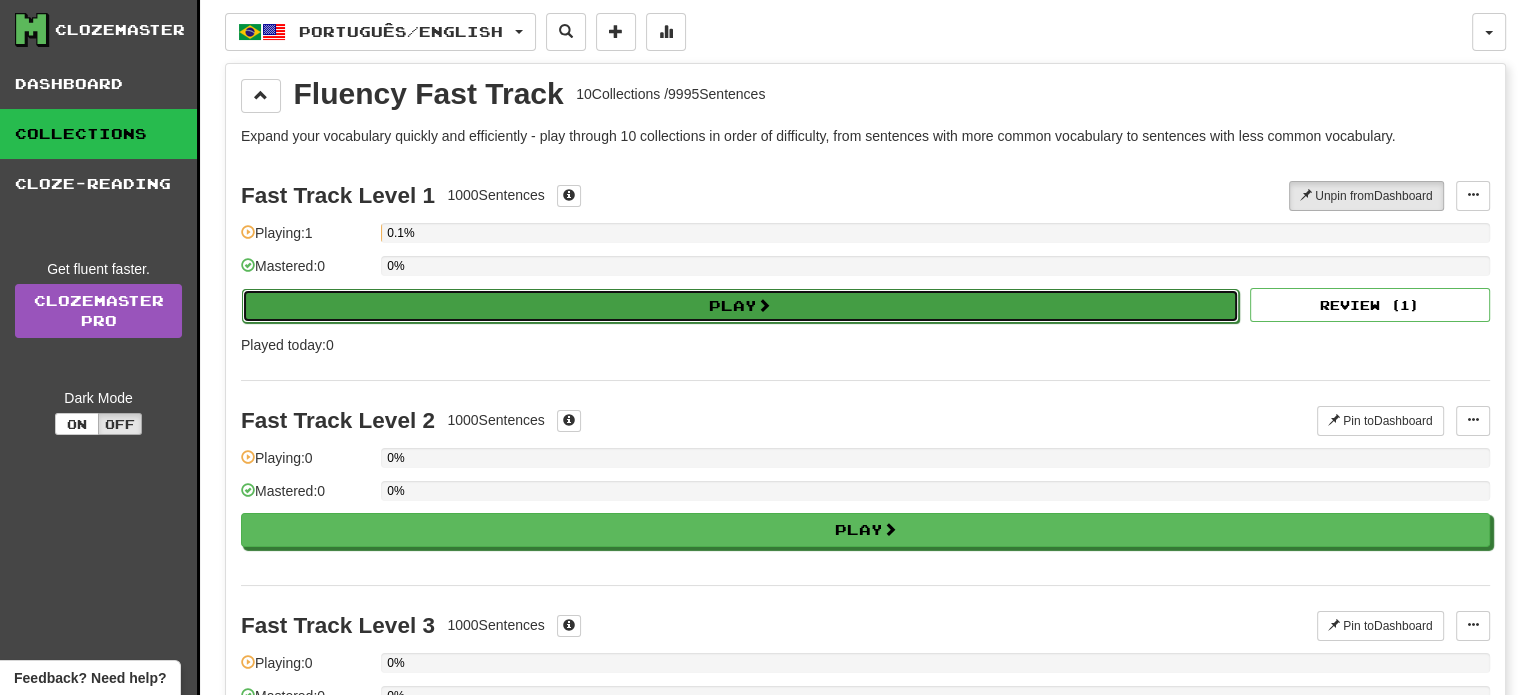 click on "Play" at bounding box center (740, 306) 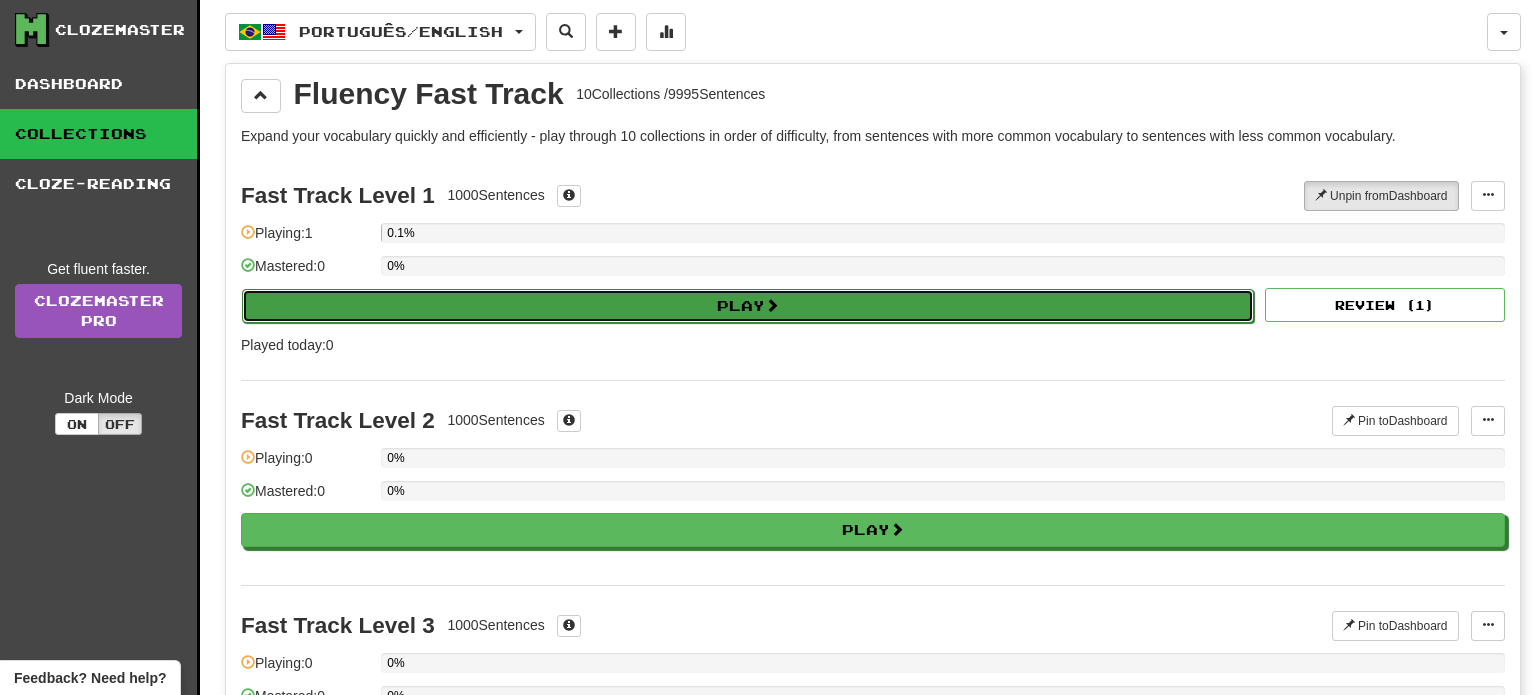 select on "**" 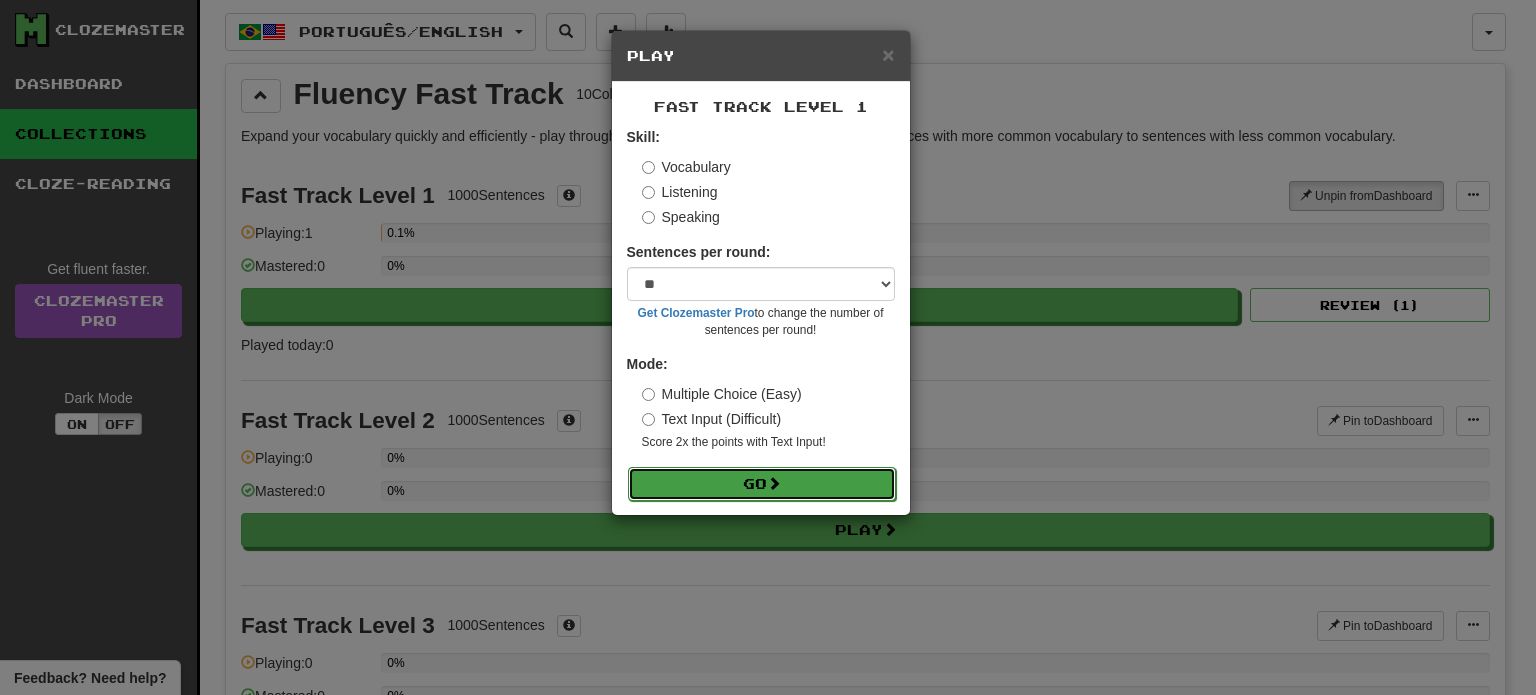 click on "Go" at bounding box center [762, 484] 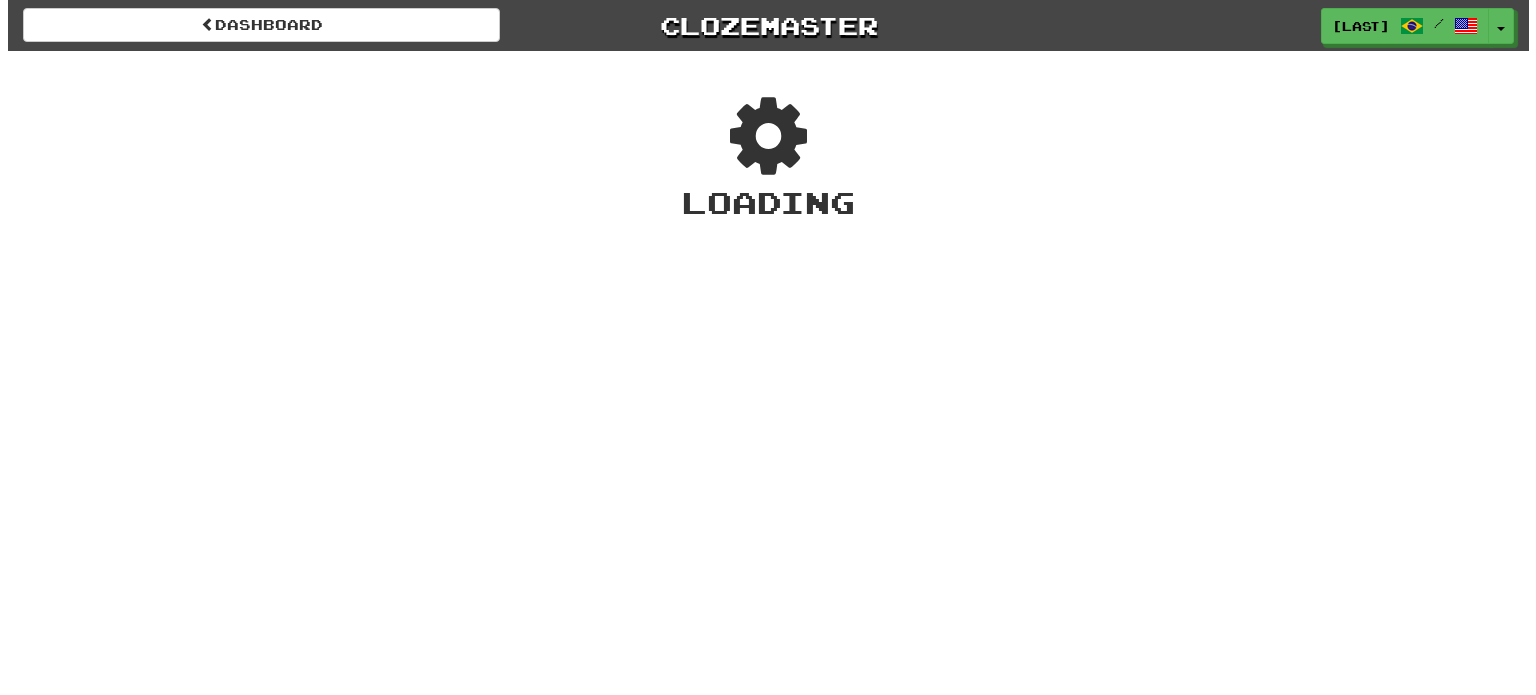 scroll, scrollTop: 0, scrollLeft: 0, axis: both 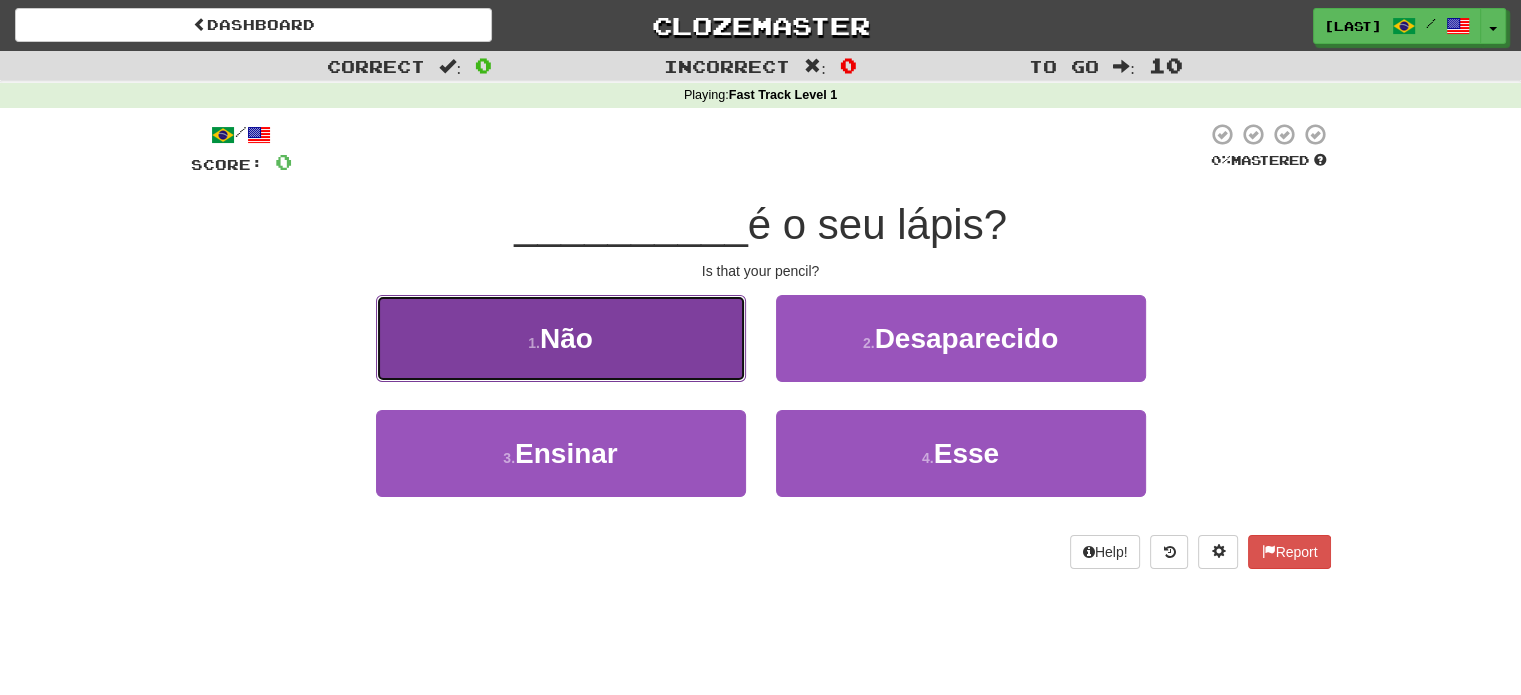 click on "1 .  Não" at bounding box center (561, 338) 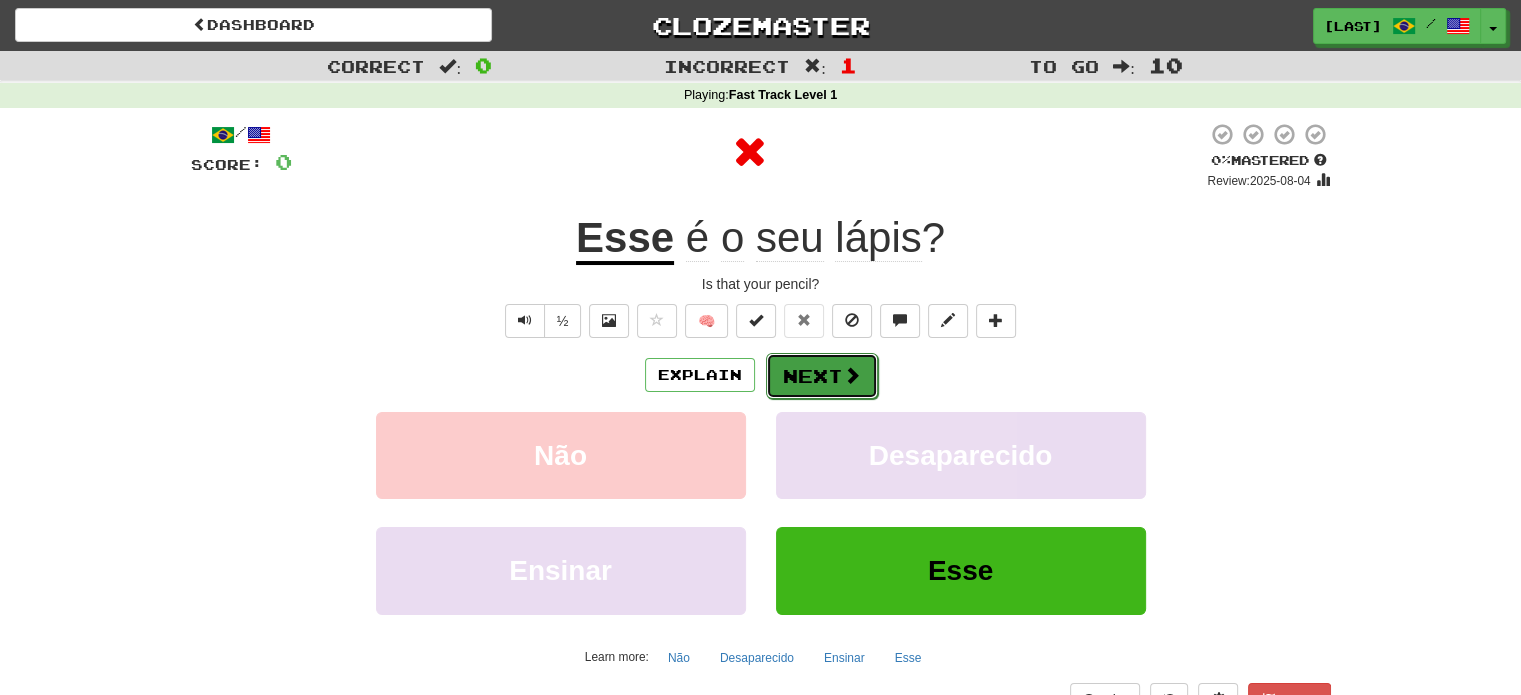 click at bounding box center (852, 375) 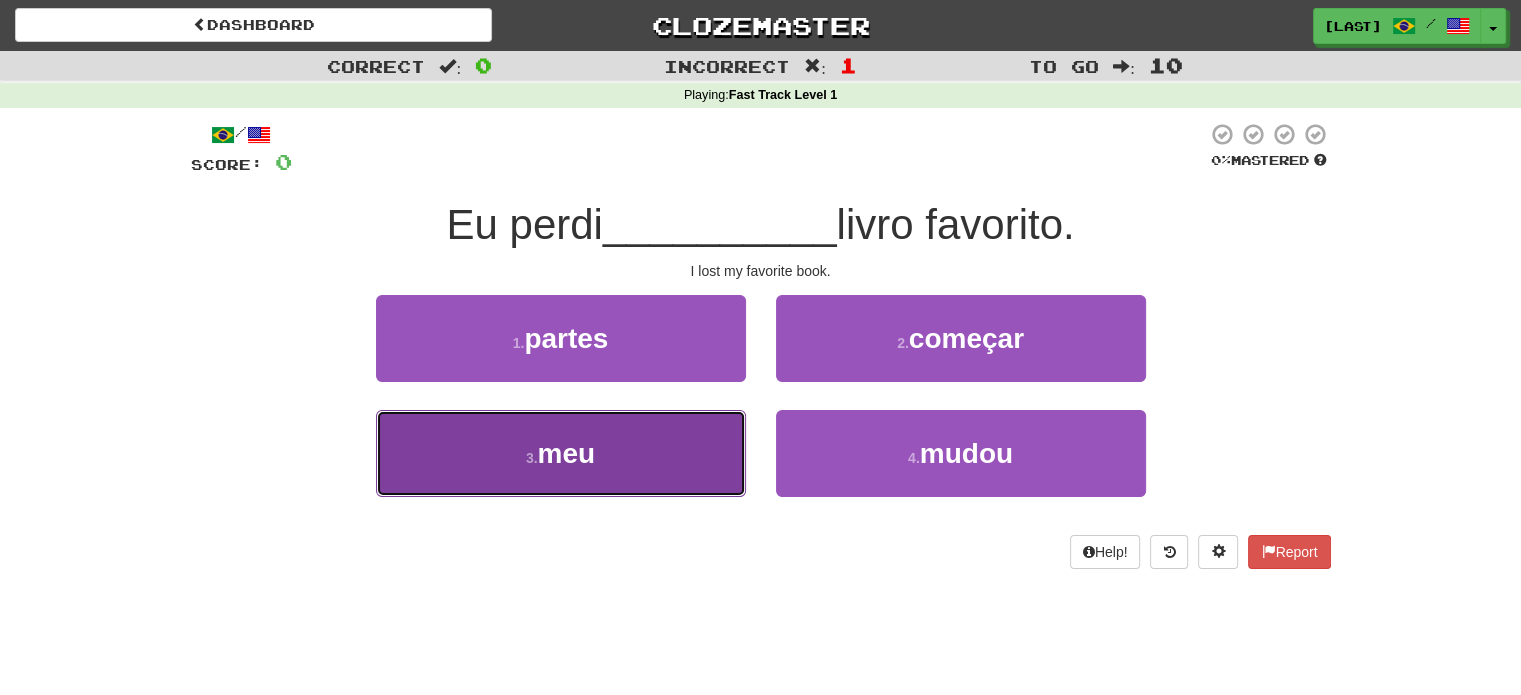 click on "3 .  meu" at bounding box center (561, 453) 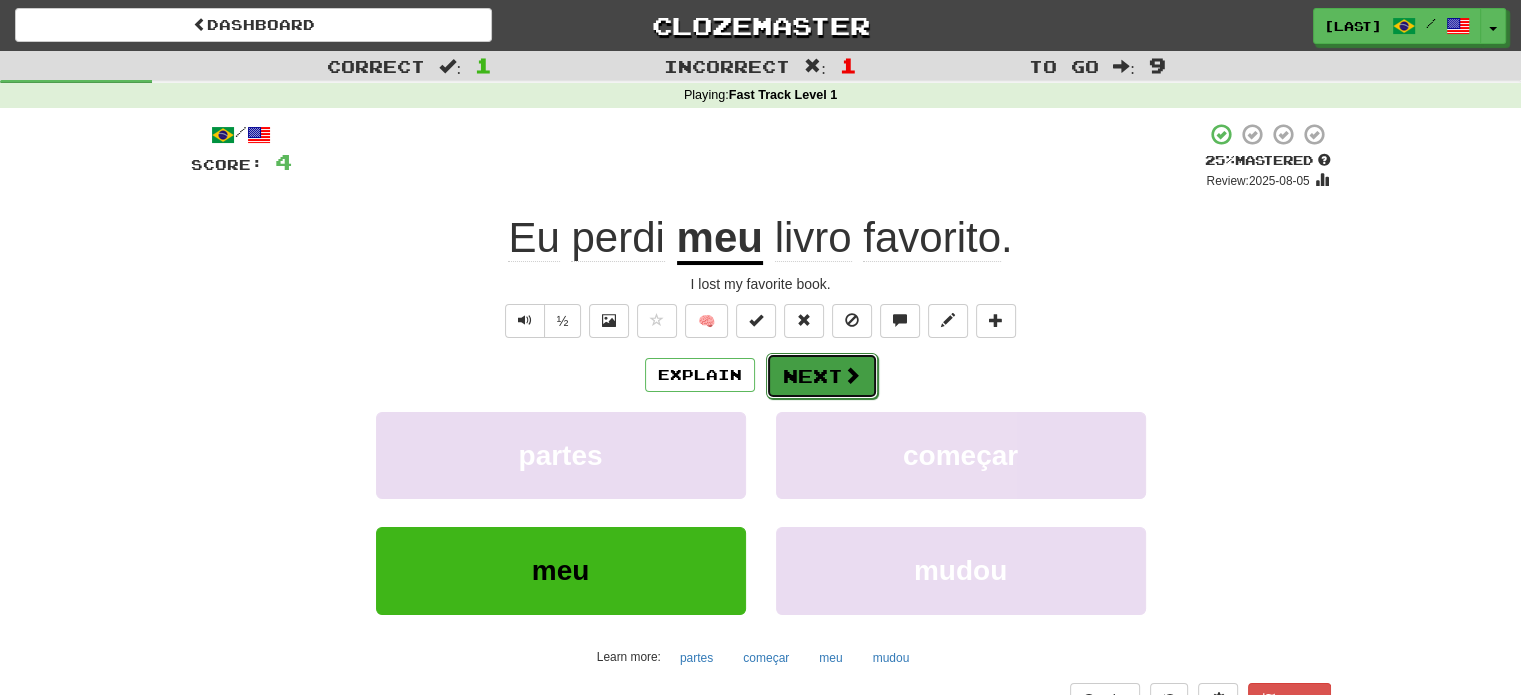 click at bounding box center (852, 375) 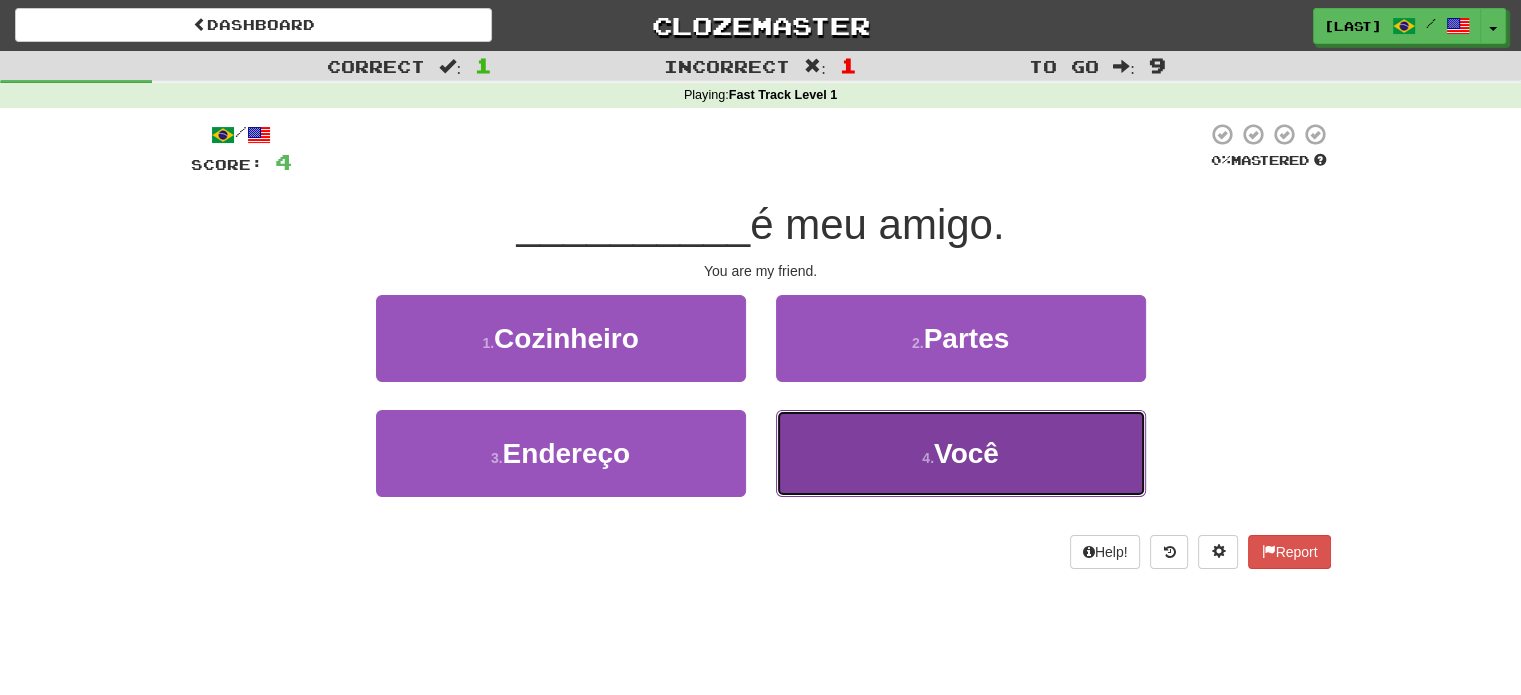 click on "4 .  Você" at bounding box center (961, 453) 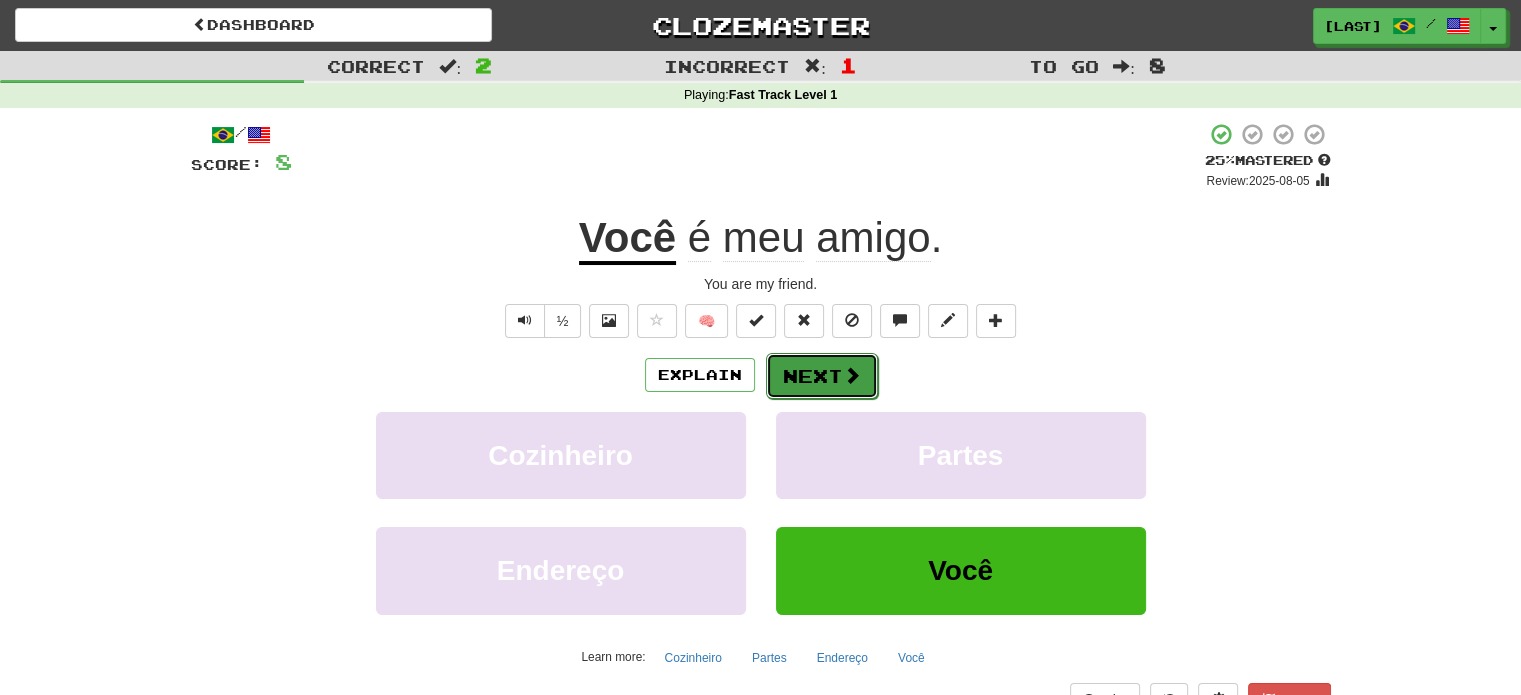 click on "Next" at bounding box center [822, 376] 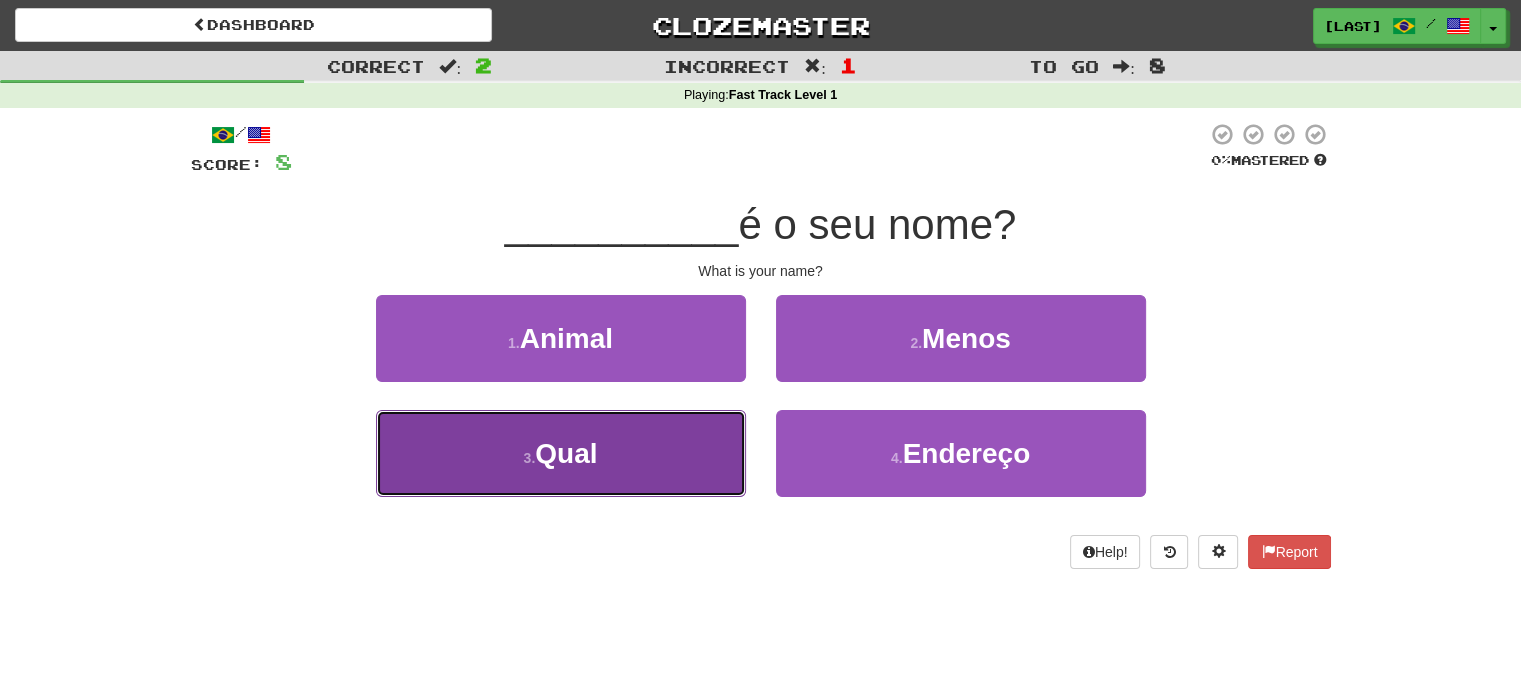 click on "3 .  Qual" at bounding box center (561, 453) 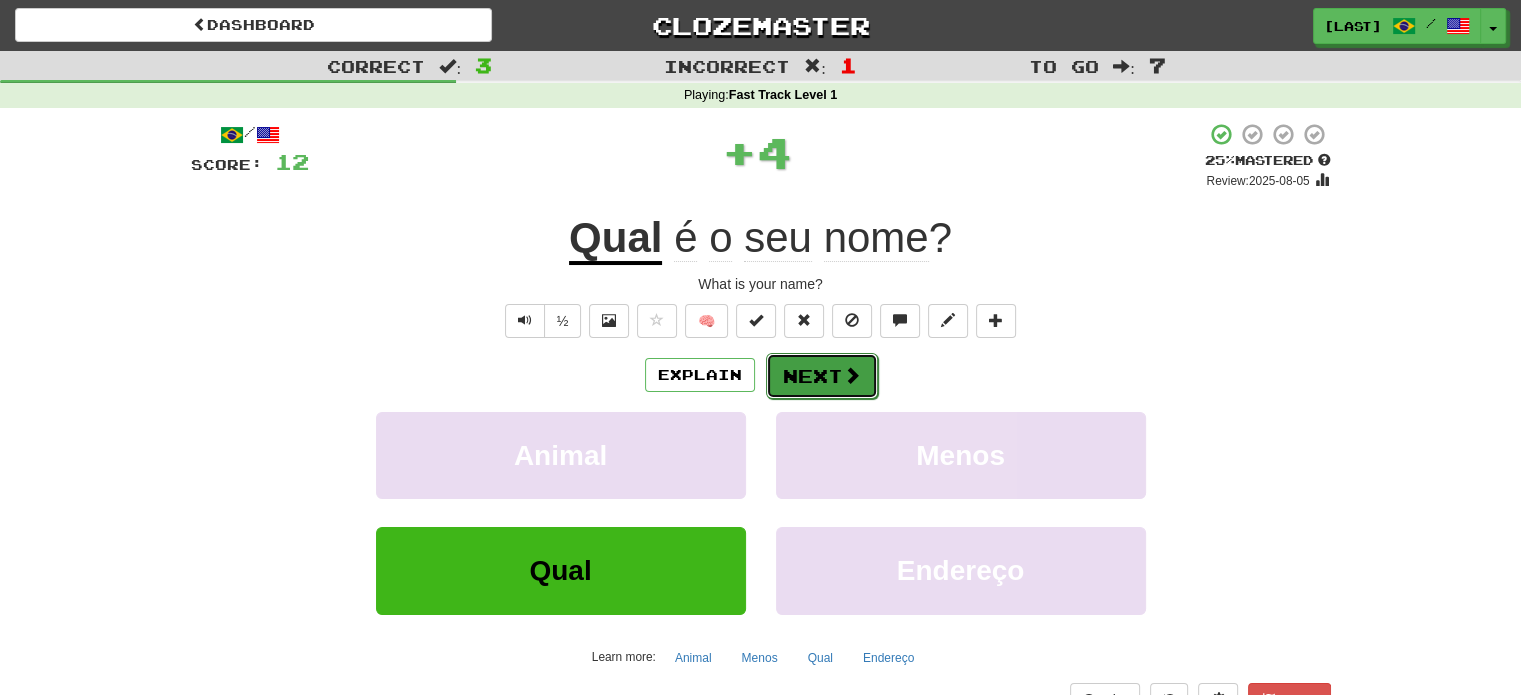 click on "Next" at bounding box center (822, 376) 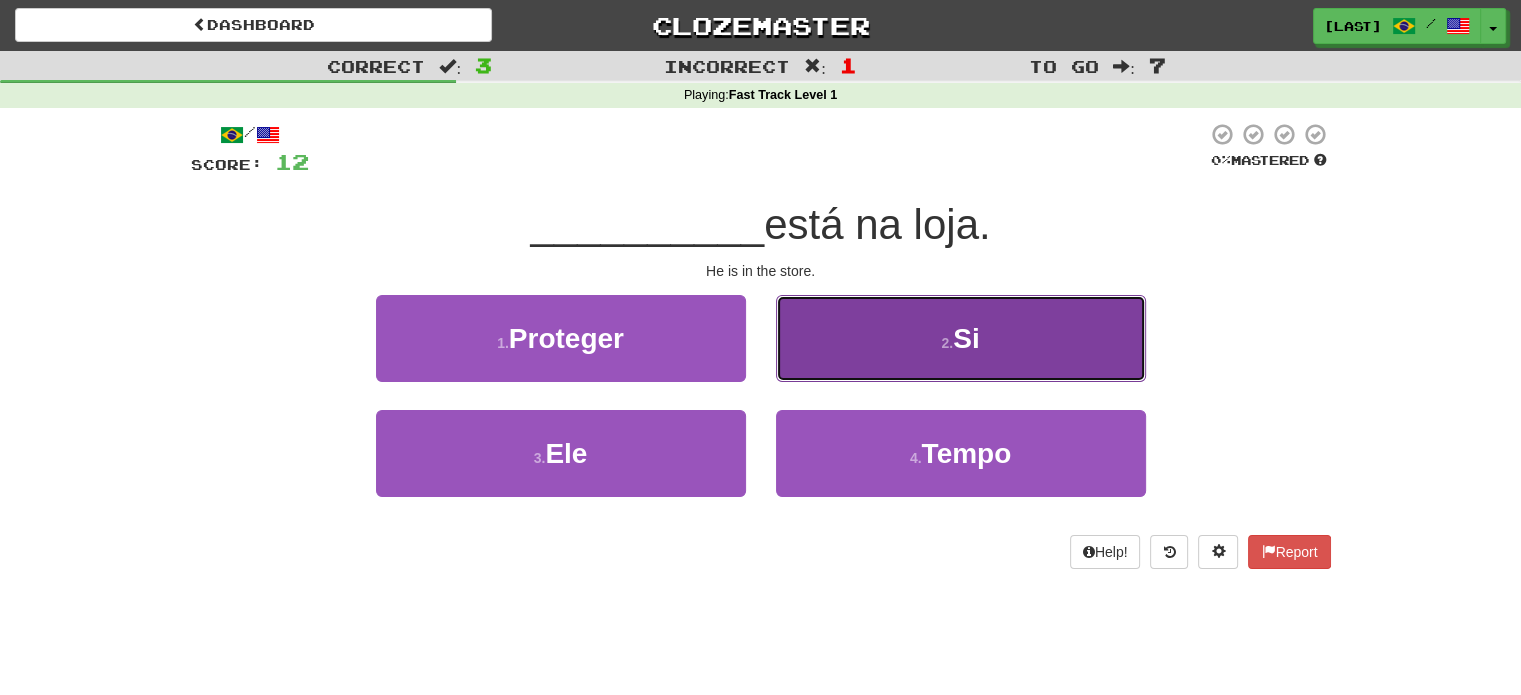 click on "2 .  Si" at bounding box center (961, 338) 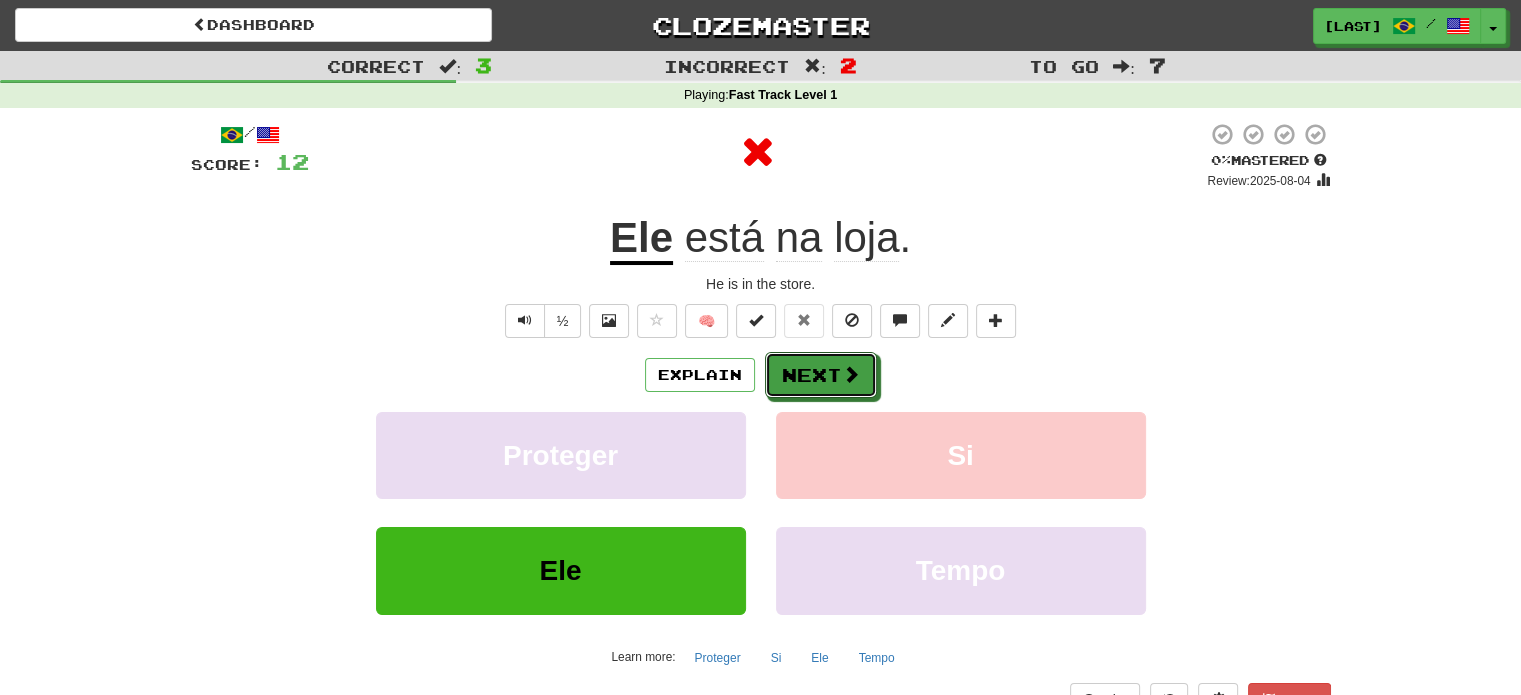 click at bounding box center (851, 374) 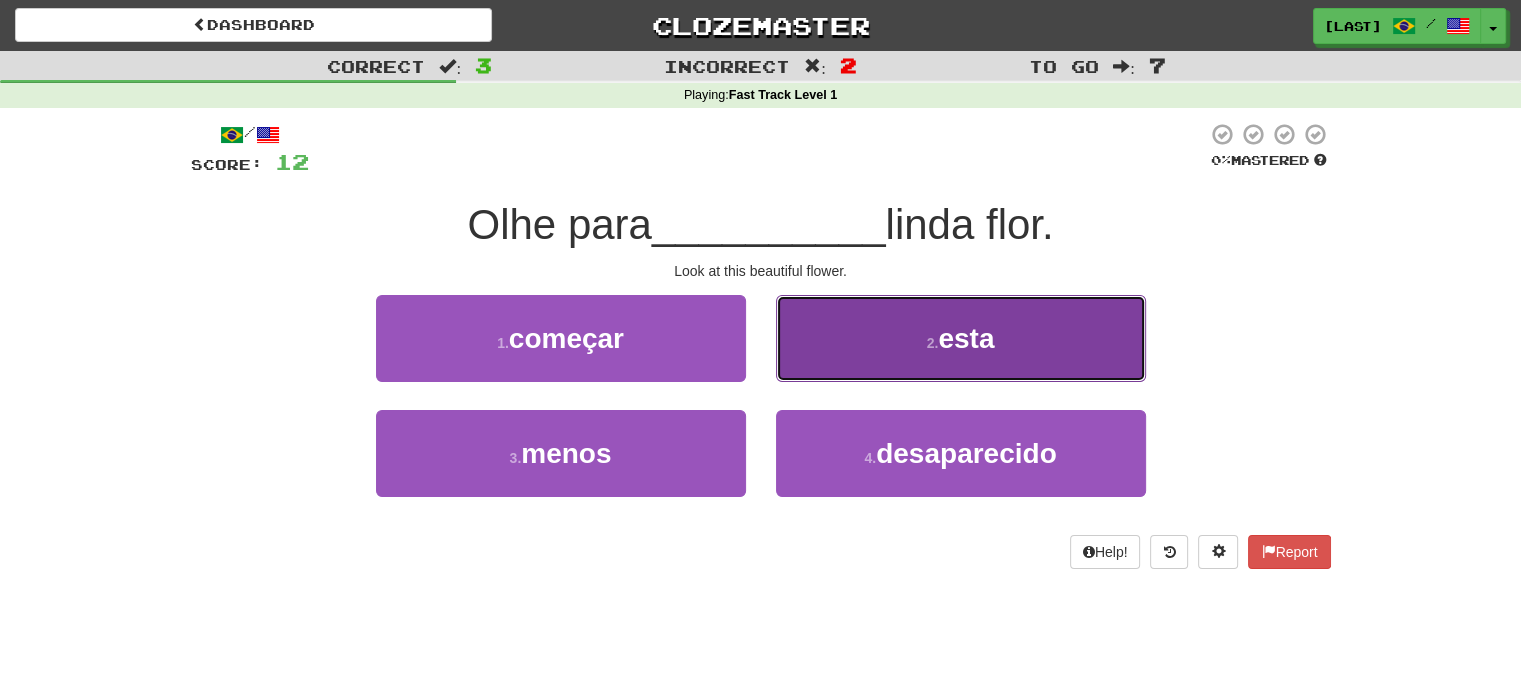 click on "2 .  esta" at bounding box center (961, 338) 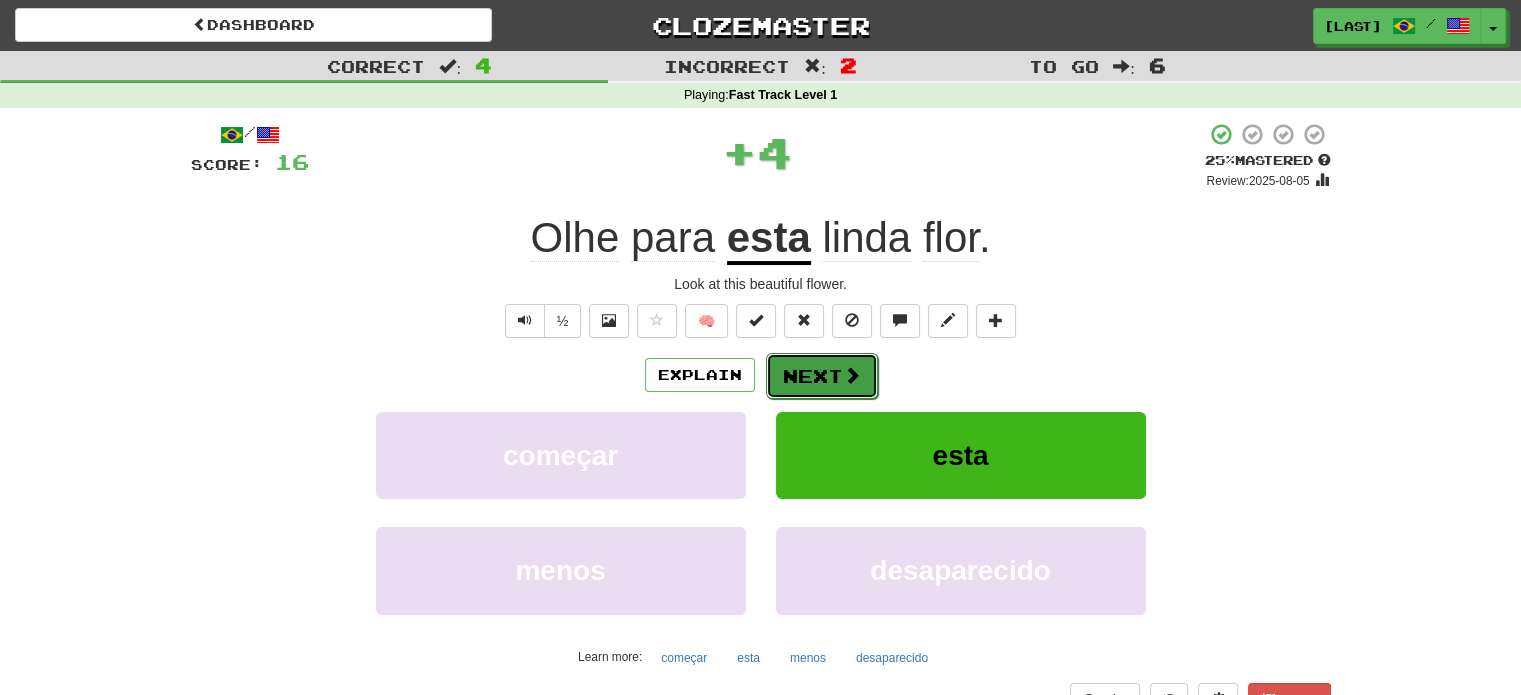 click on "Next" at bounding box center [822, 376] 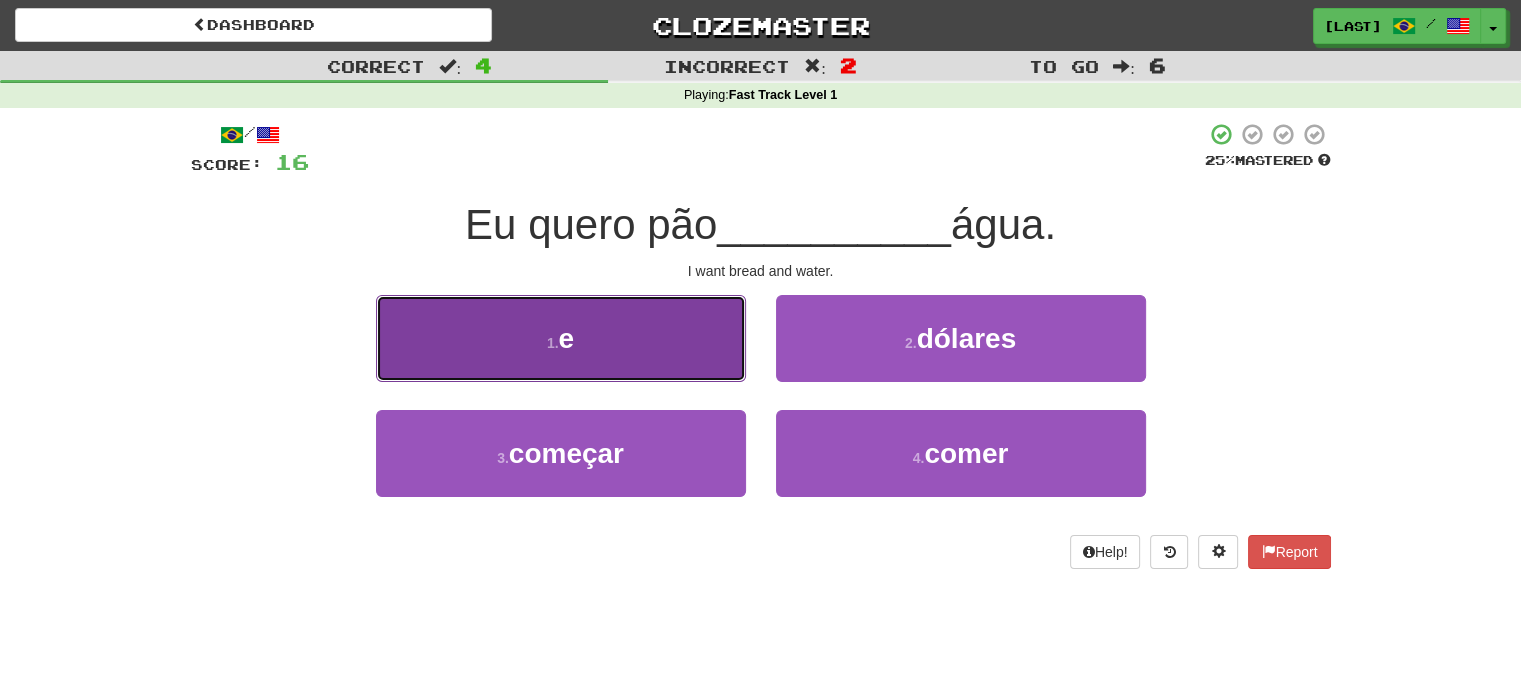 click on "1 .  e" at bounding box center (561, 338) 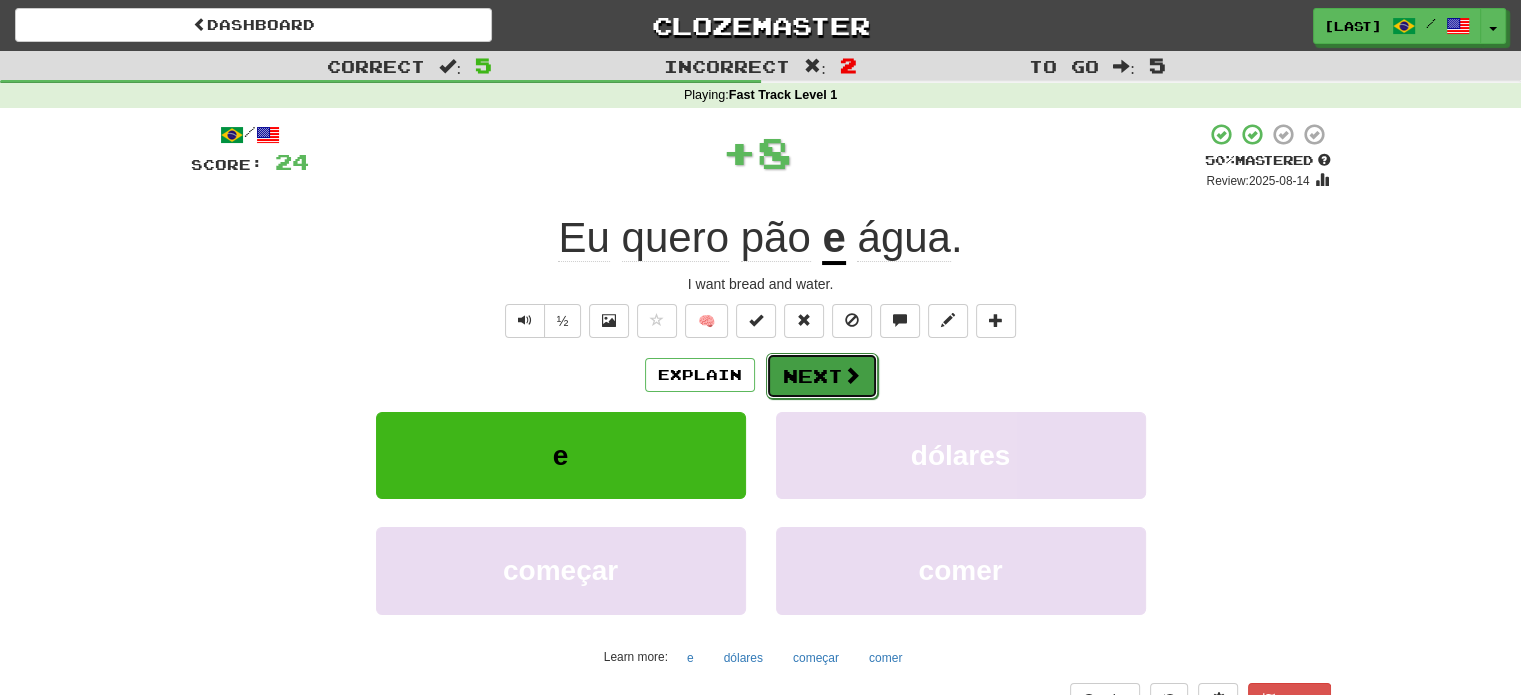 click on "Next" at bounding box center (822, 376) 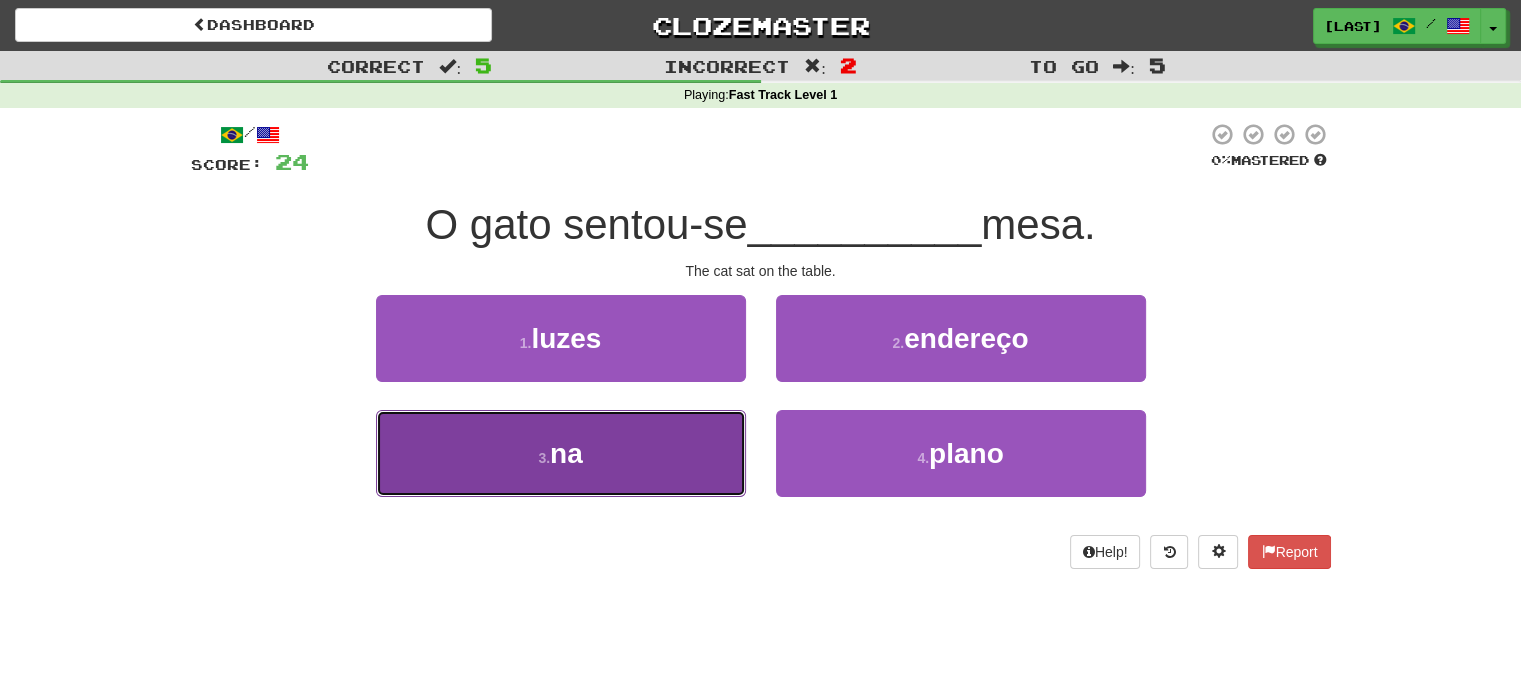 click on "na" at bounding box center [566, 453] 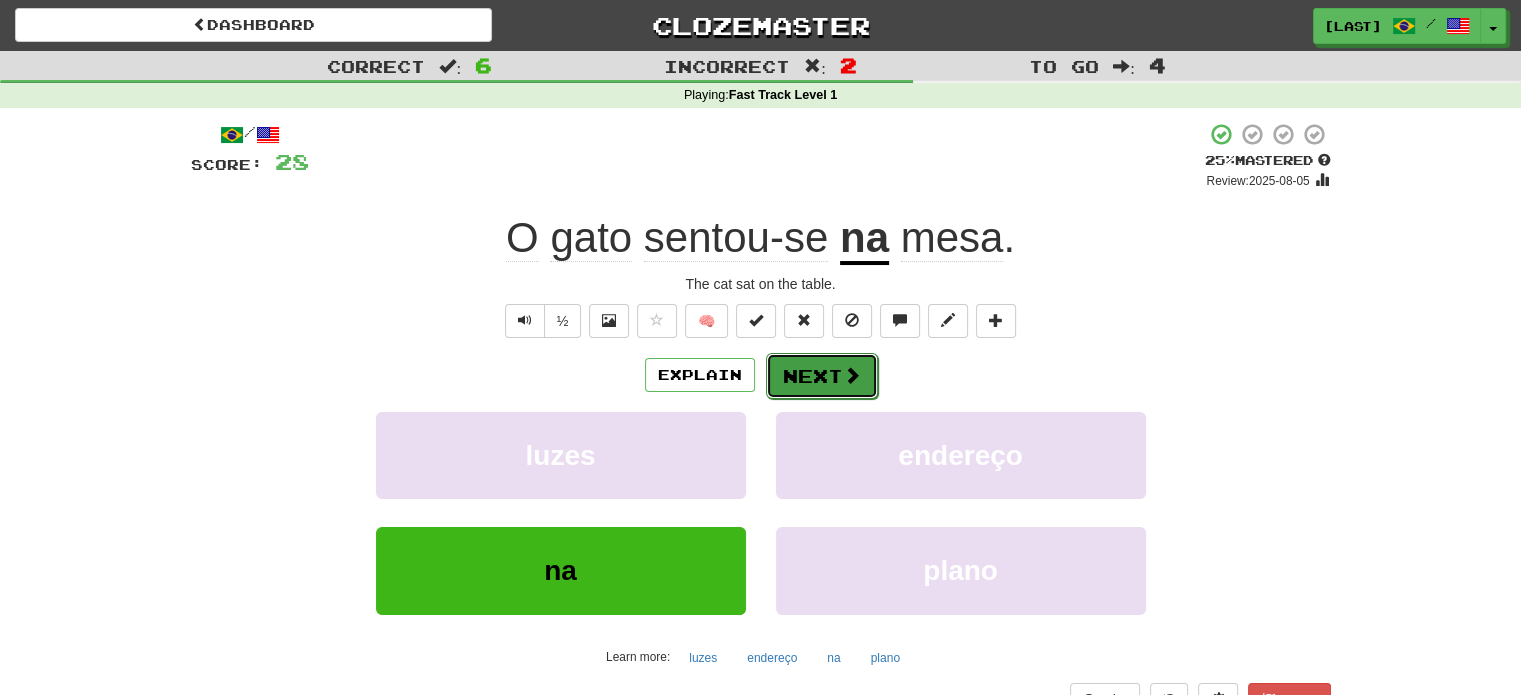 click on "Next" at bounding box center (822, 376) 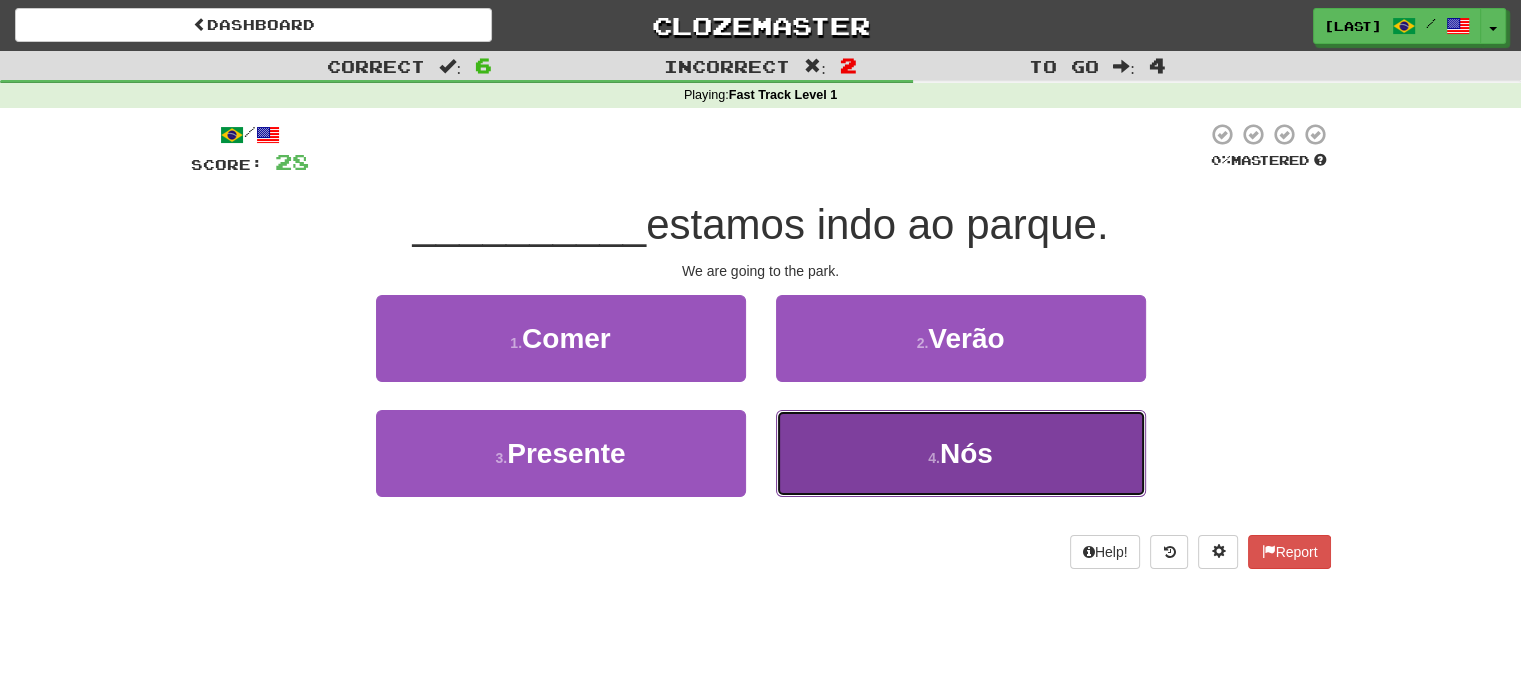 click on "4 .  Nós" at bounding box center [961, 453] 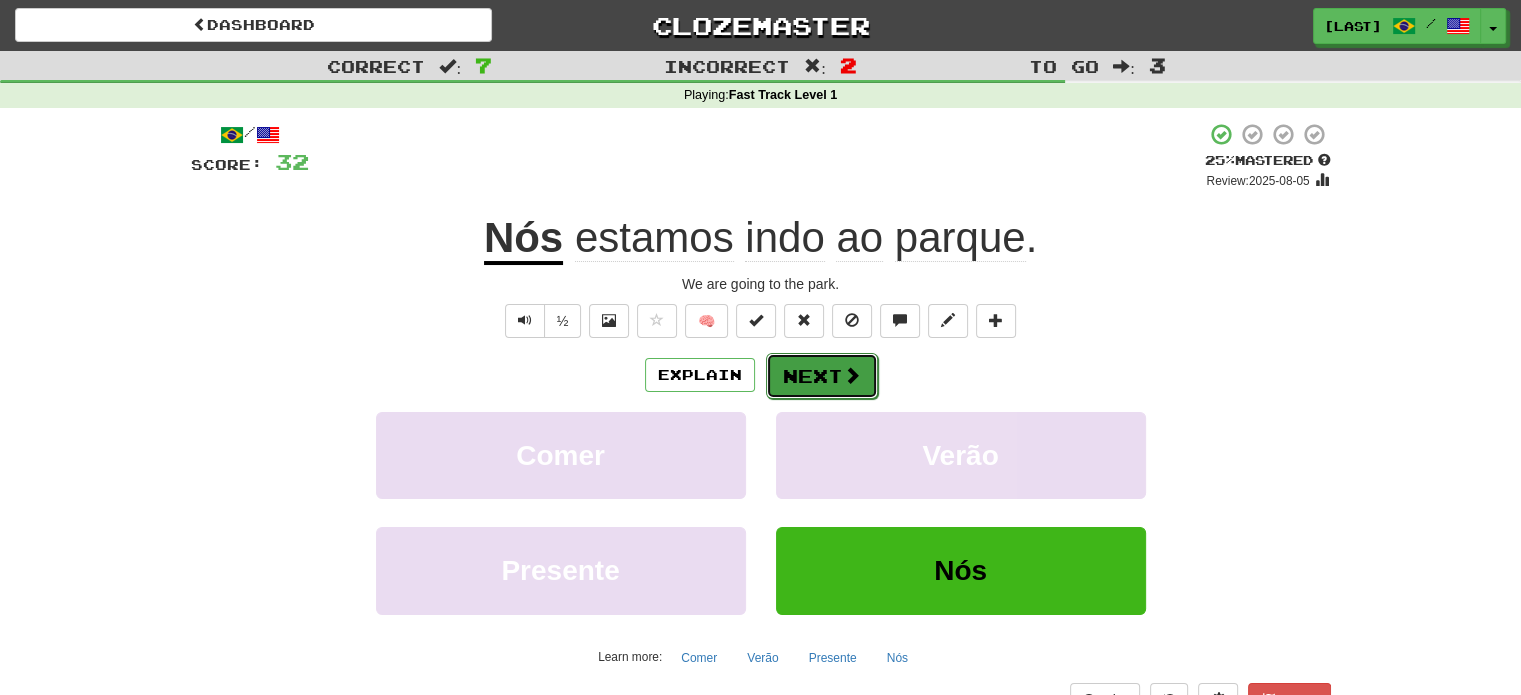 click on "Next" at bounding box center [822, 376] 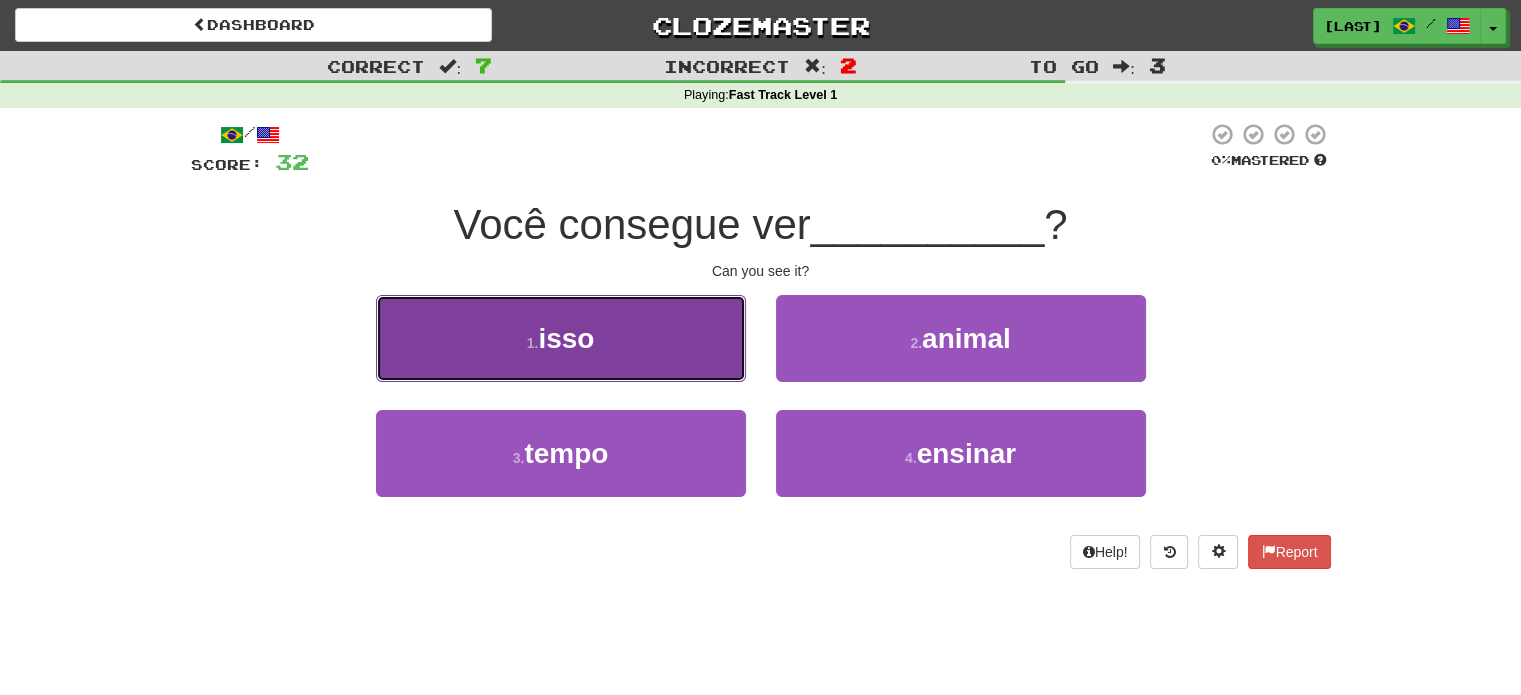 click on "1 .  isso" at bounding box center [561, 338] 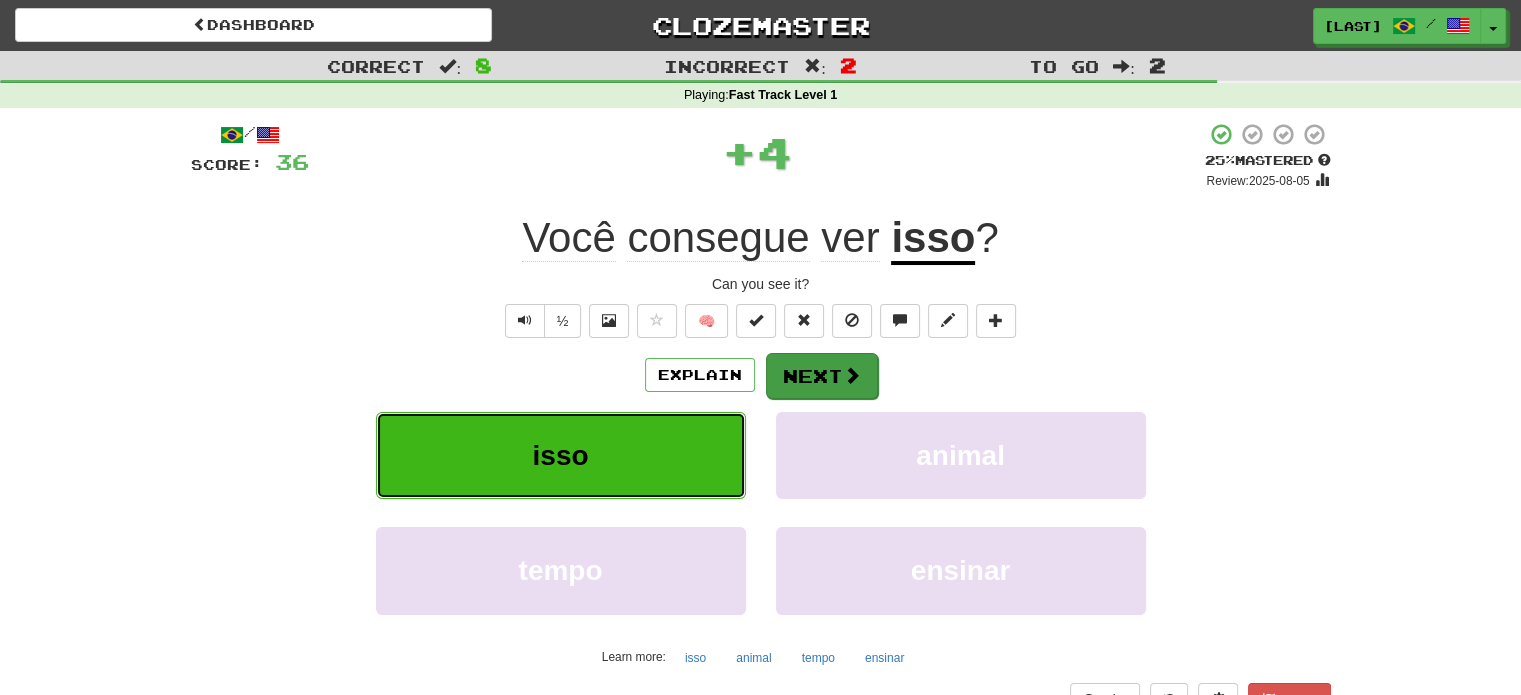 type 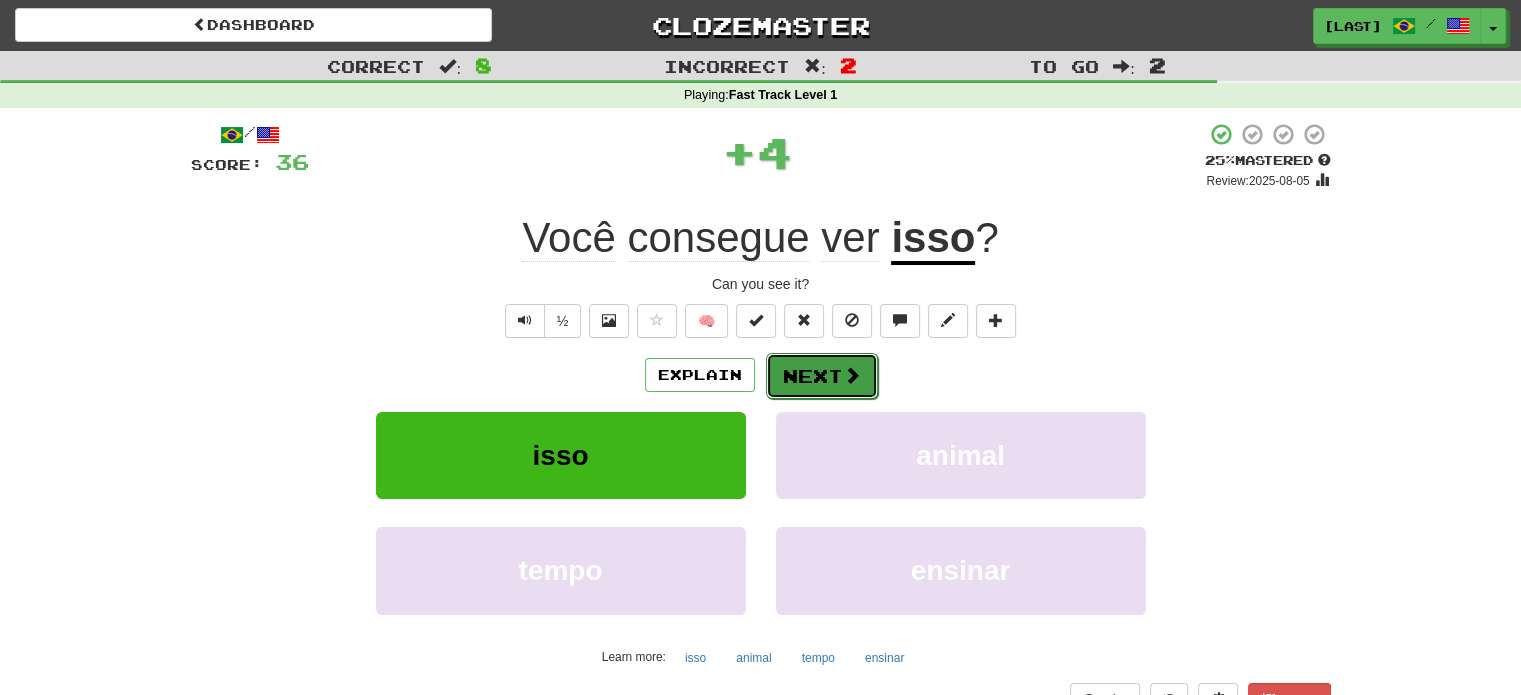click on "Next" at bounding box center (822, 376) 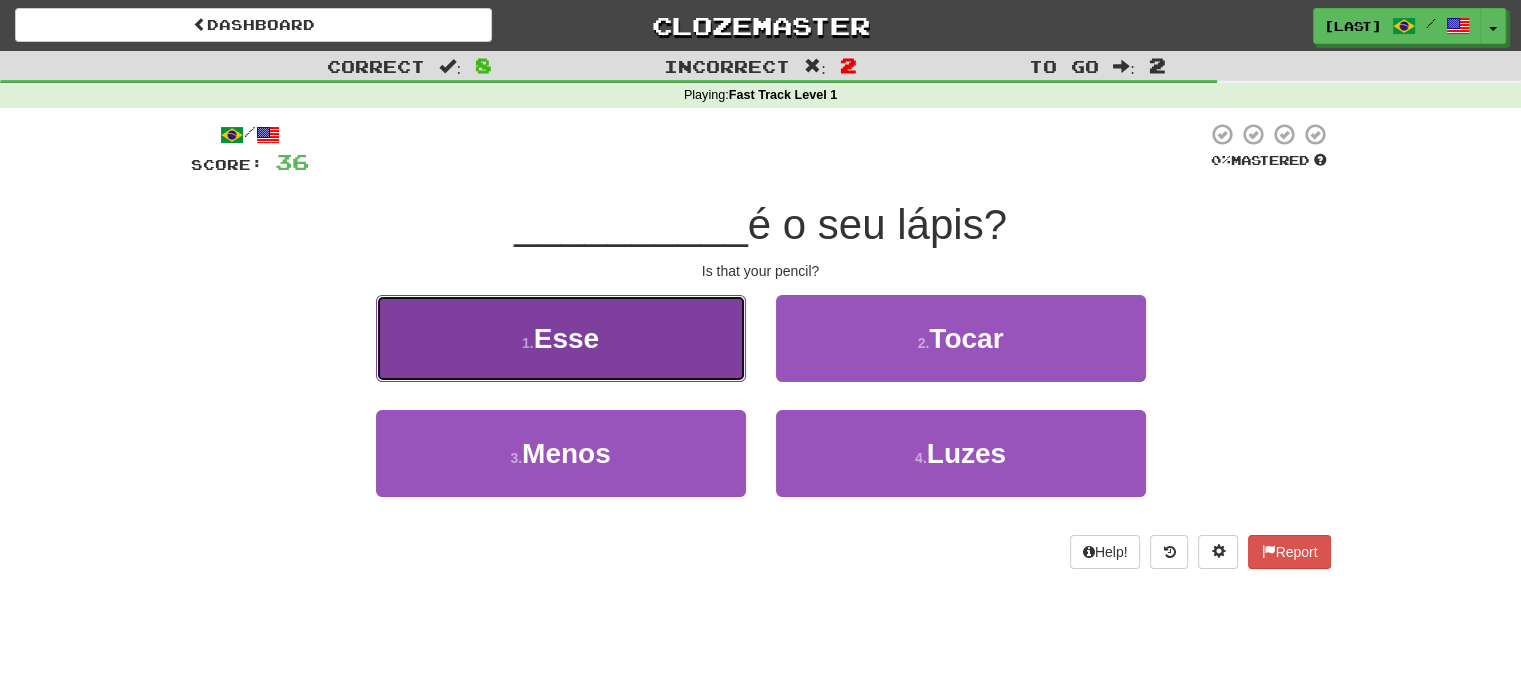 click on "1 .  Esse" at bounding box center [561, 338] 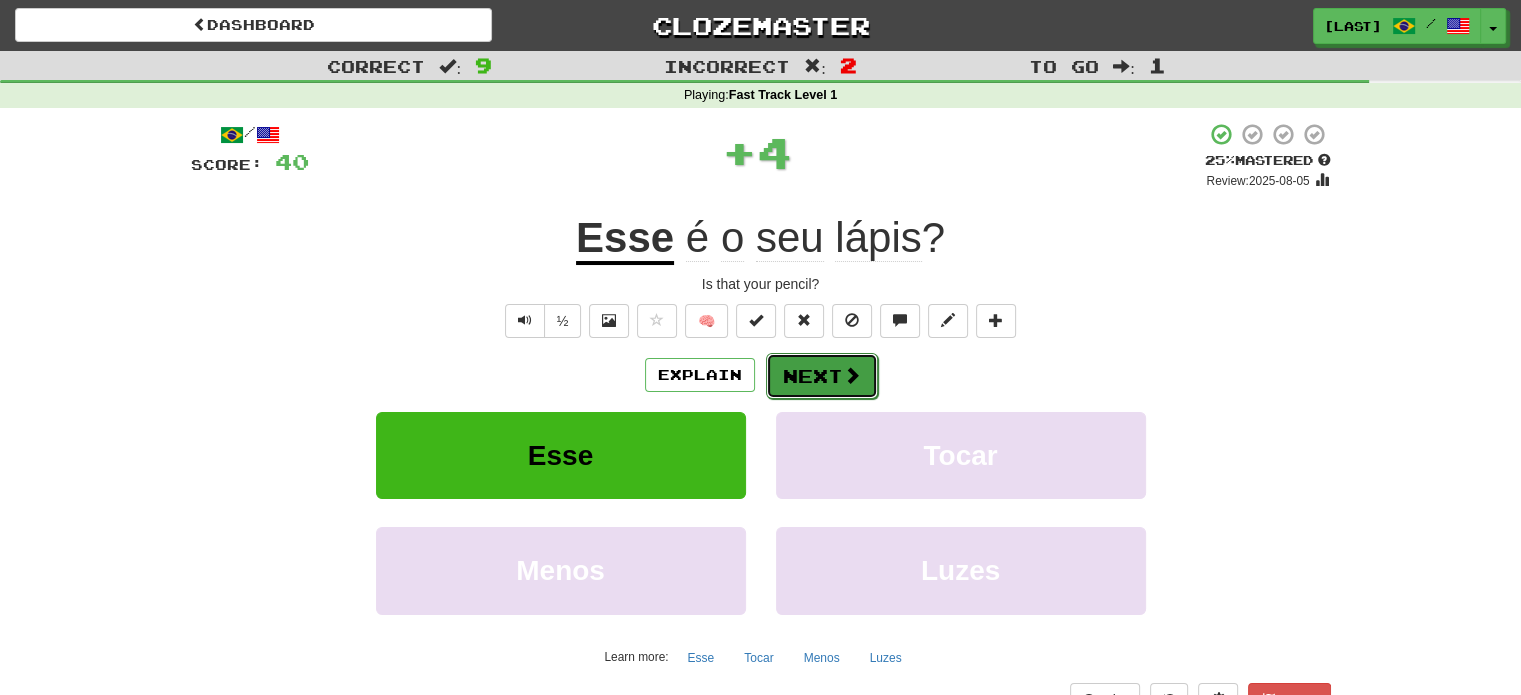 click on "Next" at bounding box center [822, 376] 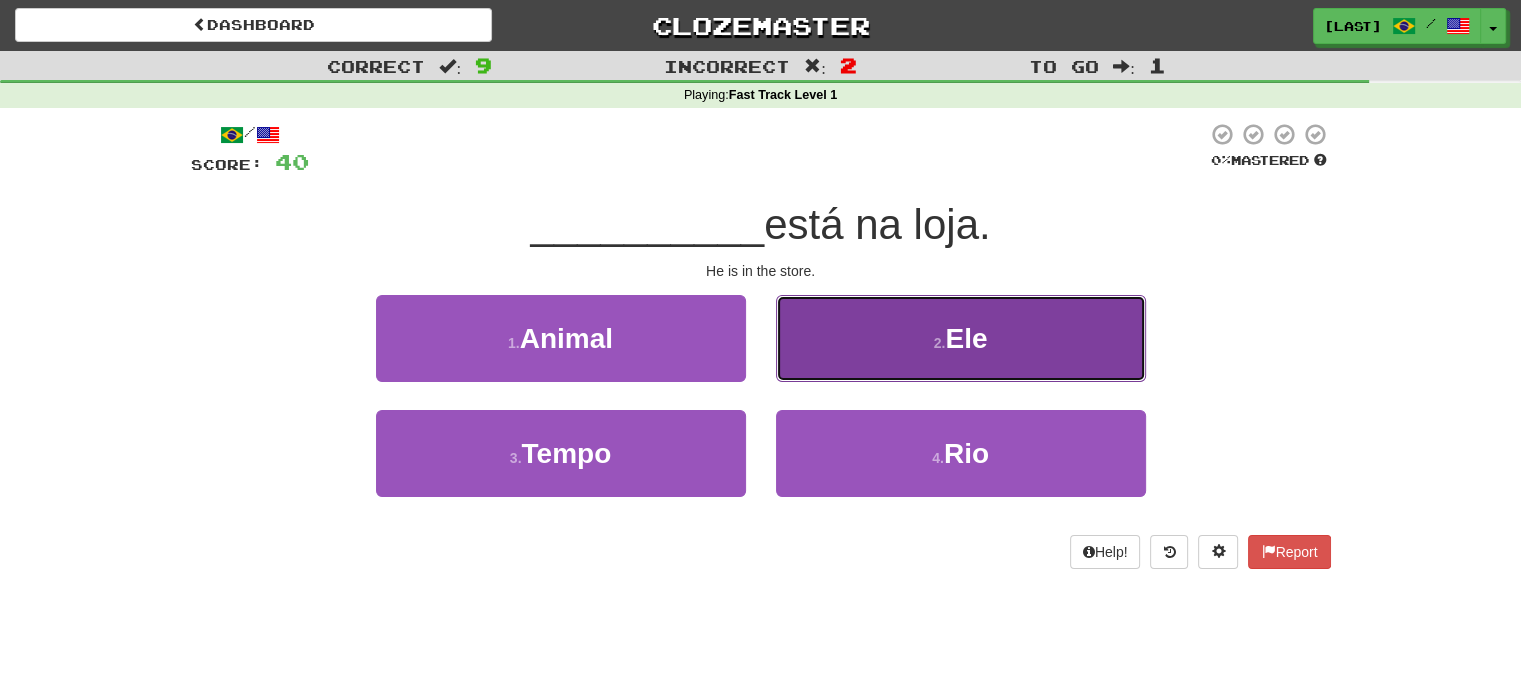 click on "2 .  Ele" at bounding box center (961, 338) 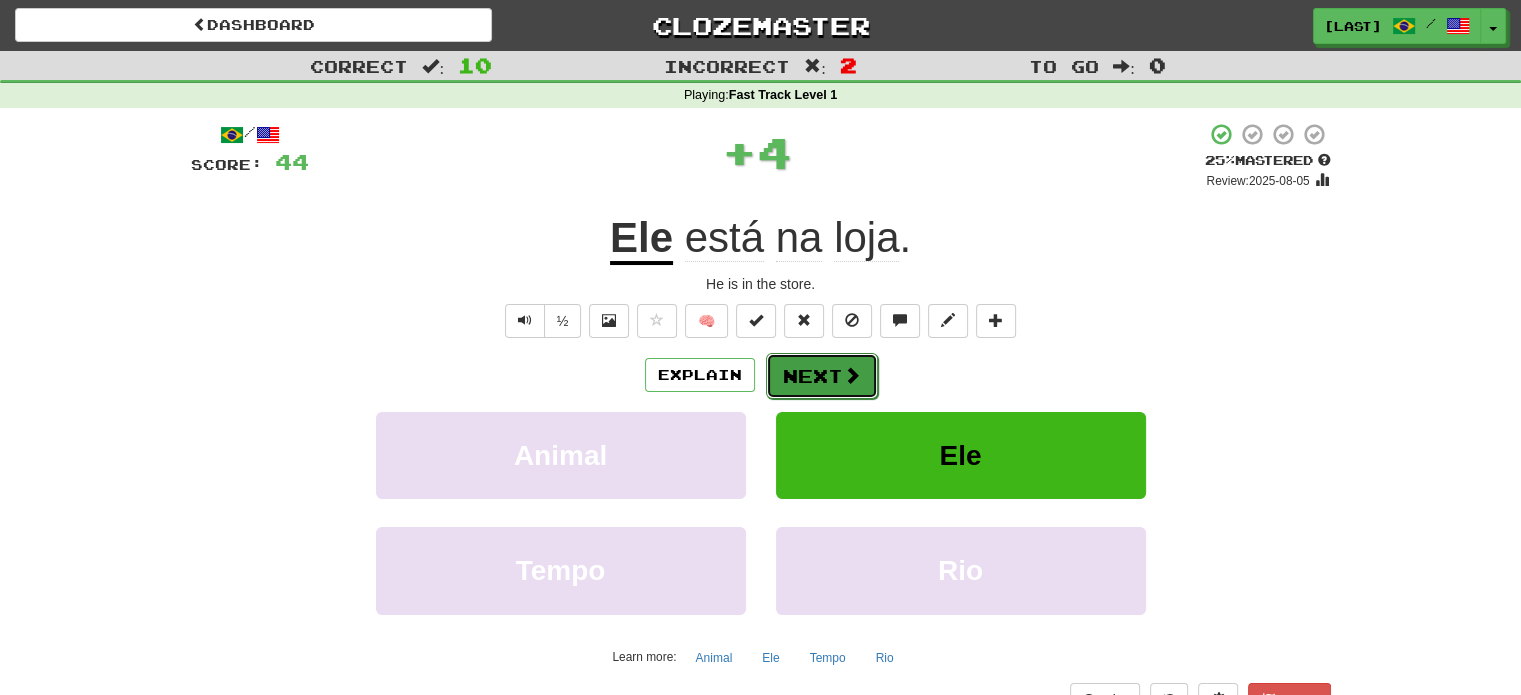 click on "Next" at bounding box center (822, 376) 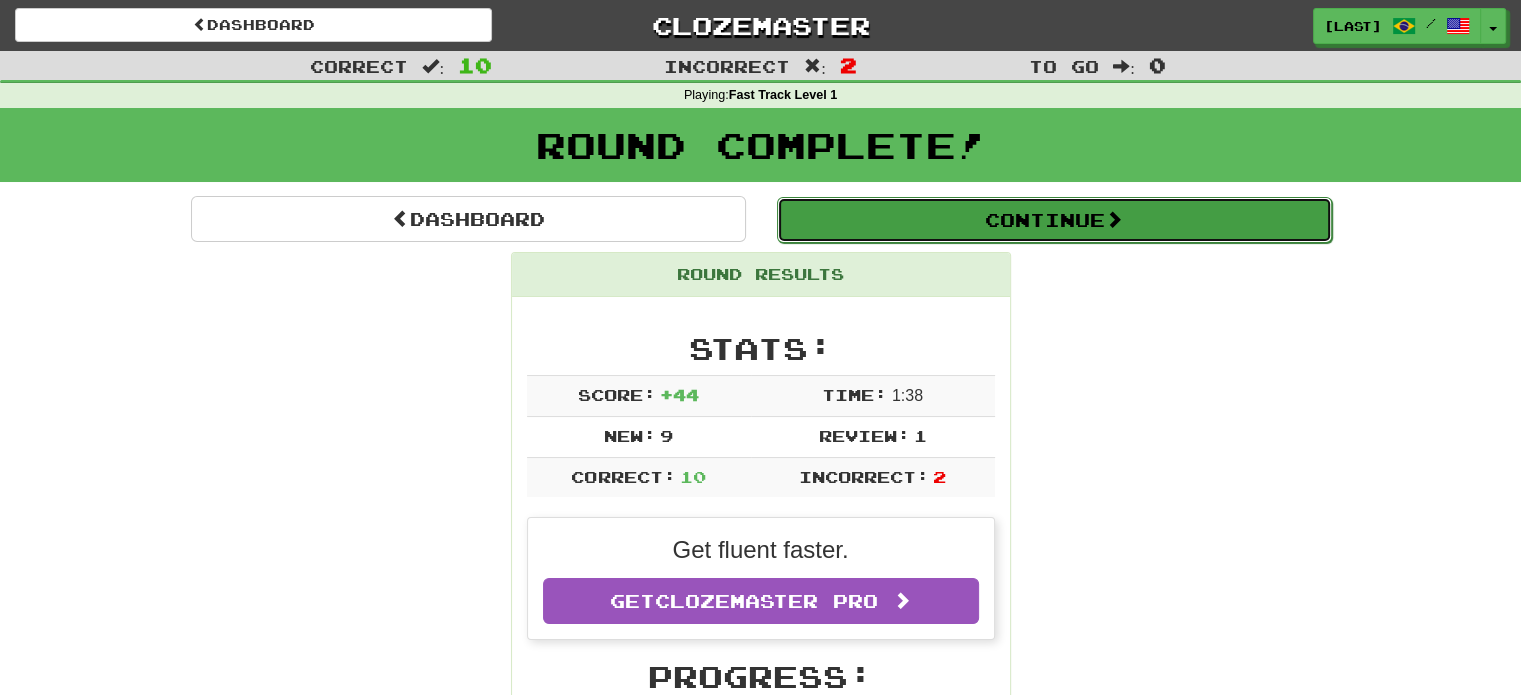 click on "Continue" at bounding box center [1054, 220] 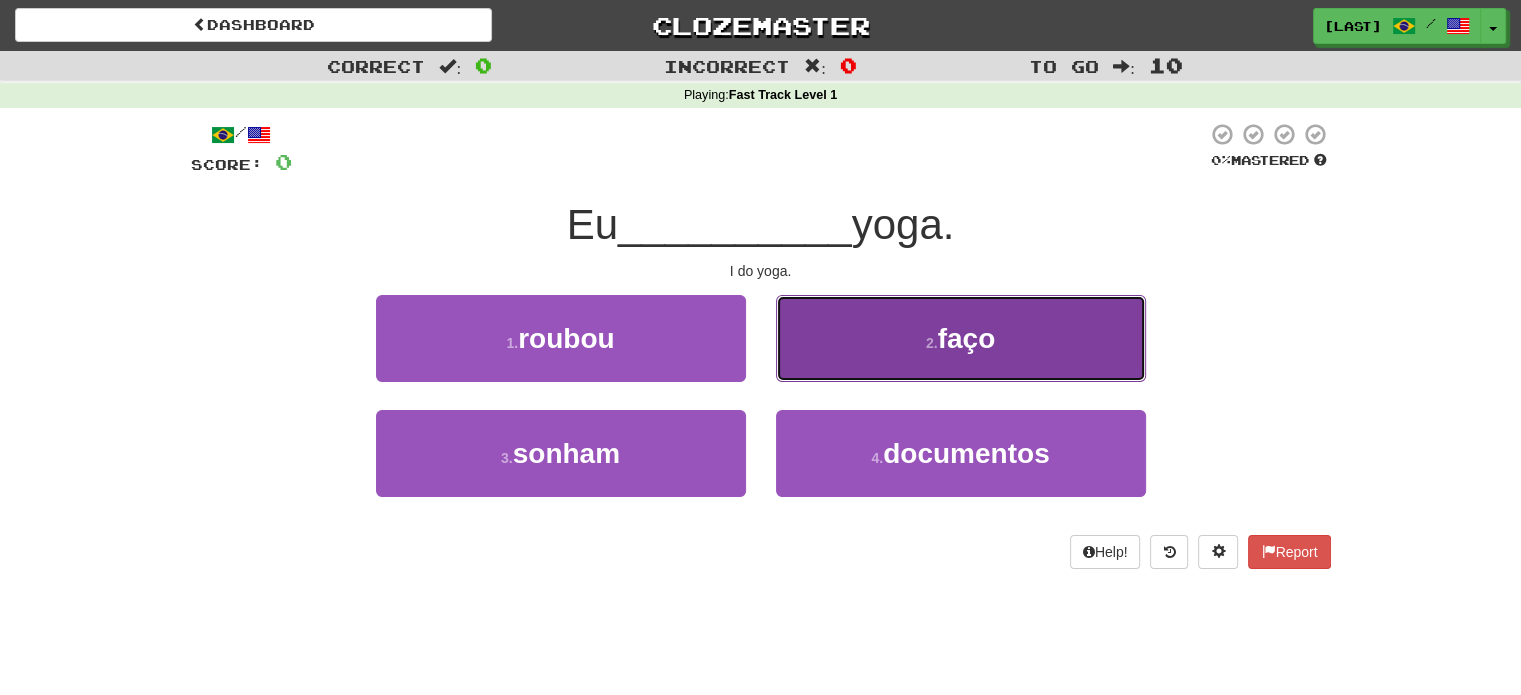 click on "2 .  faço" at bounding box center [961, 338] 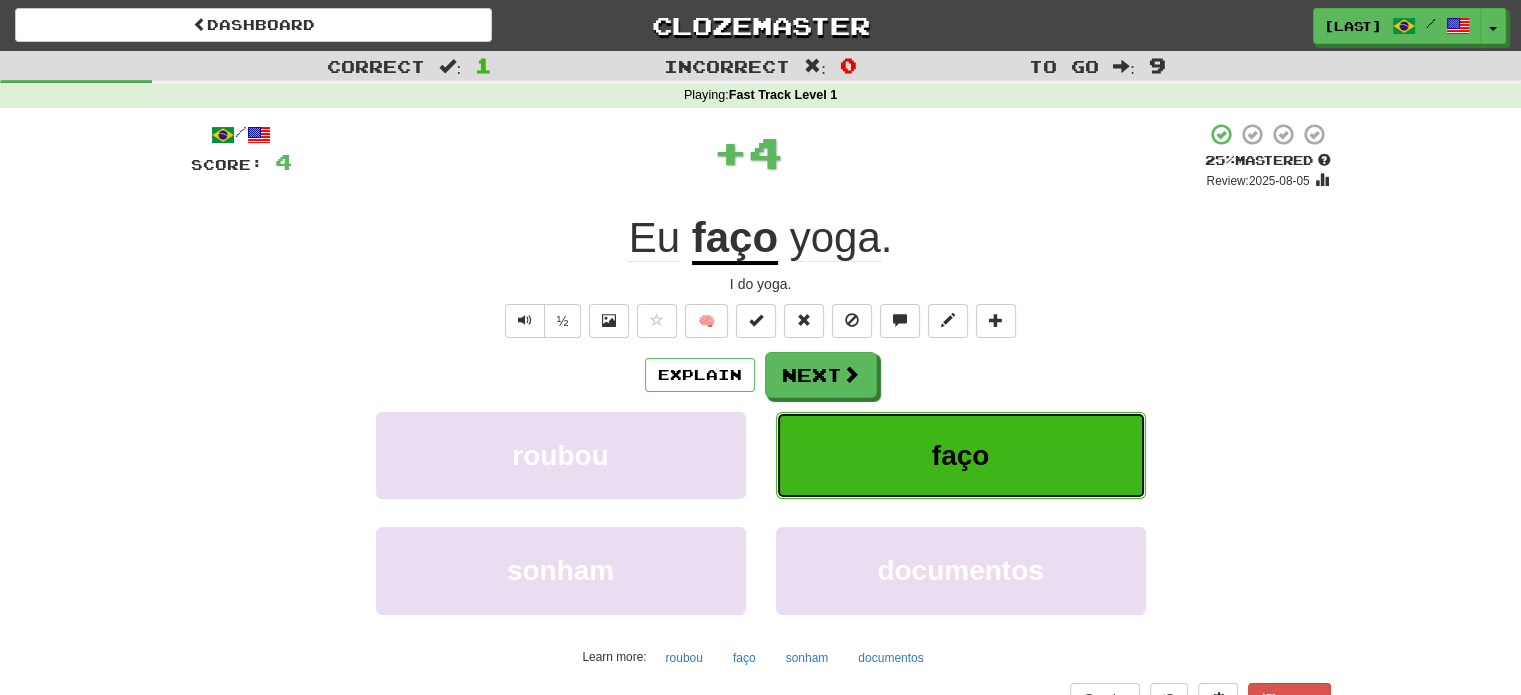 click on "faço" at bounding box center (961, 455) 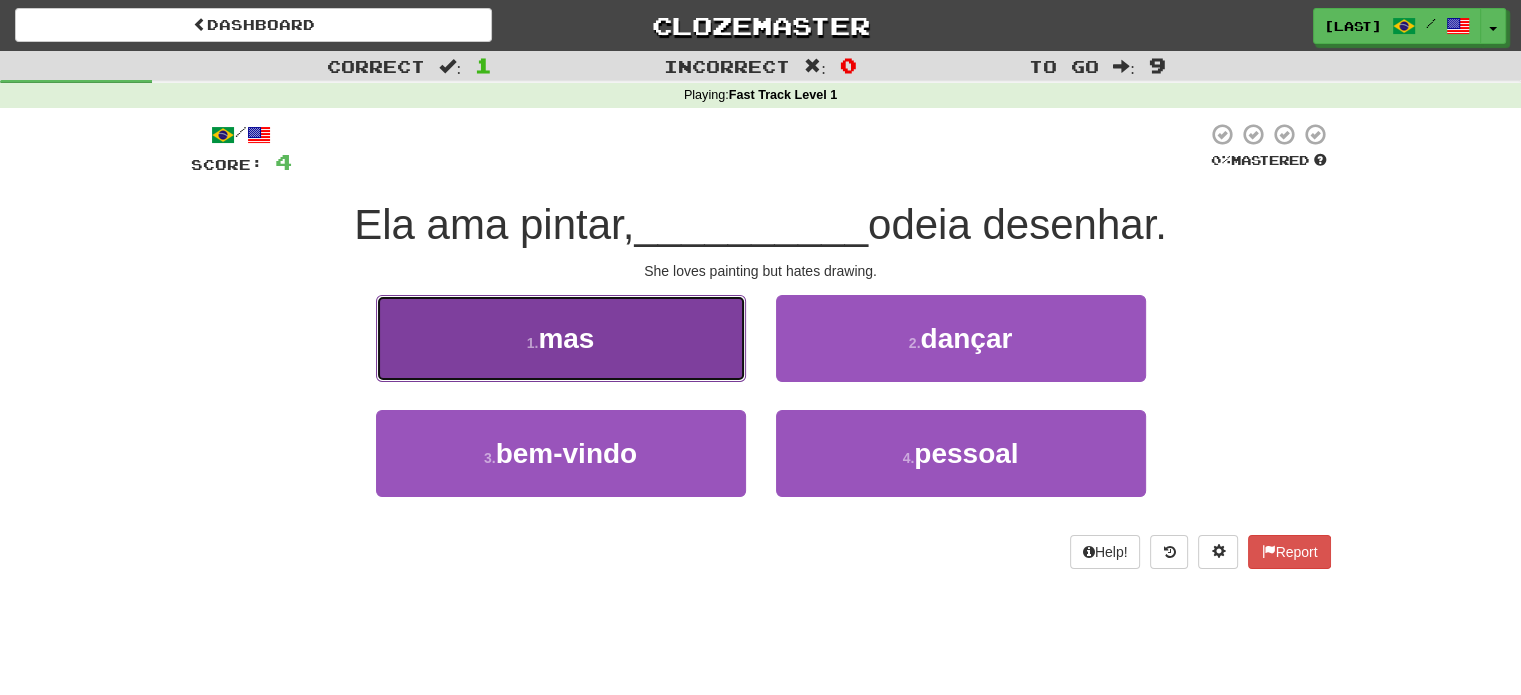 click on "1 .  mas" at bounding box center (561, 338) 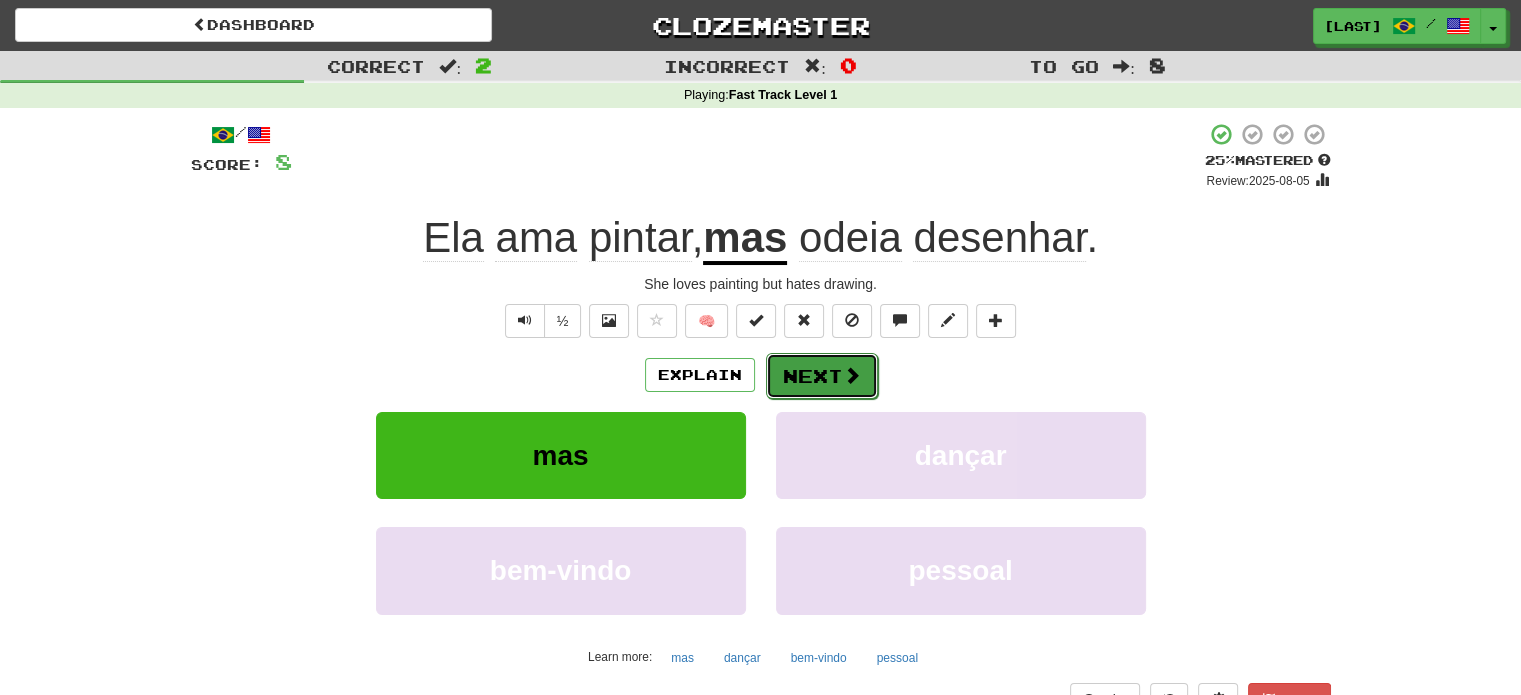 click on "Next" at bounding box center (822, 376) 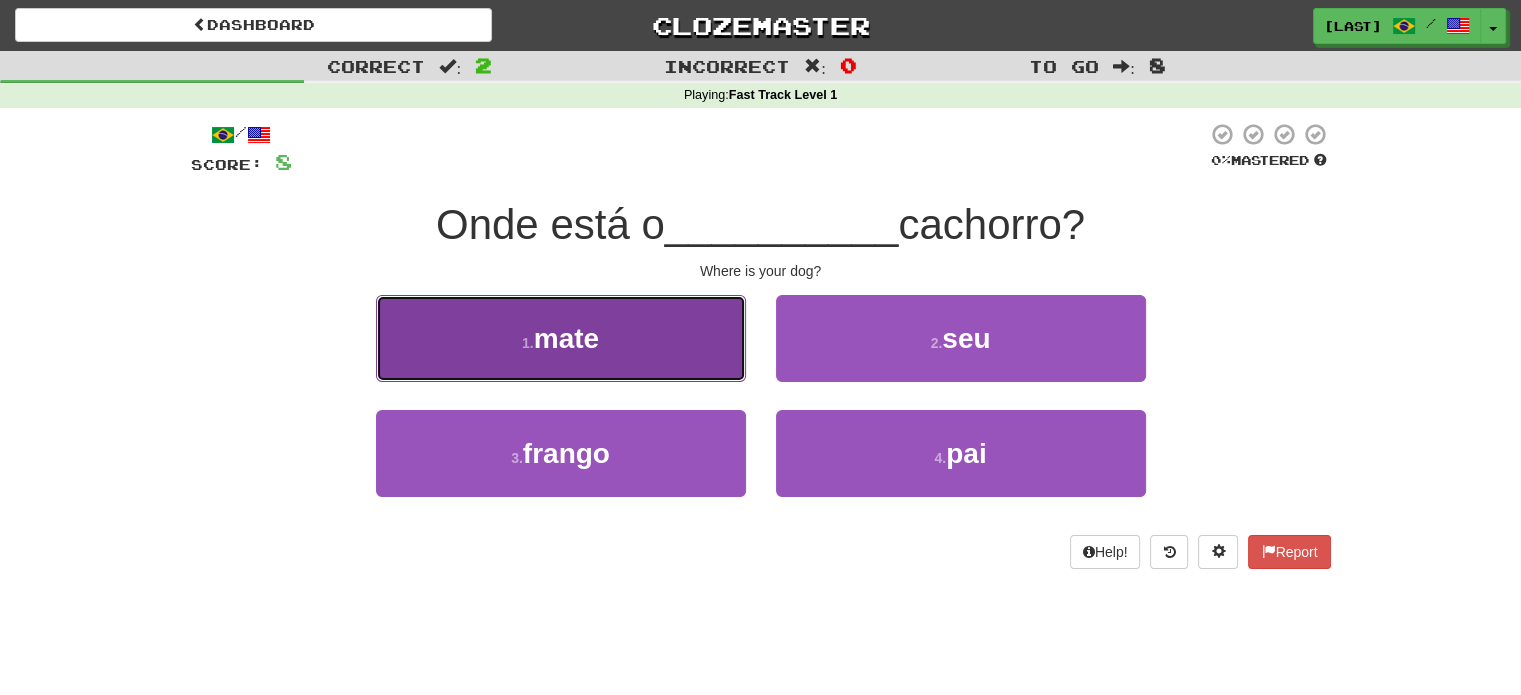 click on "1 .  mate" at bounding box center (561, 338) 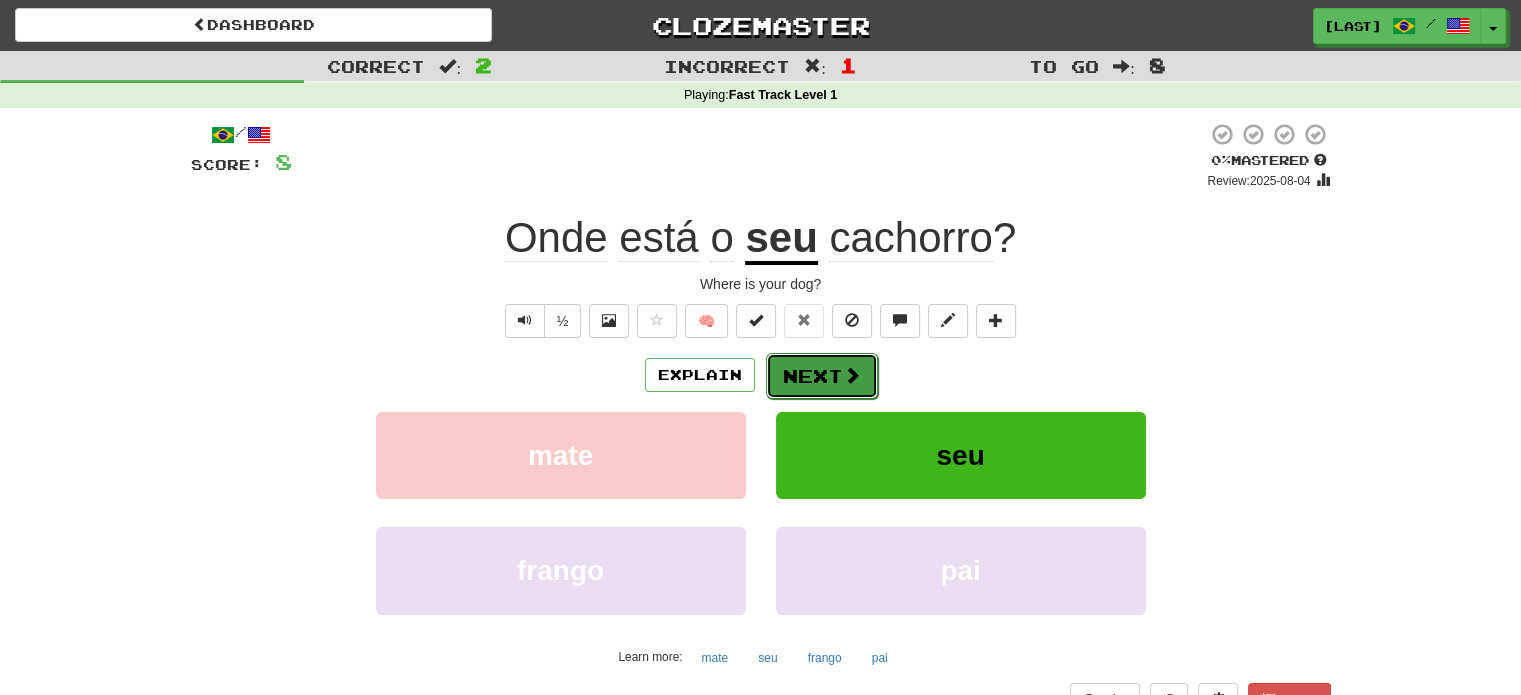 click on "Next" at bounding box center [822, 376] 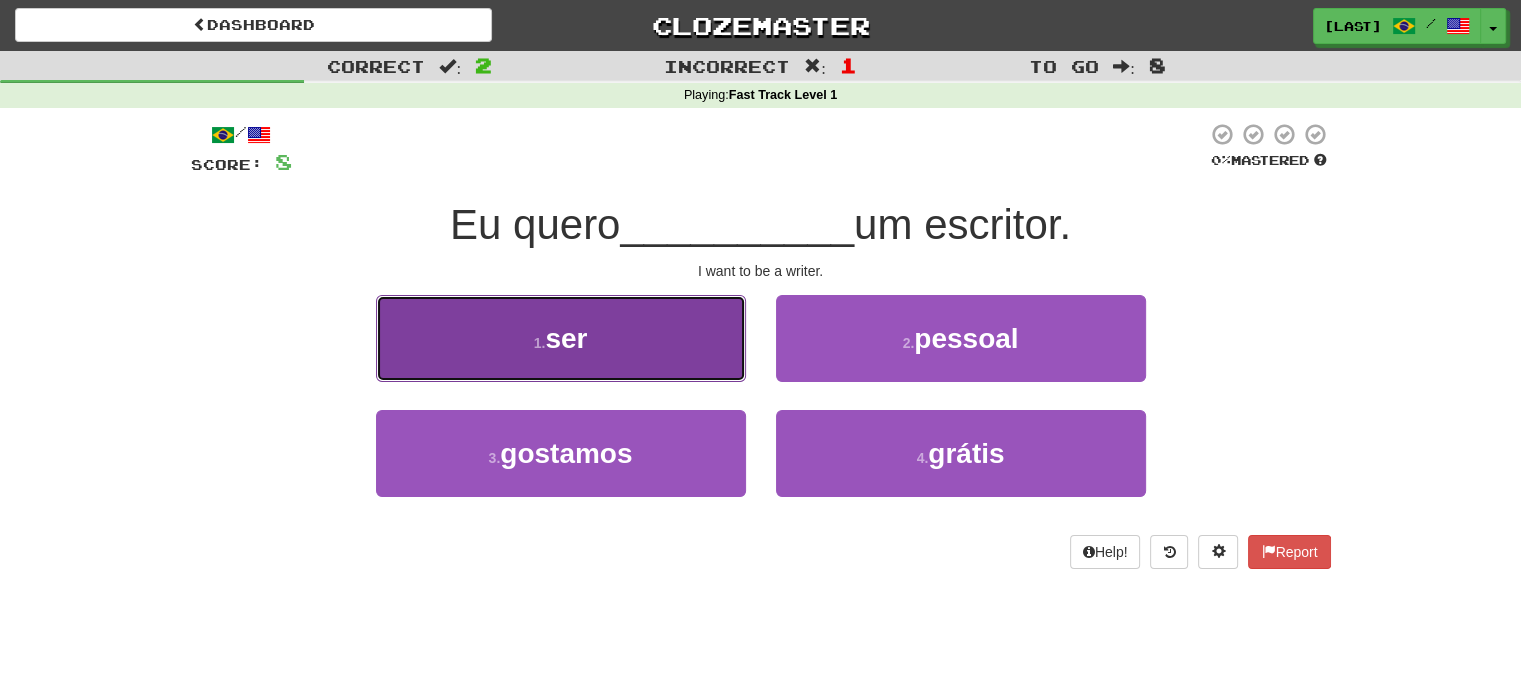 click on "ser" at bounding box center (566, 338) 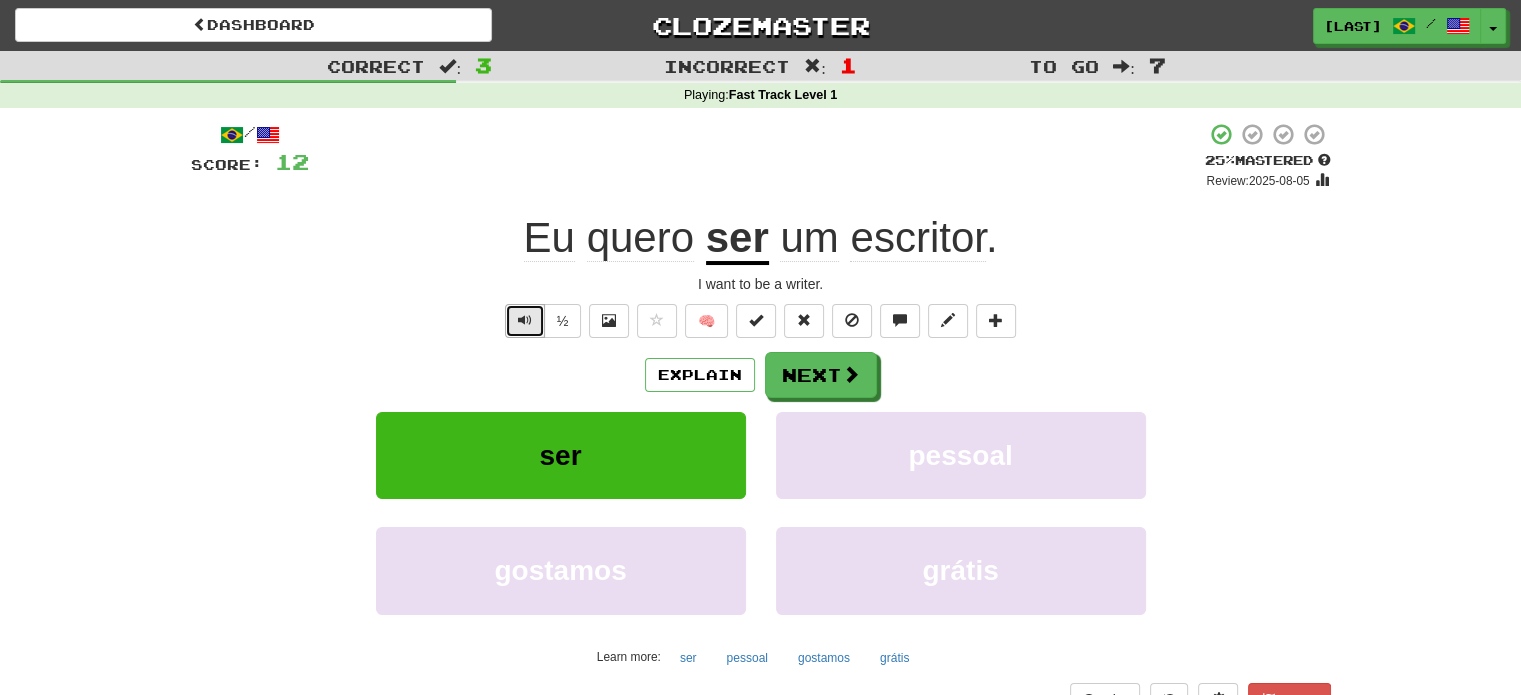 click at bounding box center [525, 321] 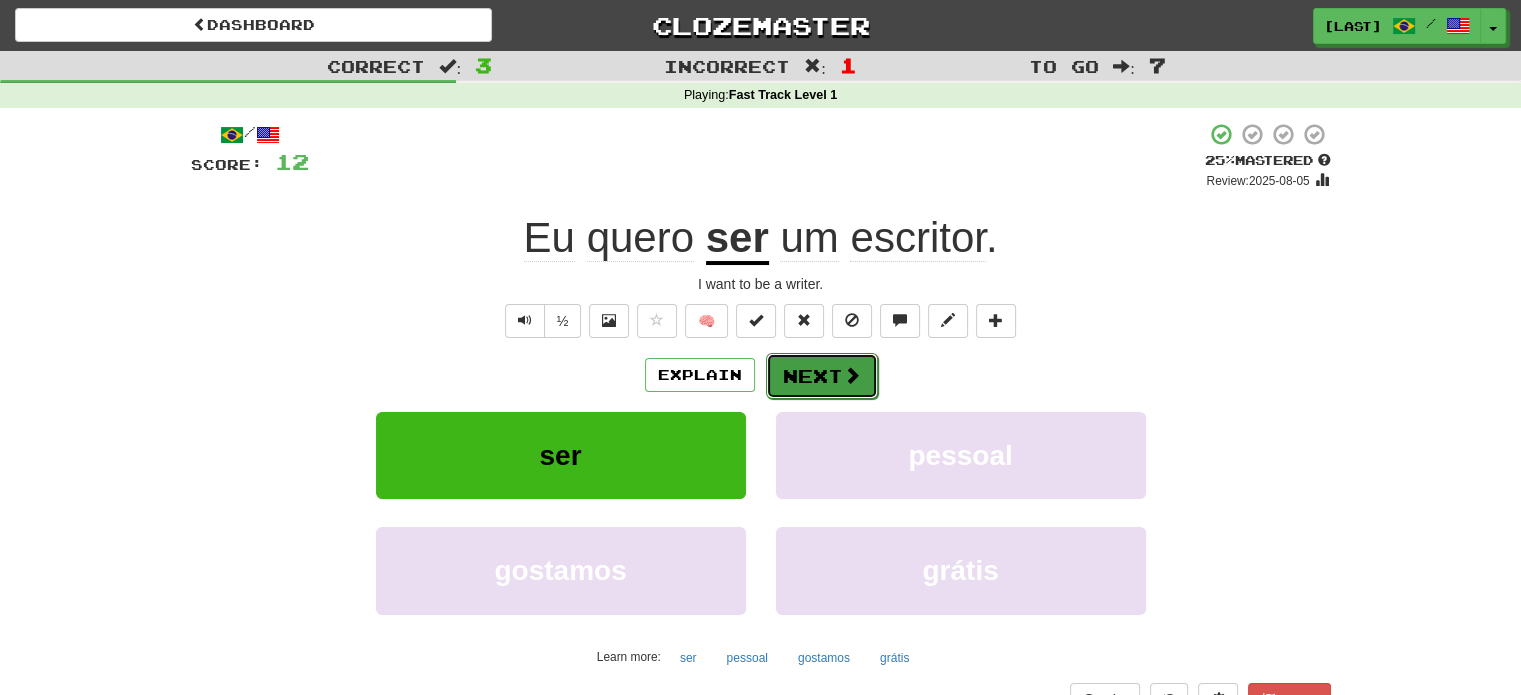 click on "Next" at bounding box center [822, 376] 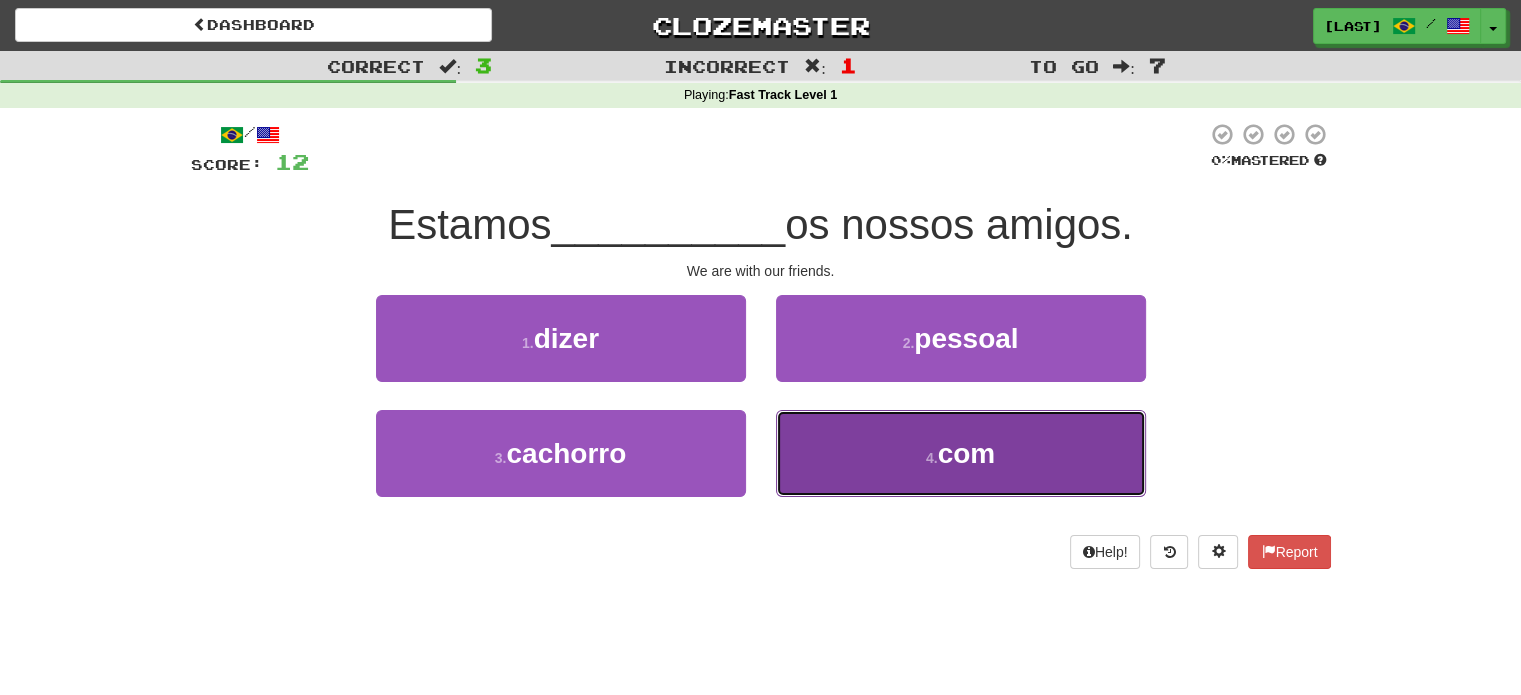 click on "4 .  com" at bounding box center [961, 453] 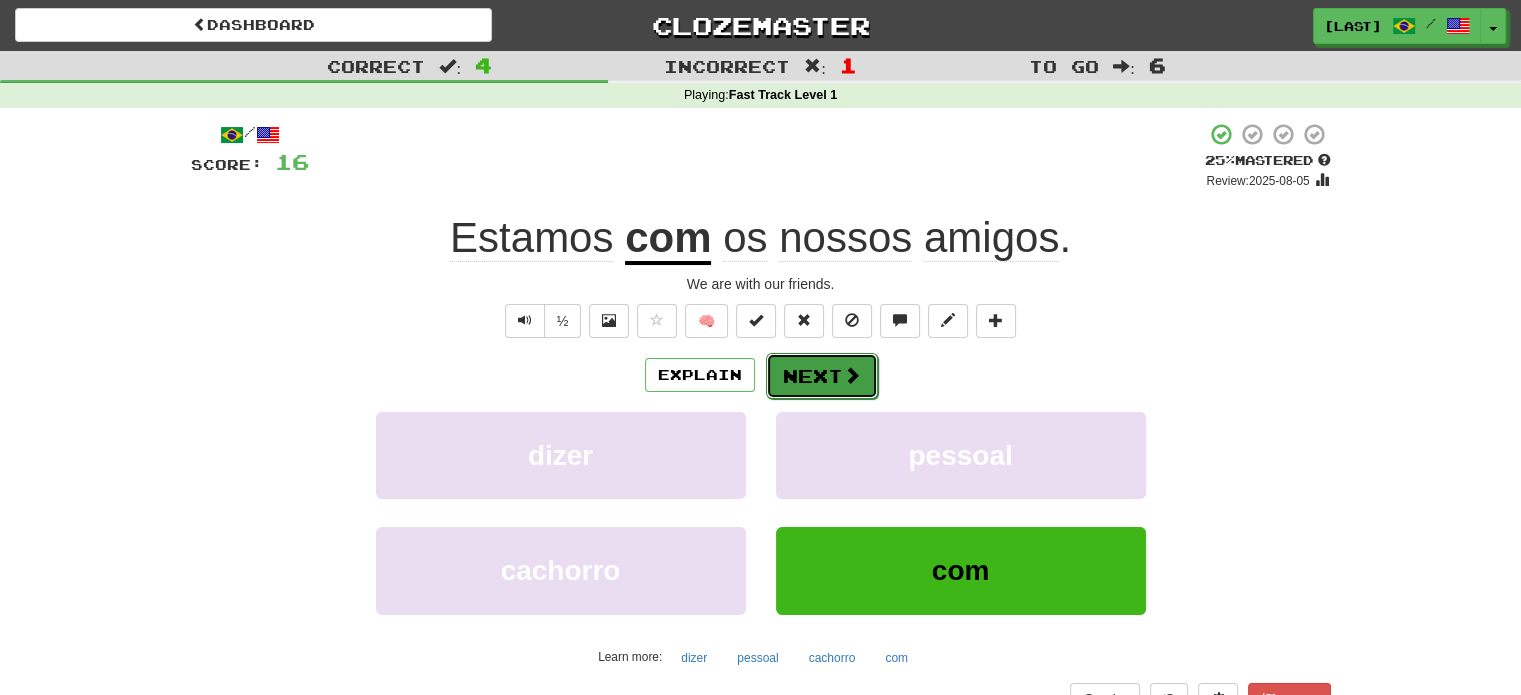 click on "Next" at bounding box center (822, 376) 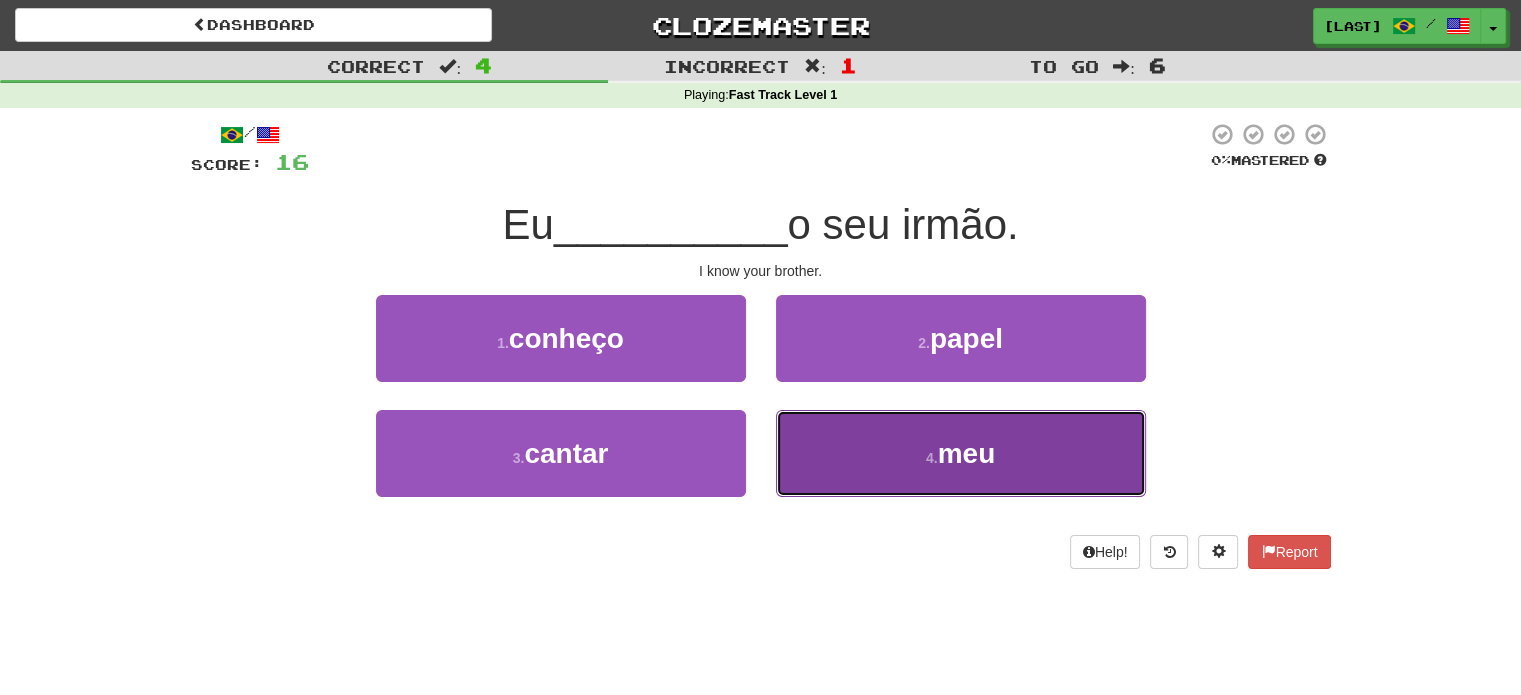 click on "4 .  meu" at bounding box center [961, 453] 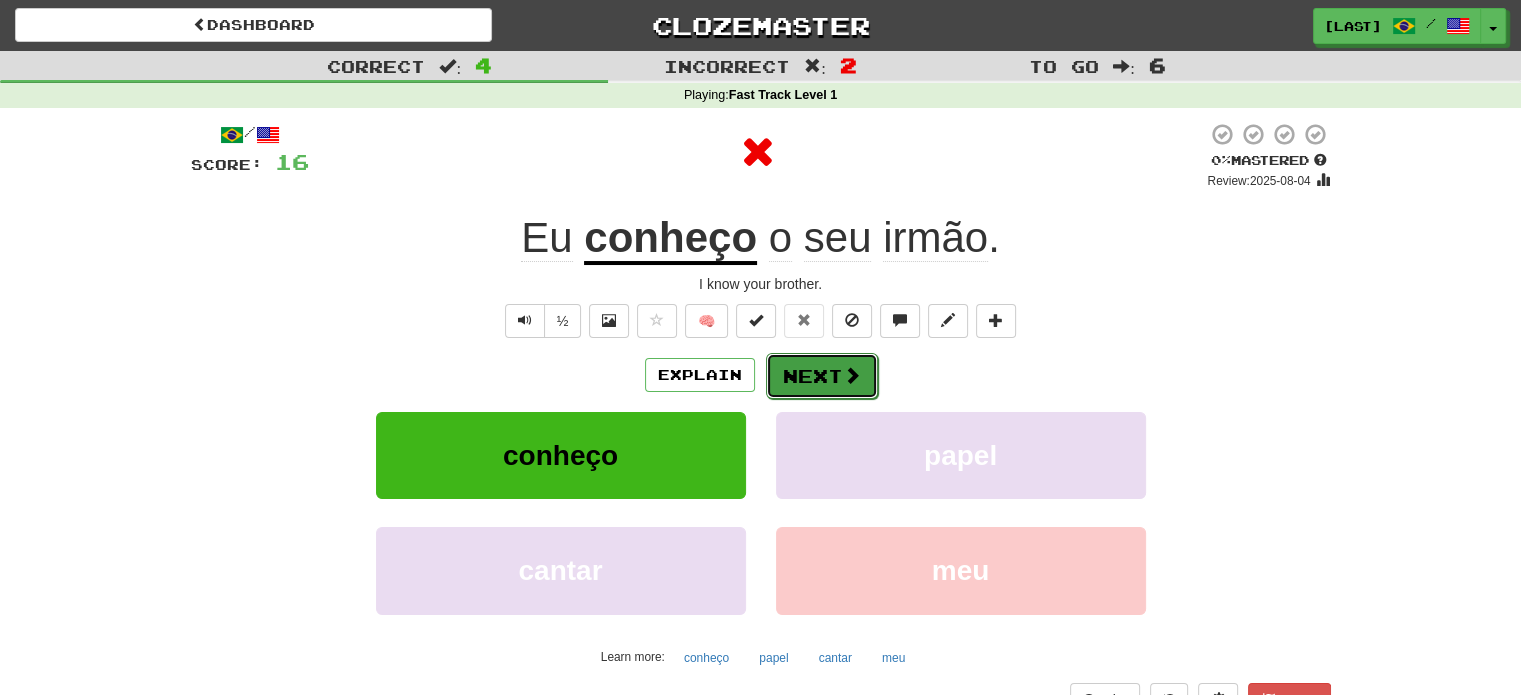 click on "Next" at bounding box center (822, 376) 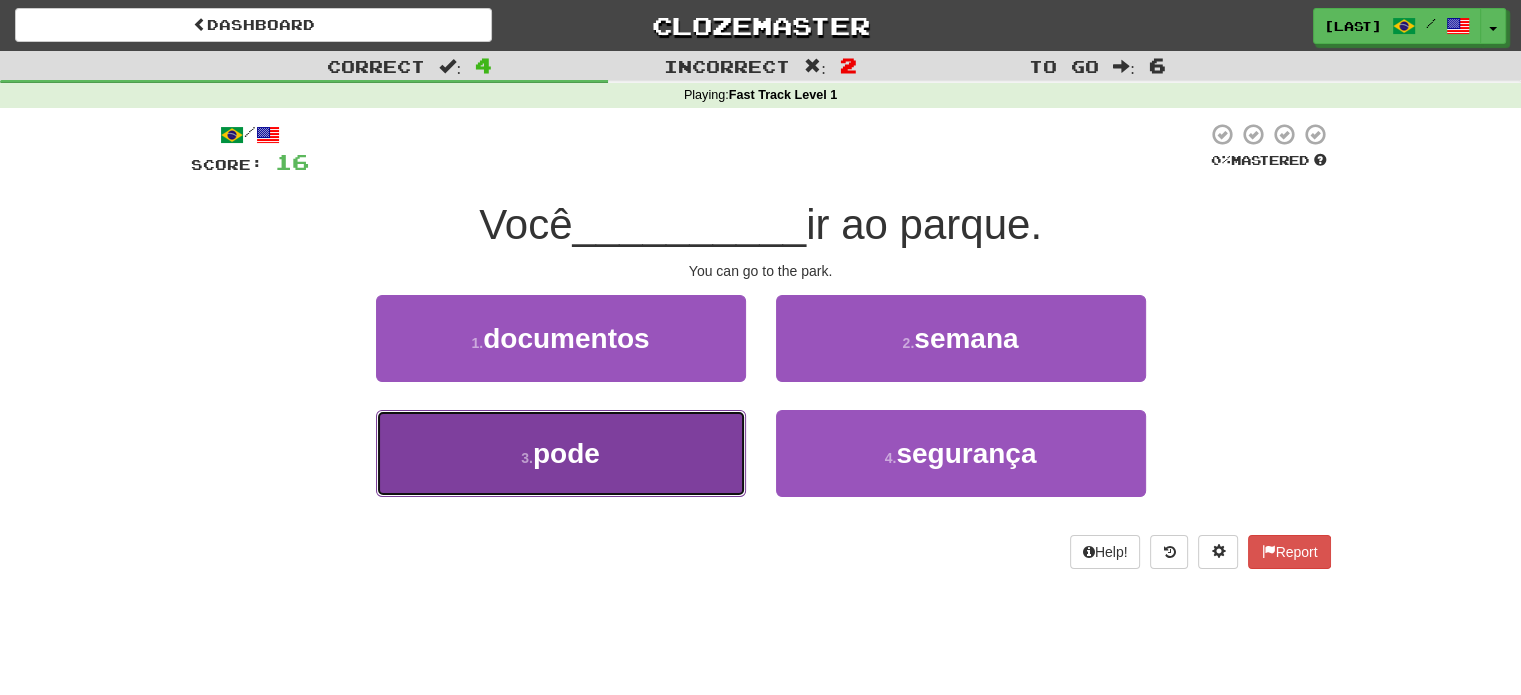 click on "3 .  pode" at bounding box center (561, 453) 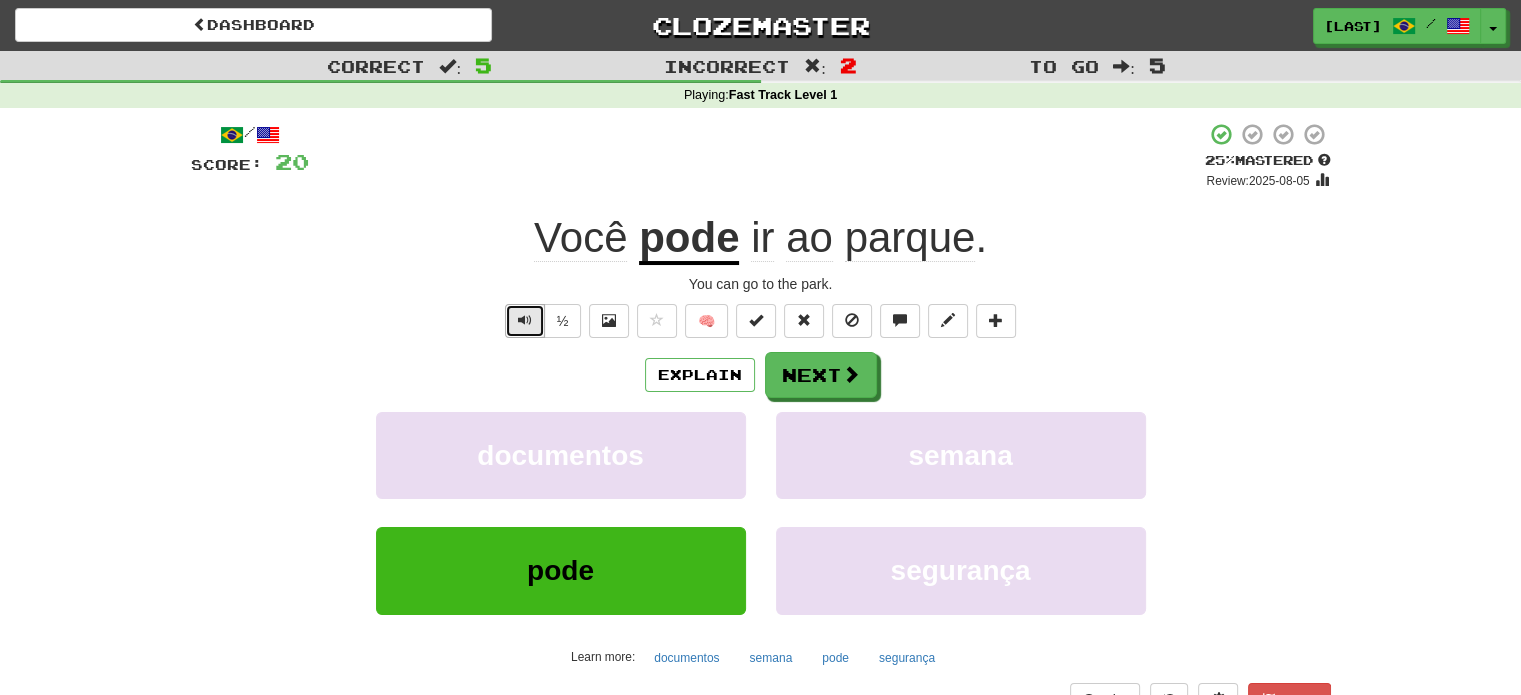 click at bounding box center [525, 320] 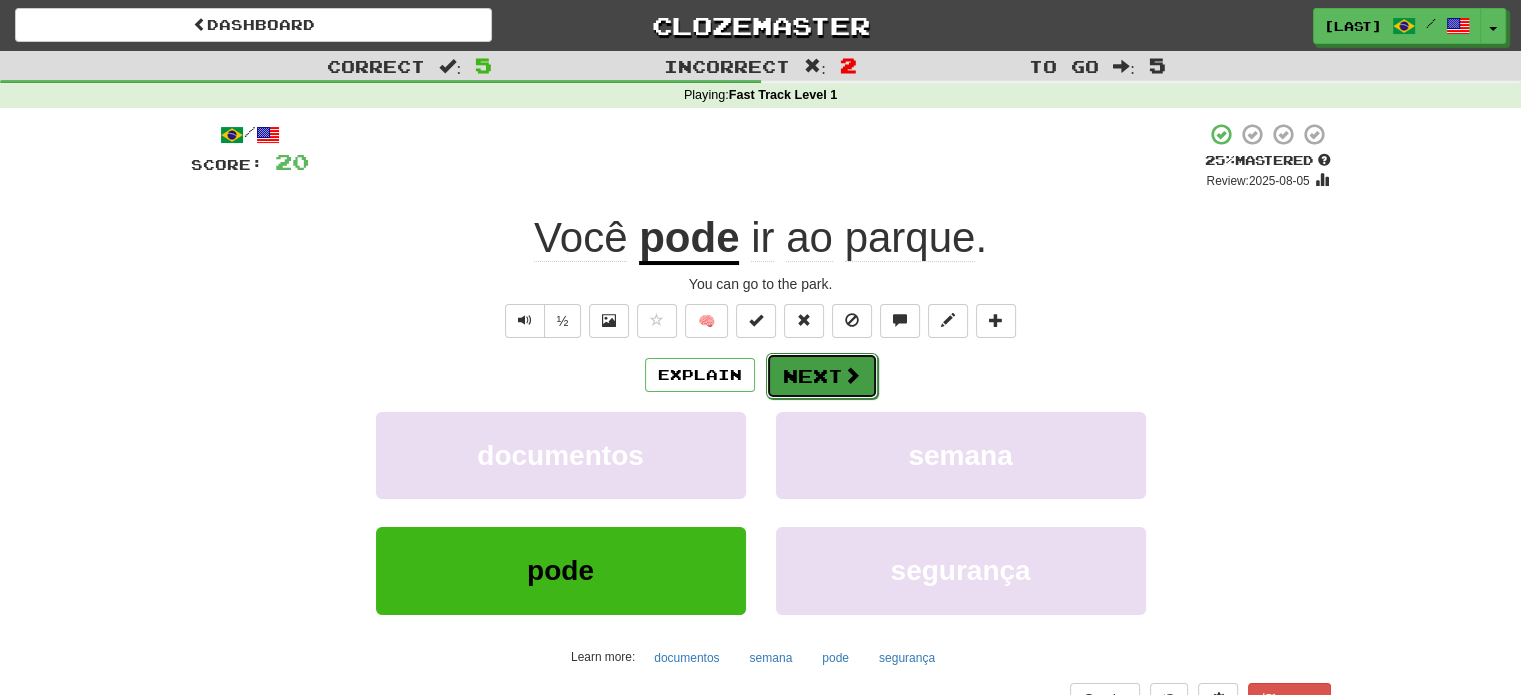 click on "Next" at bounding box center (822, 376) 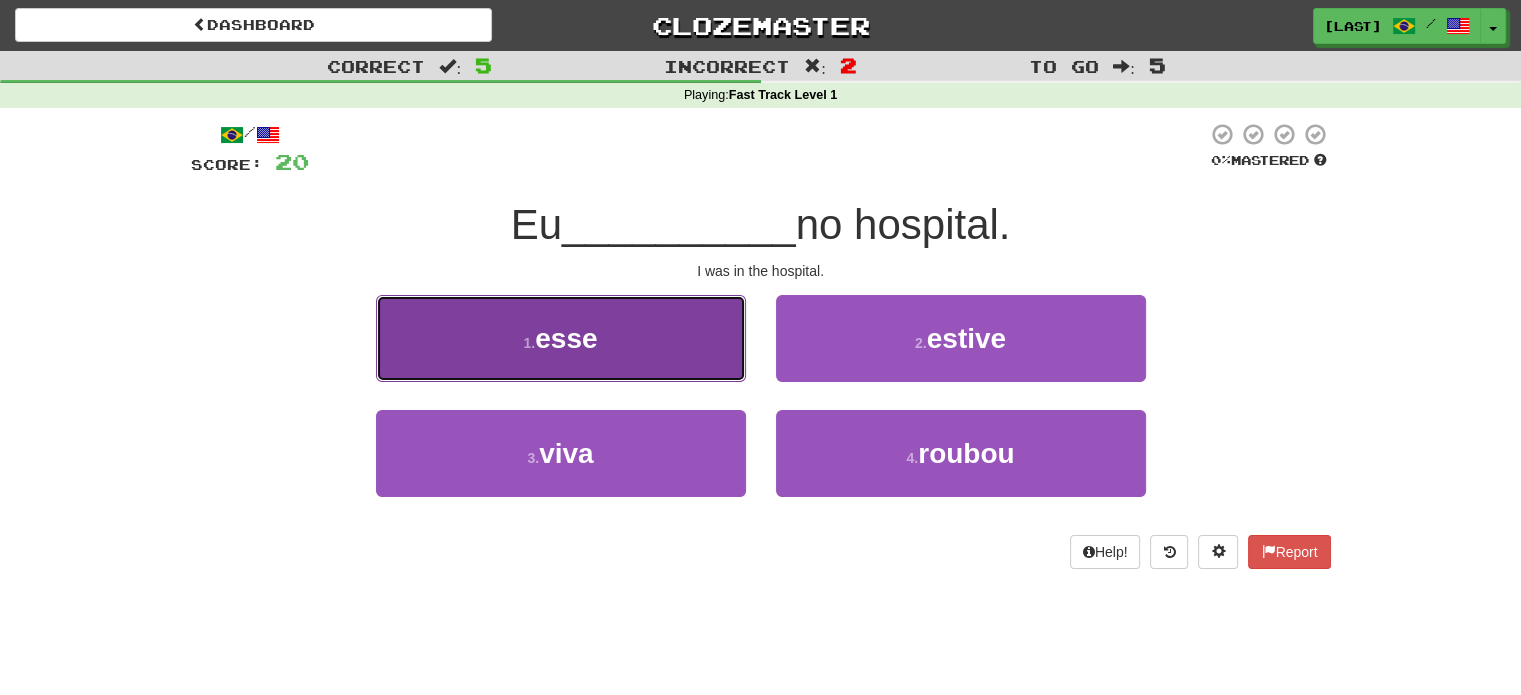 click on "1 .  esse" at bounding box center [561, 338] 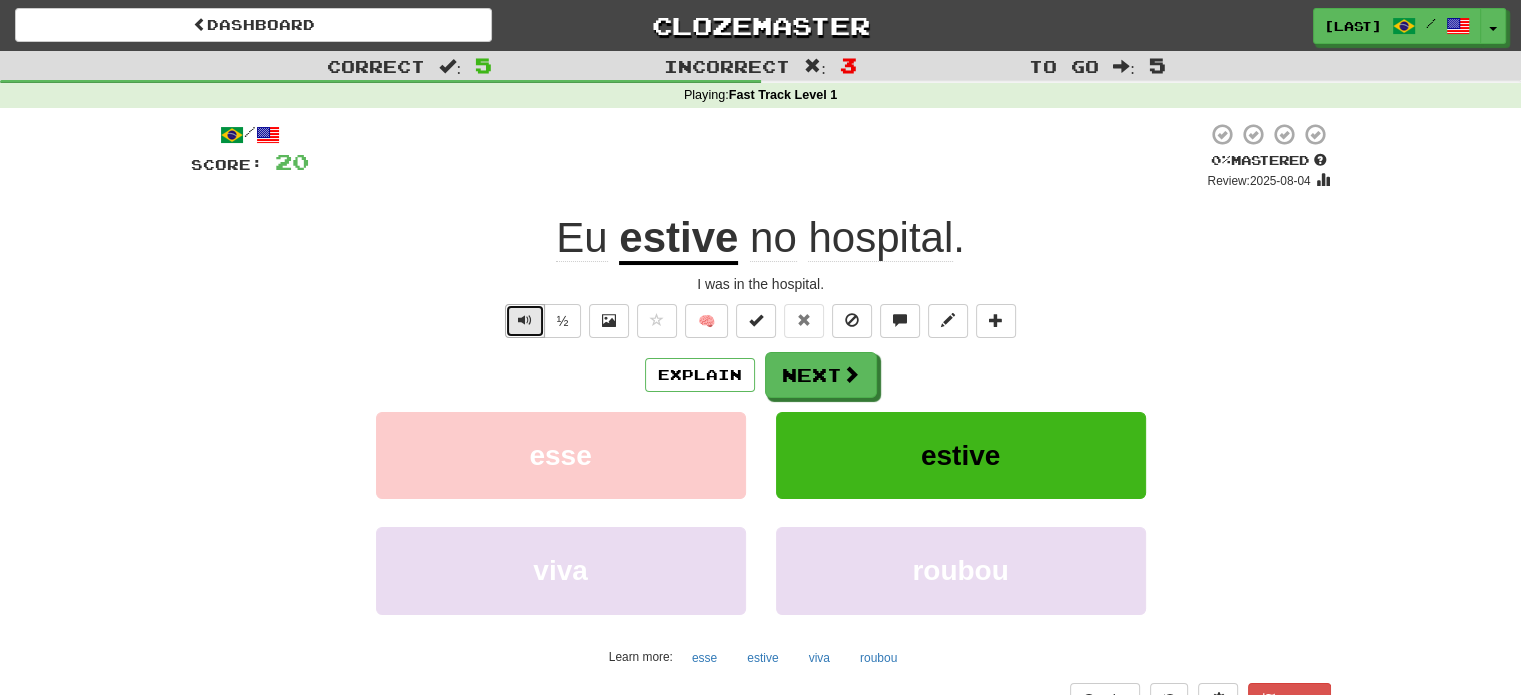 click at bounding box center [525, 320] 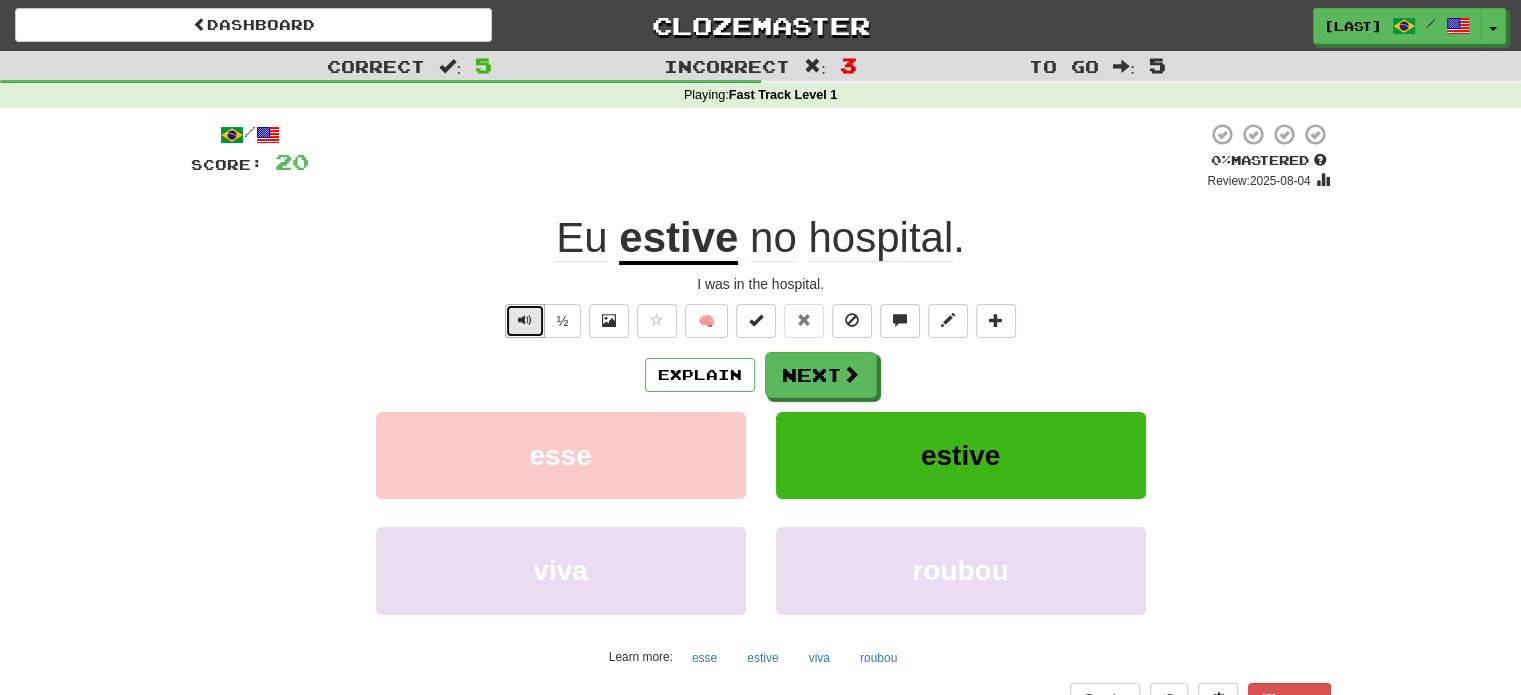 click at bounding box center [525, 320] 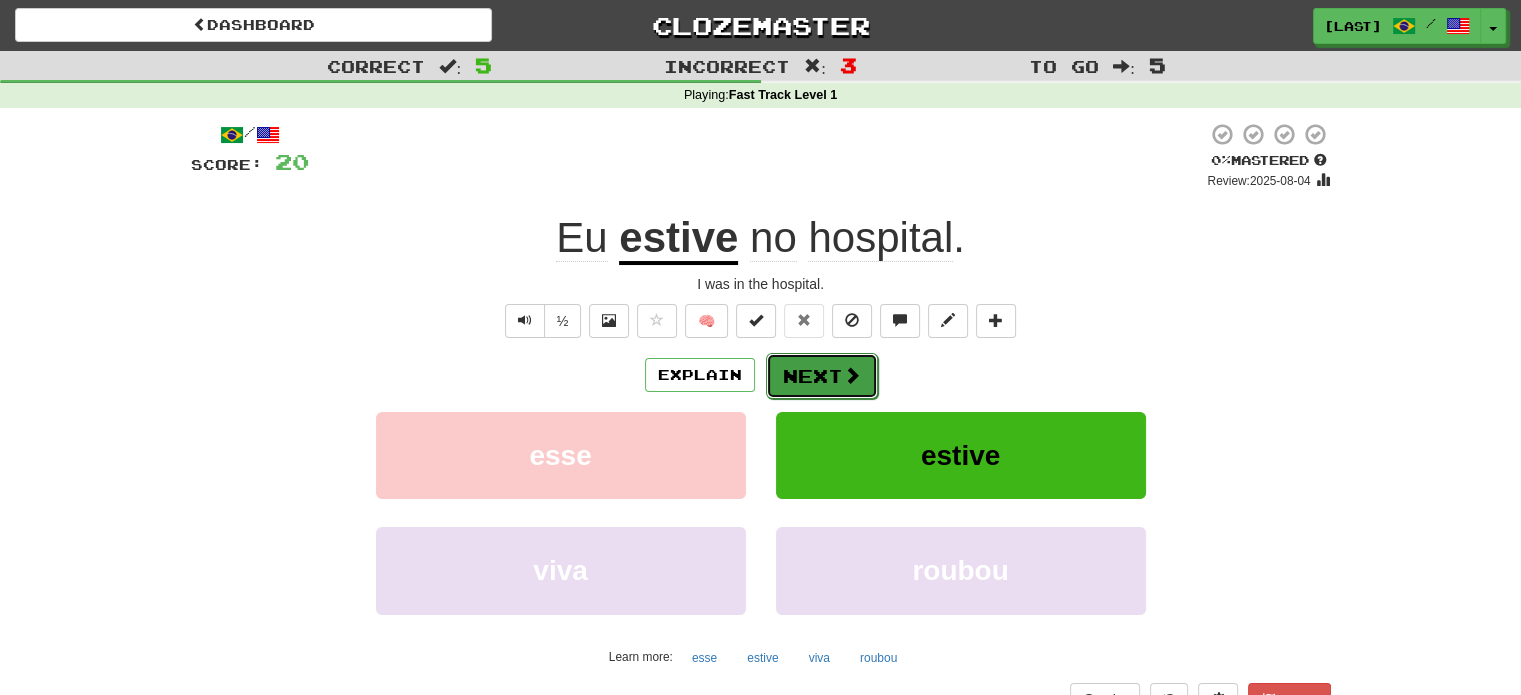 click on "Next" at bounding box center [822, 376] 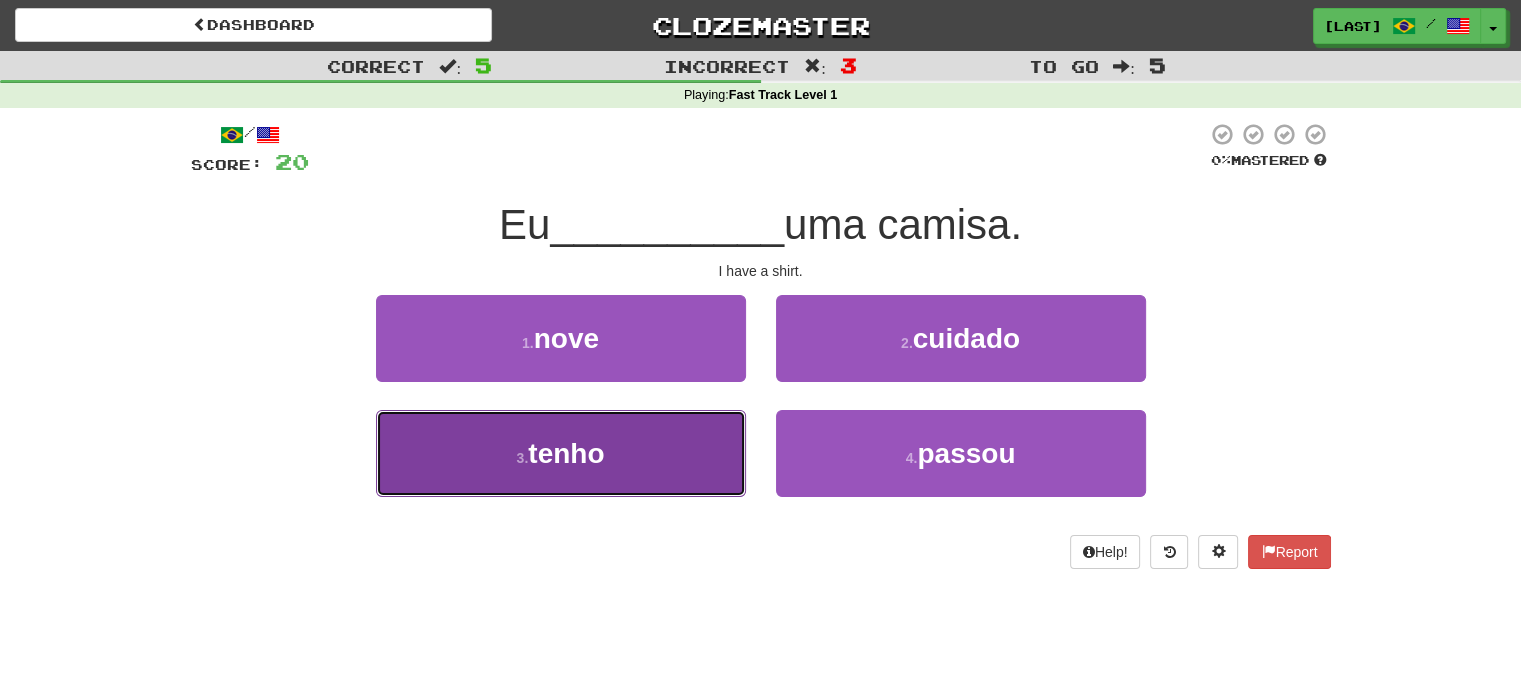 click on "3 .  tenho" at bounding box center (561, 453) 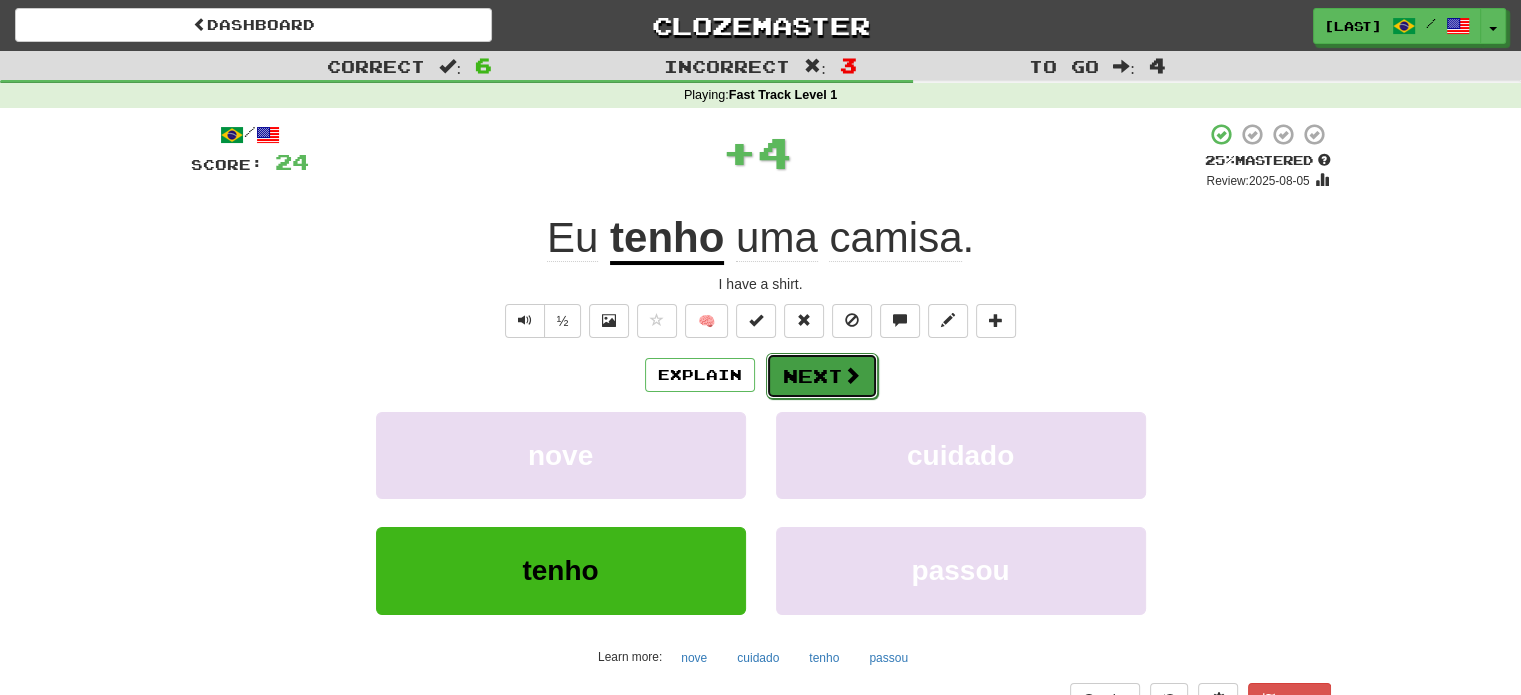 click on "Next" at bounding box center (822, 376) 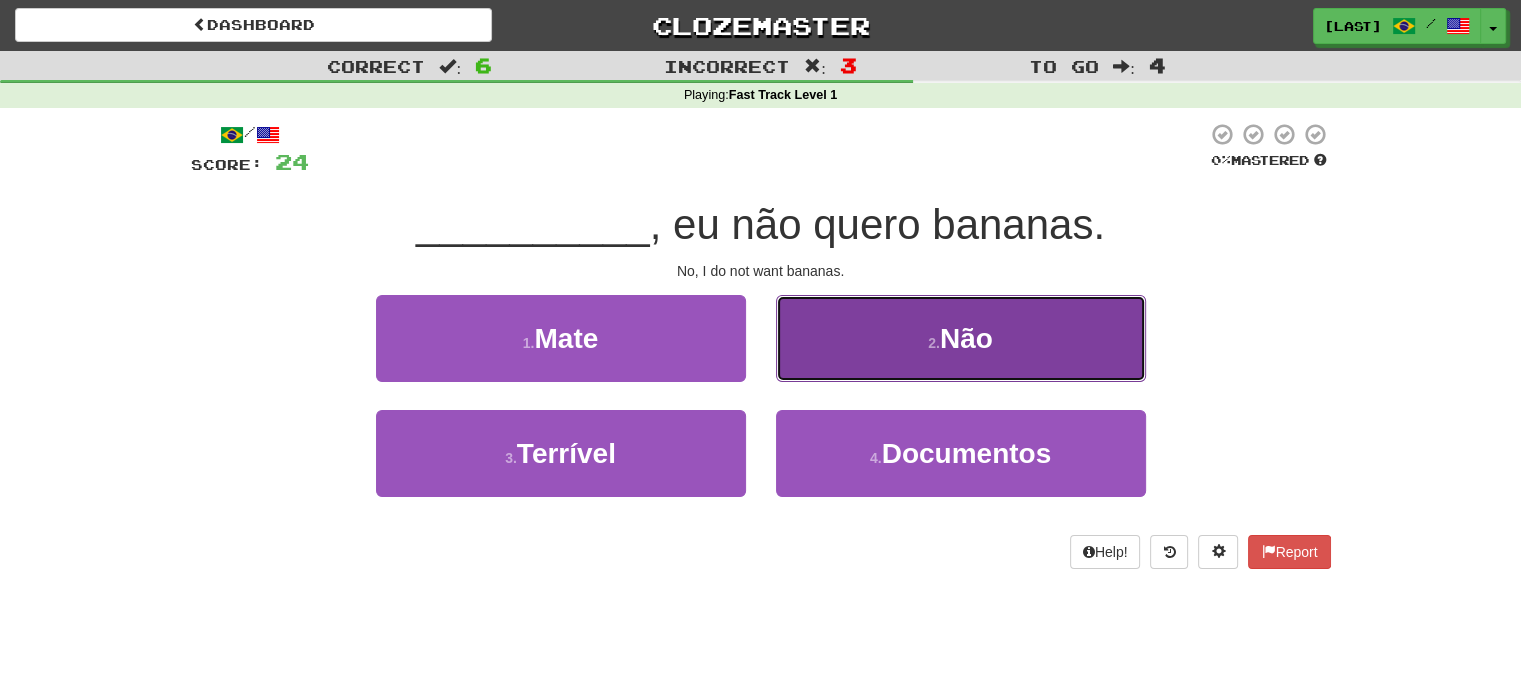 click on "2 .  Não" at bounding box center (961, 338) 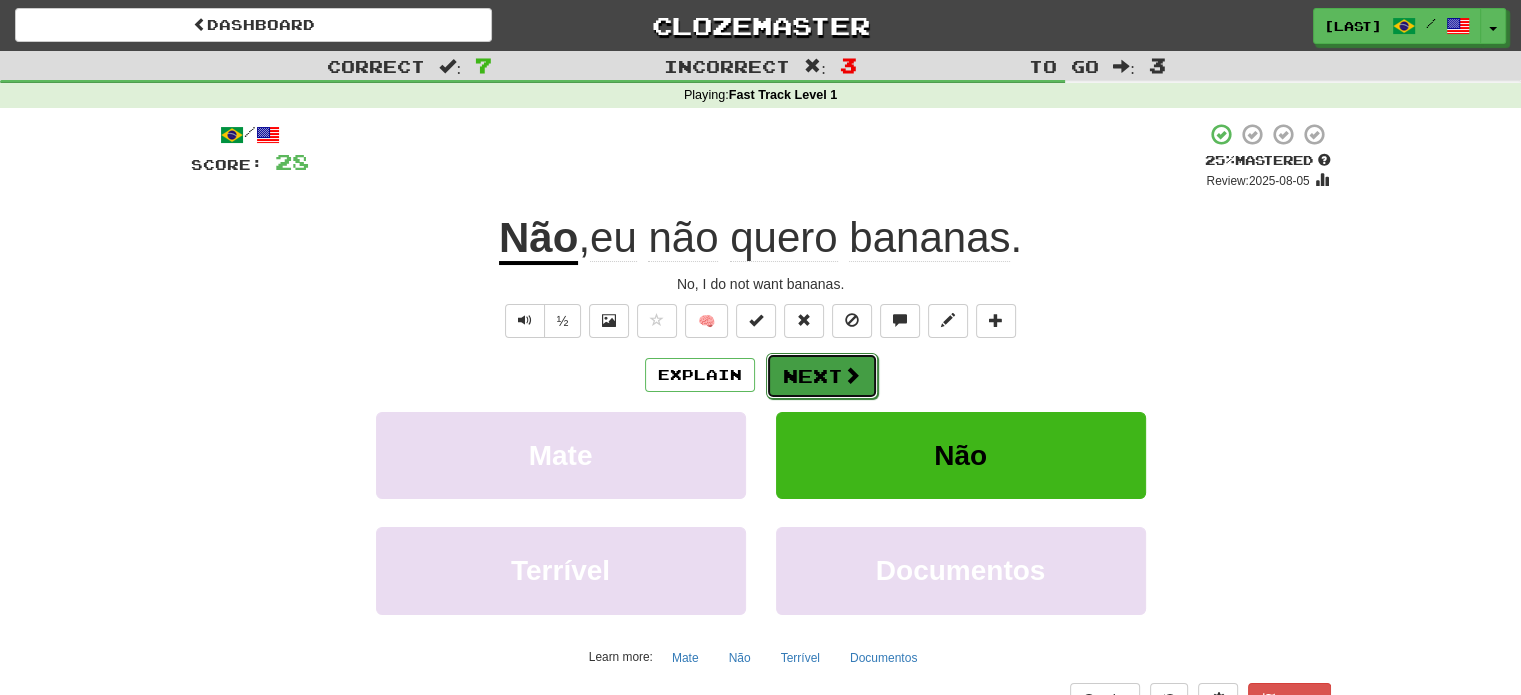 click on "Next" at bounding box center (822, 376) 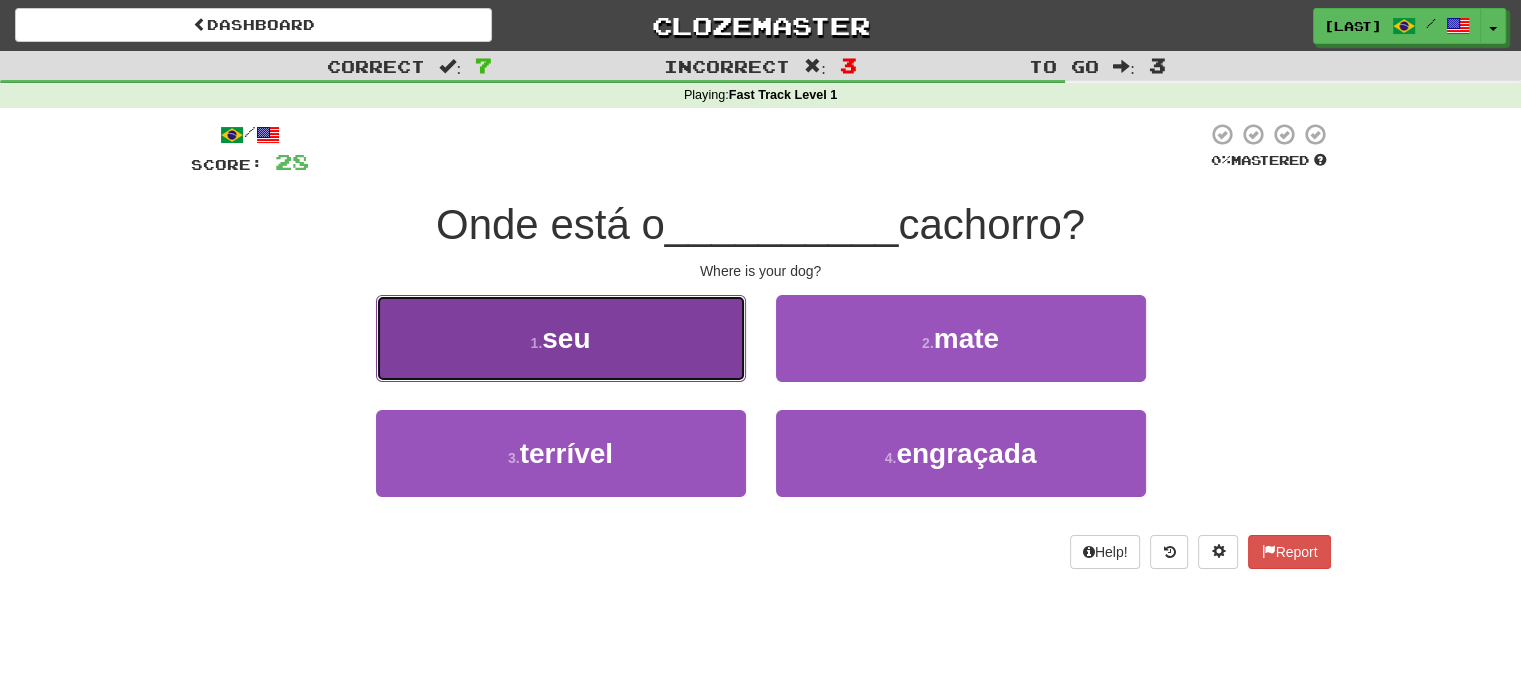 click on "1 .  seu" at bounding box center [561, 338] 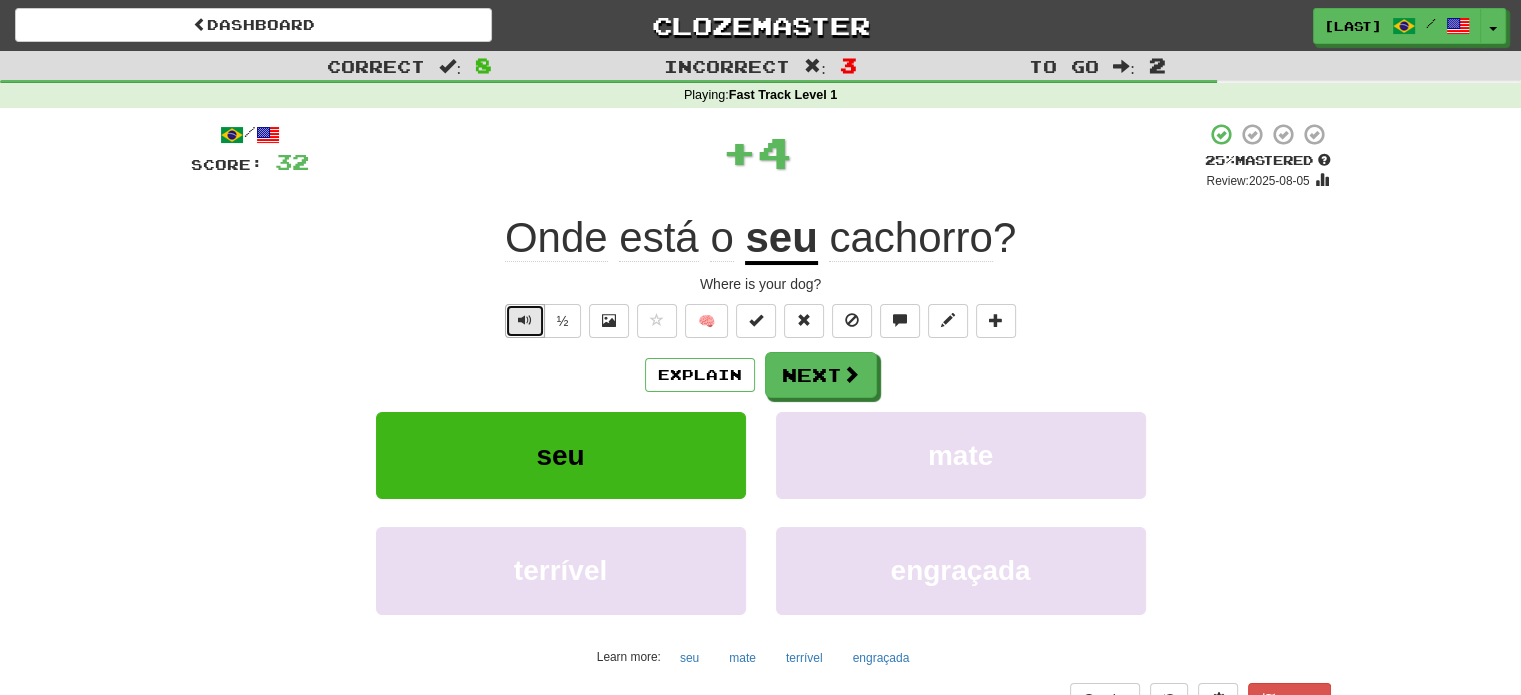 click at bounding box center (525, 321) 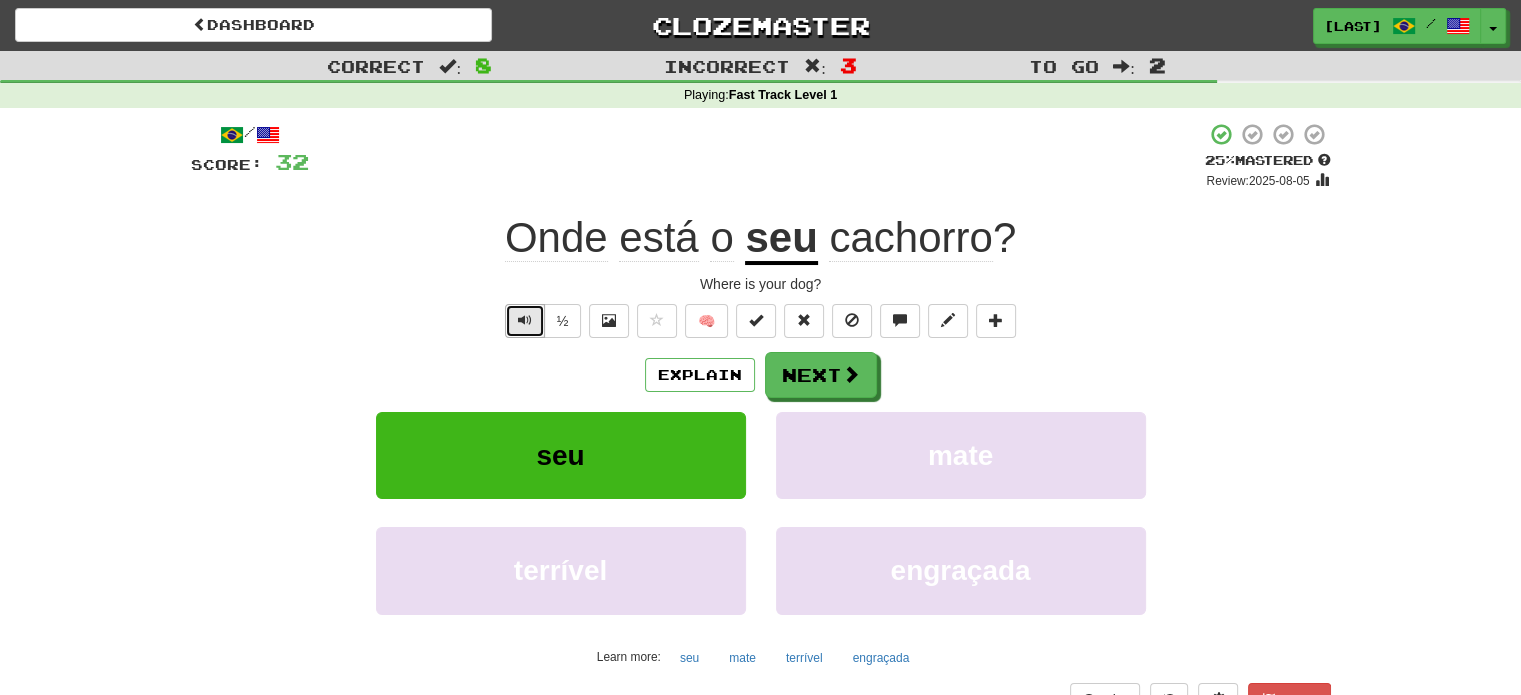 click at bounding box center [525, 321] 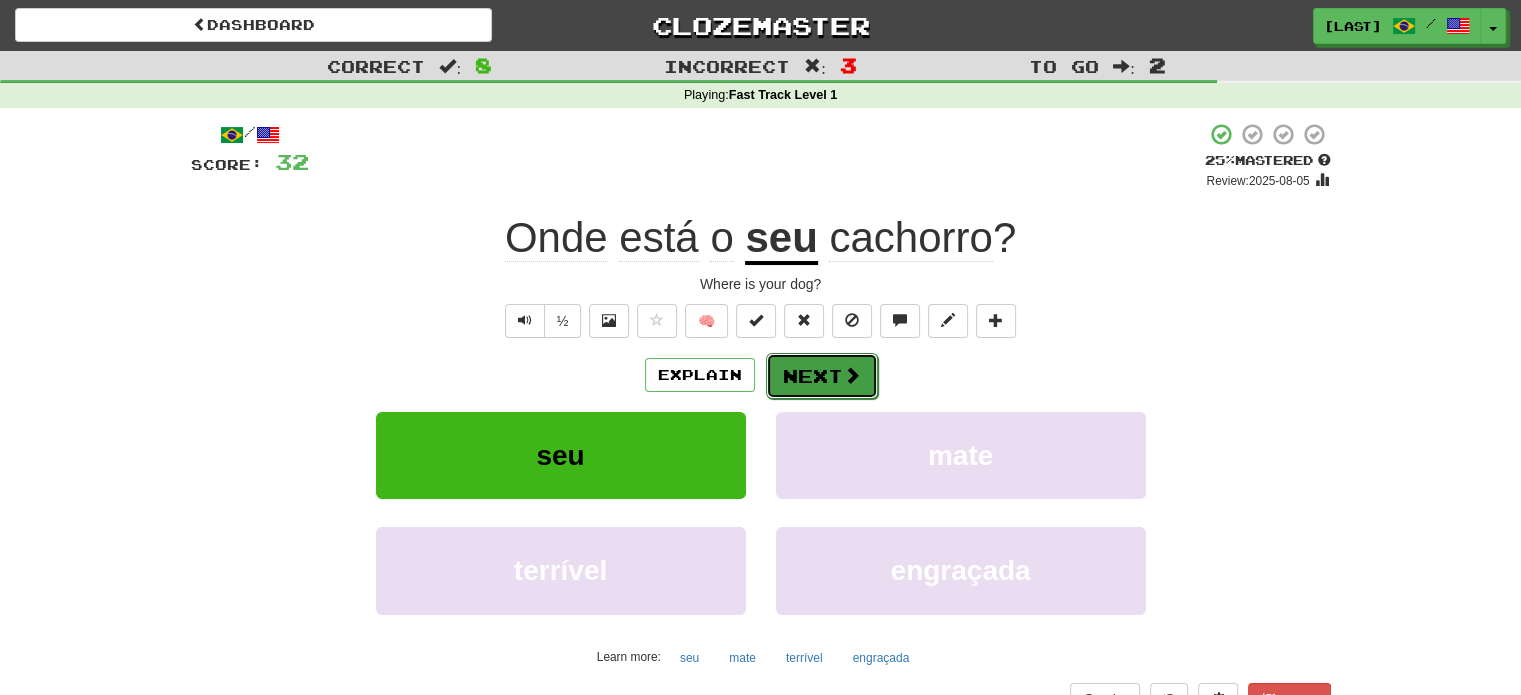click on "Next" at bounding box center [822, 376] 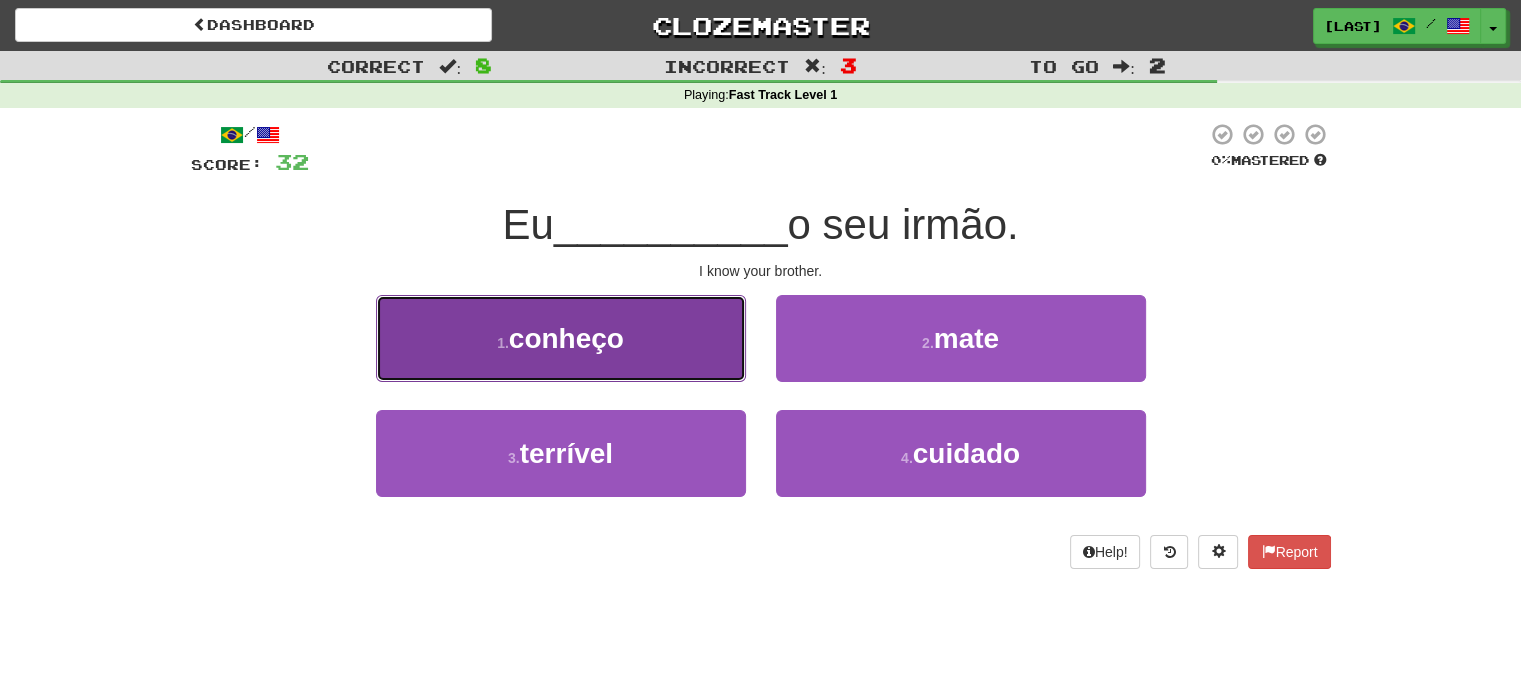 click on "1 .  conheço" at bounding box center (561, 338) 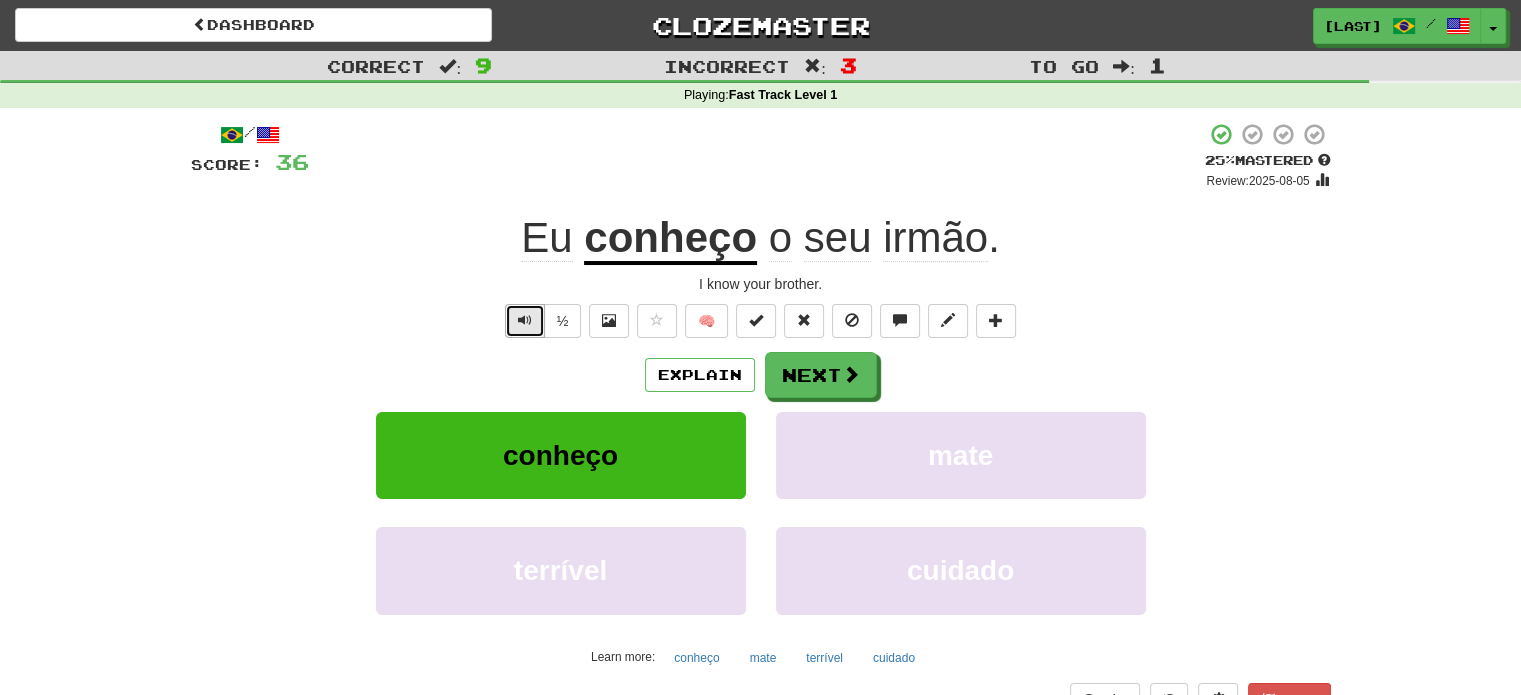 click at bounding box center [525, 321] 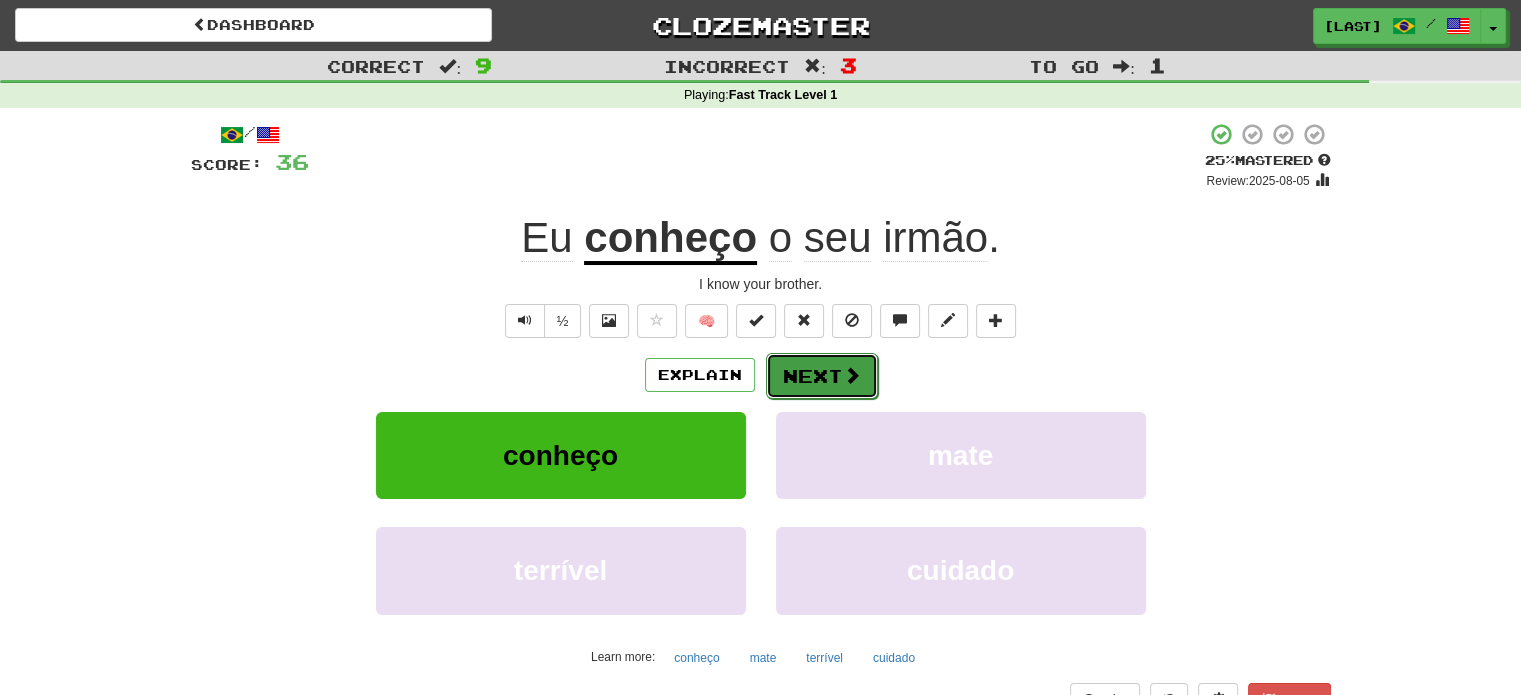 click on "Next" at bounding box center [822, 376] 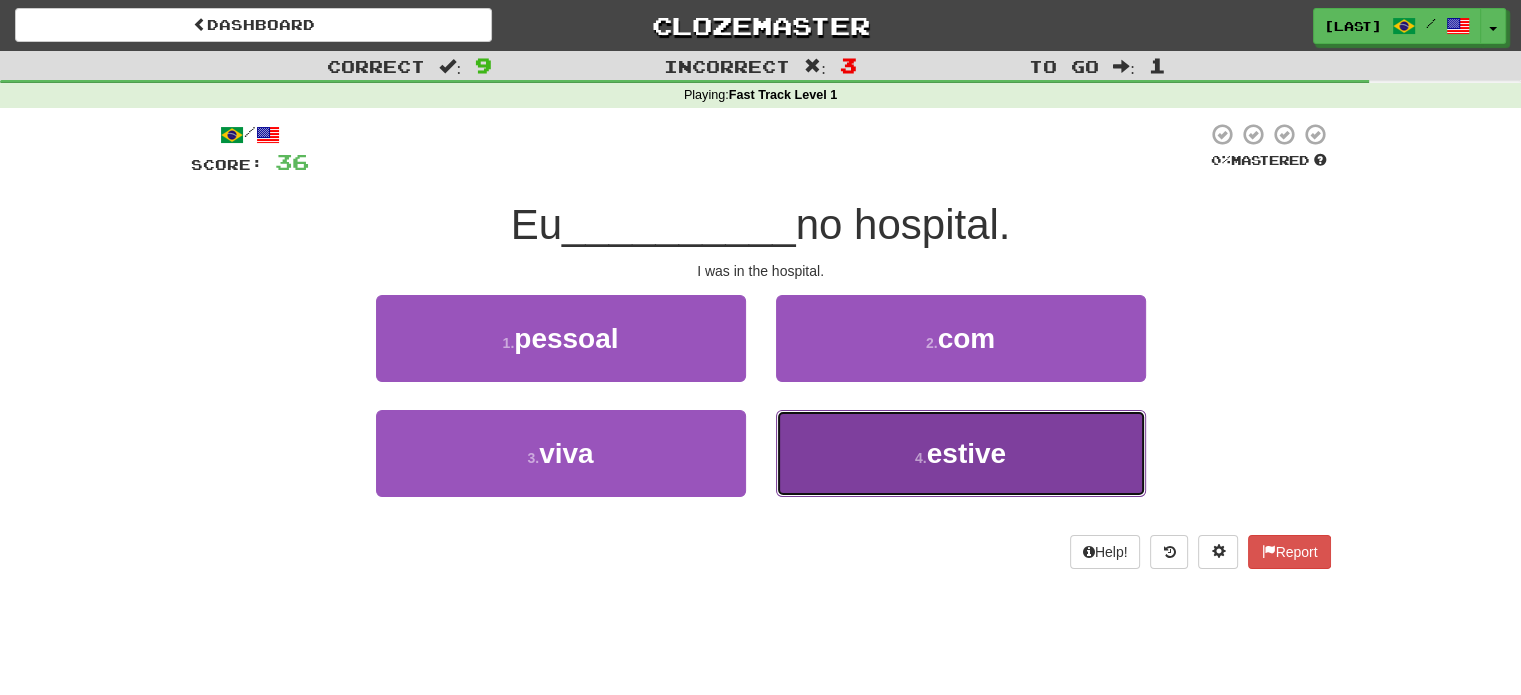 click on "4 .  estive" at bounding box center (961, 453) 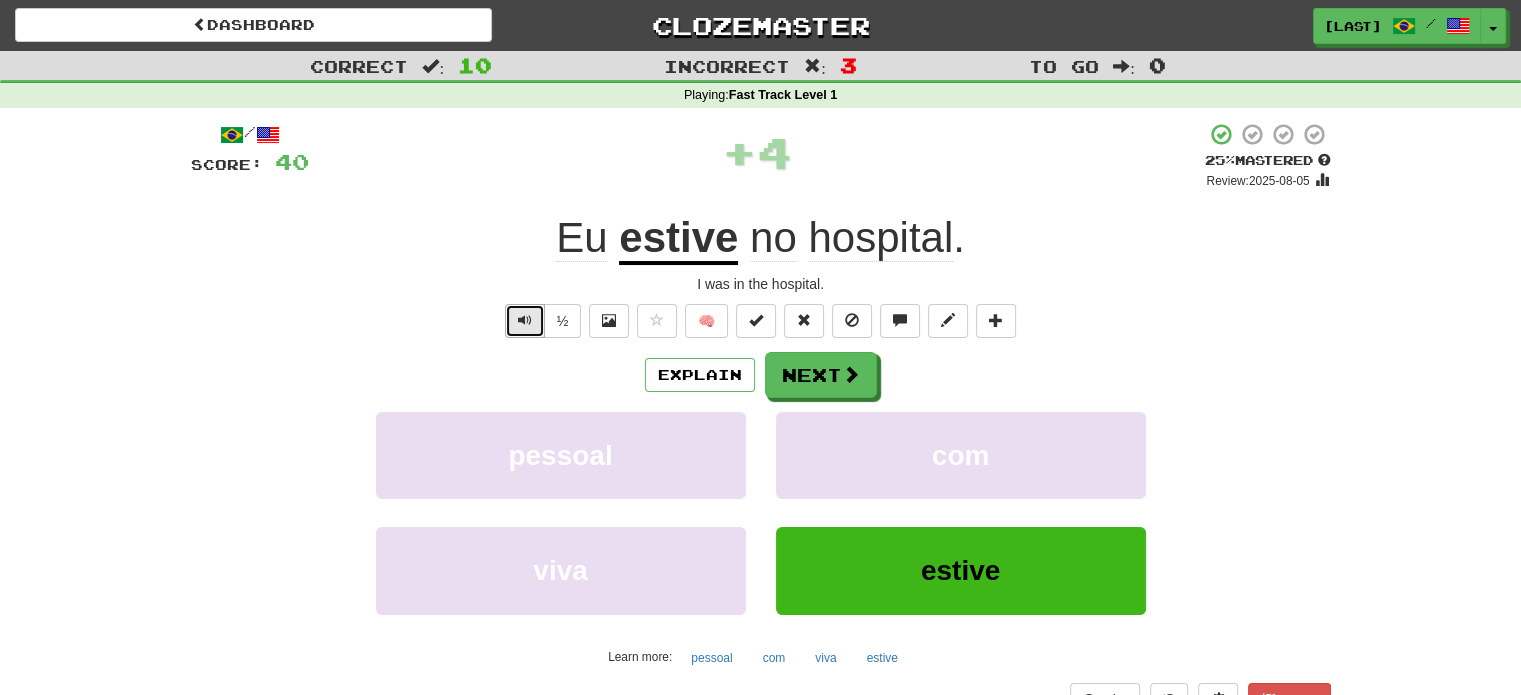click at bounding box center (525, 320) 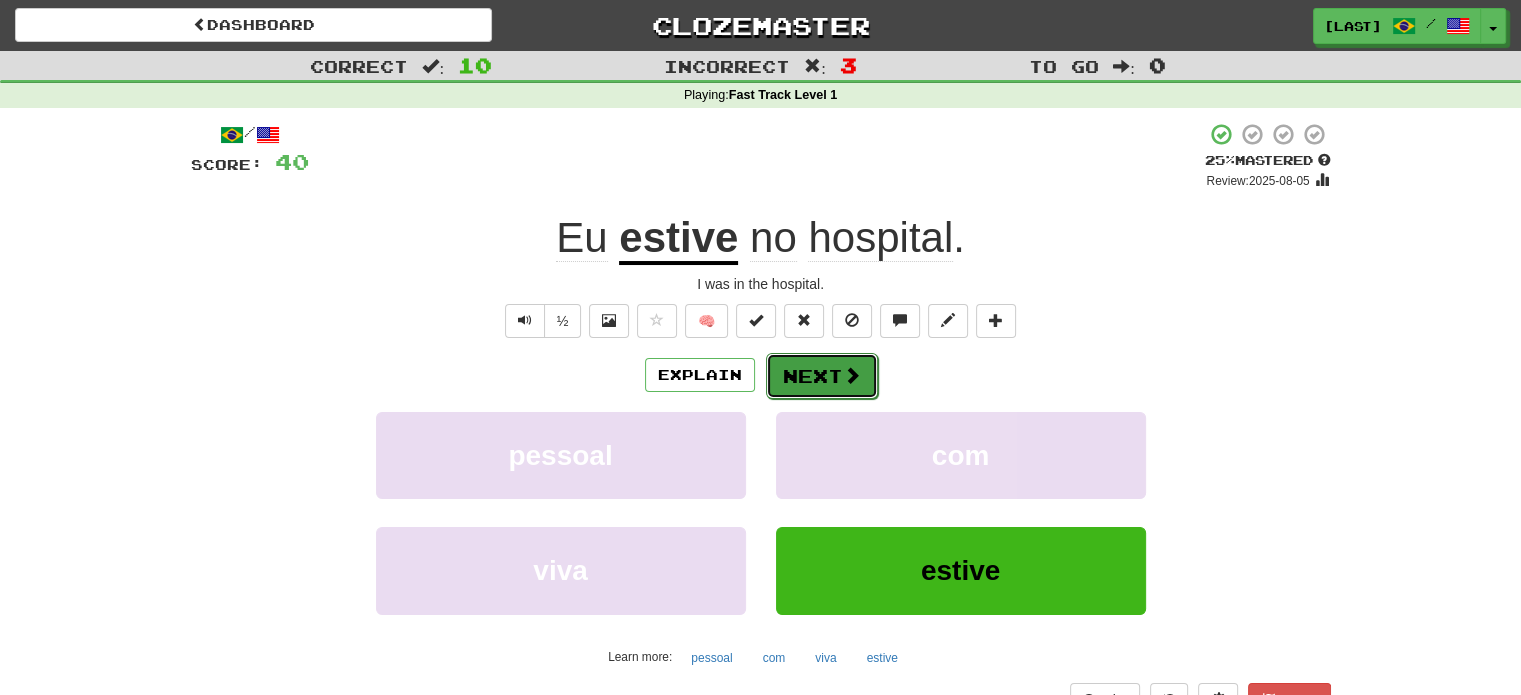 click on "Next" at bounding box center [822, 376] 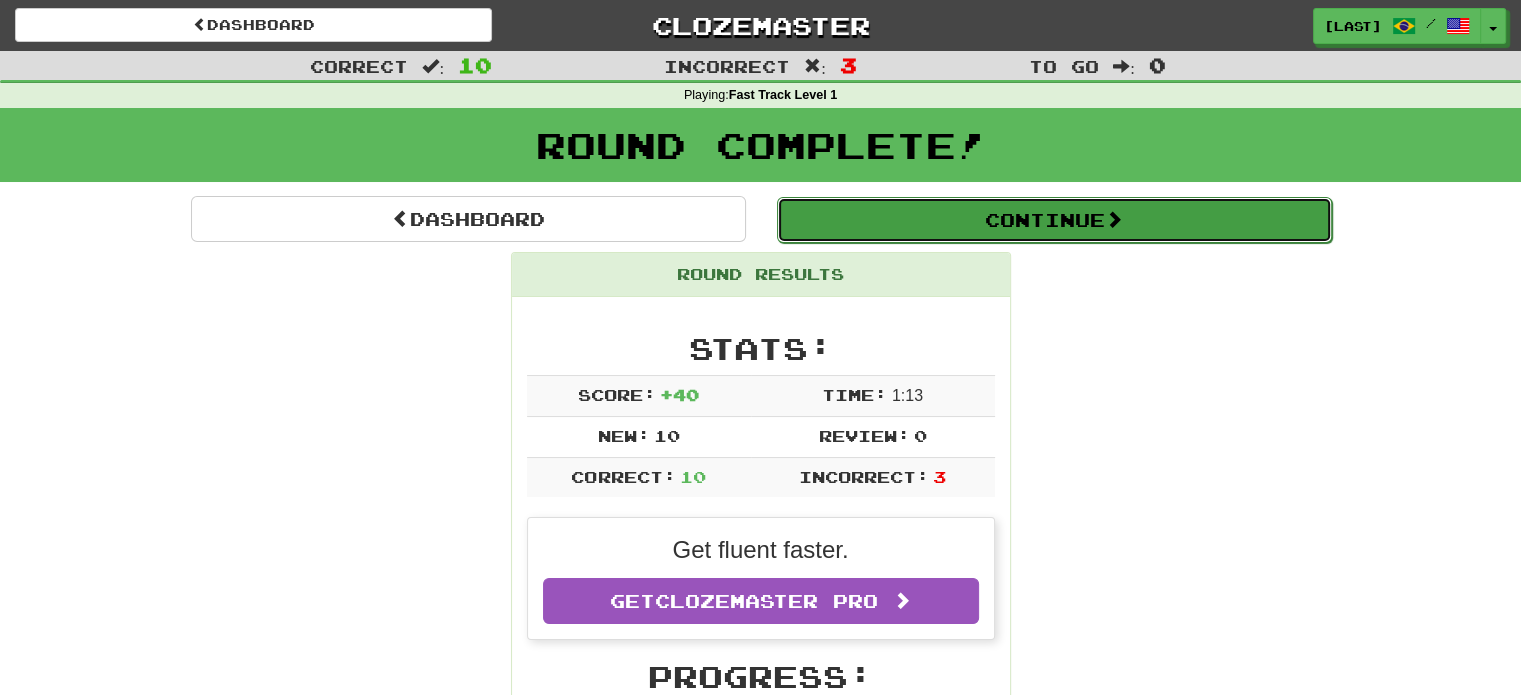click on "Continue" at bounding box center [1054, 220] 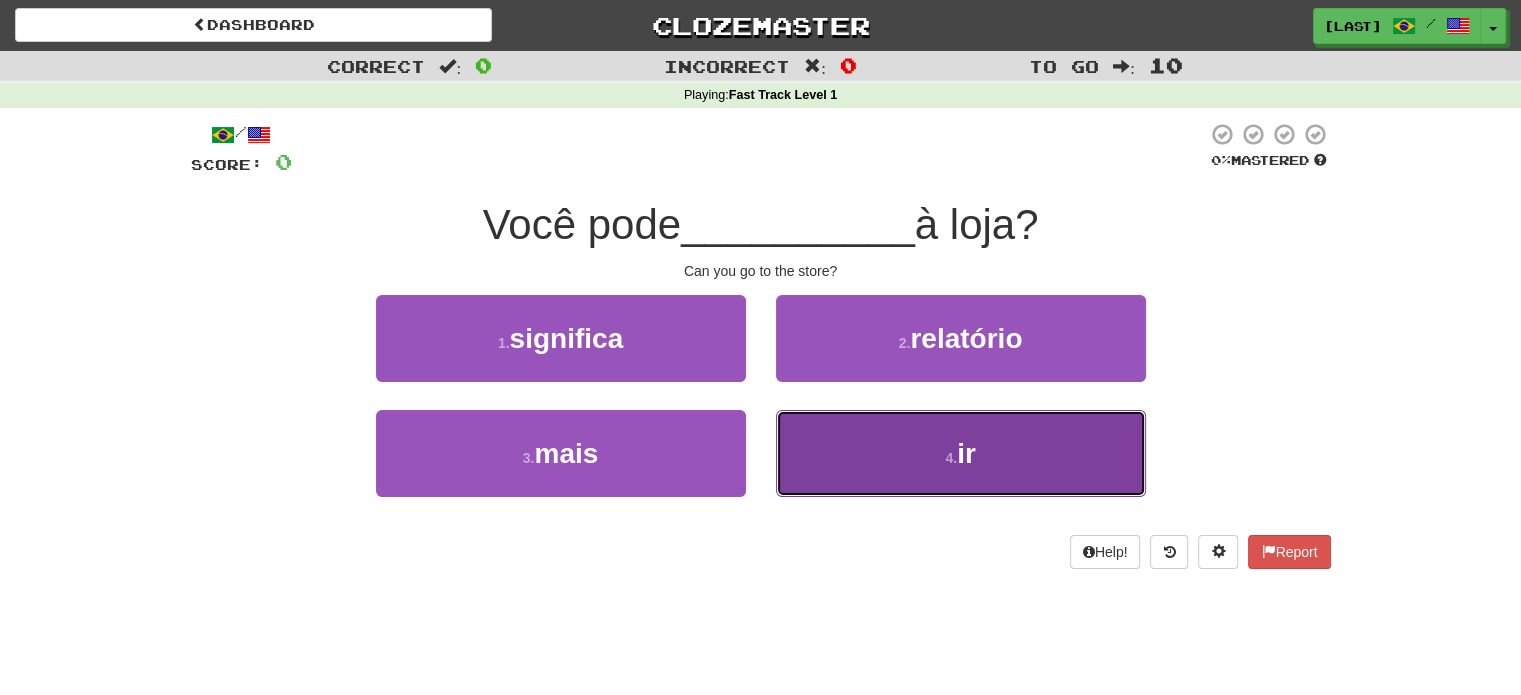 click on "4 .  ir" at bounding box center (961, 453) 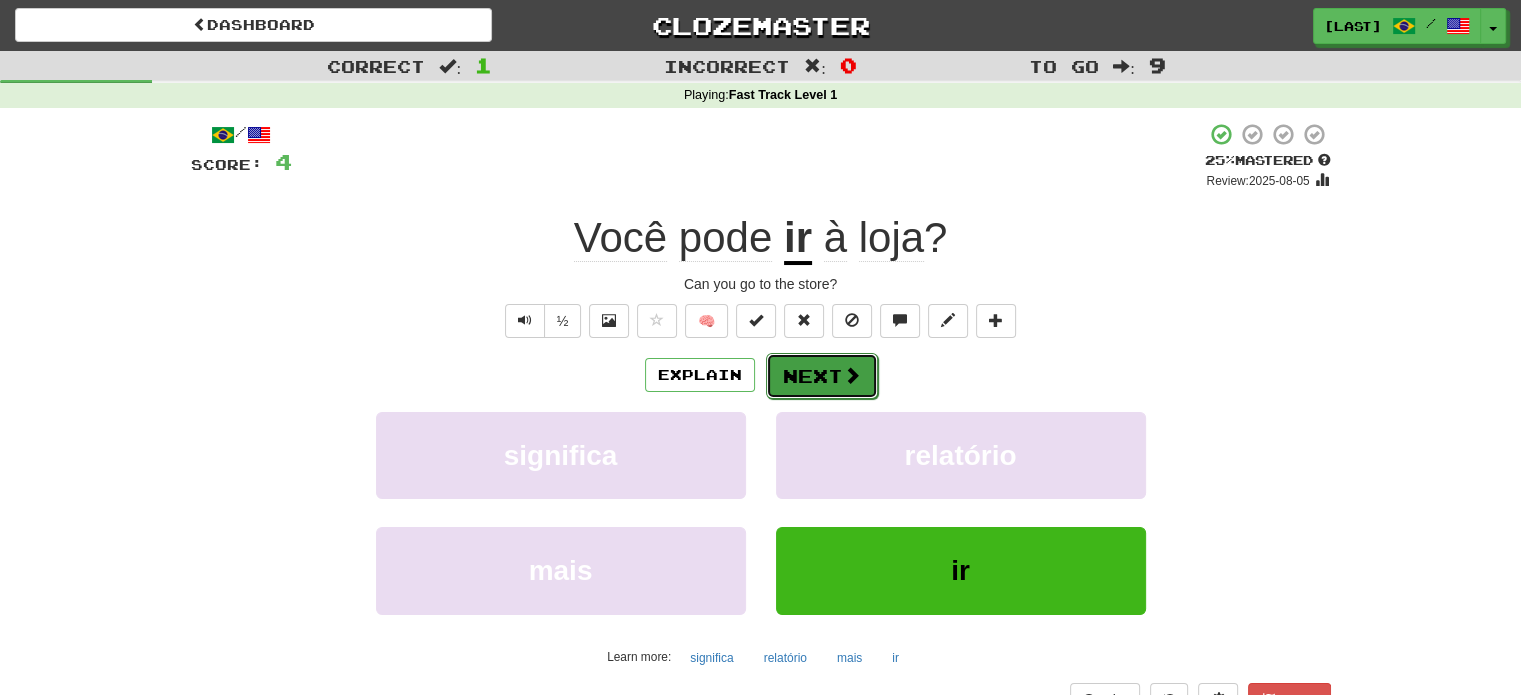 click on "Next" at bounding box center (822, 376) 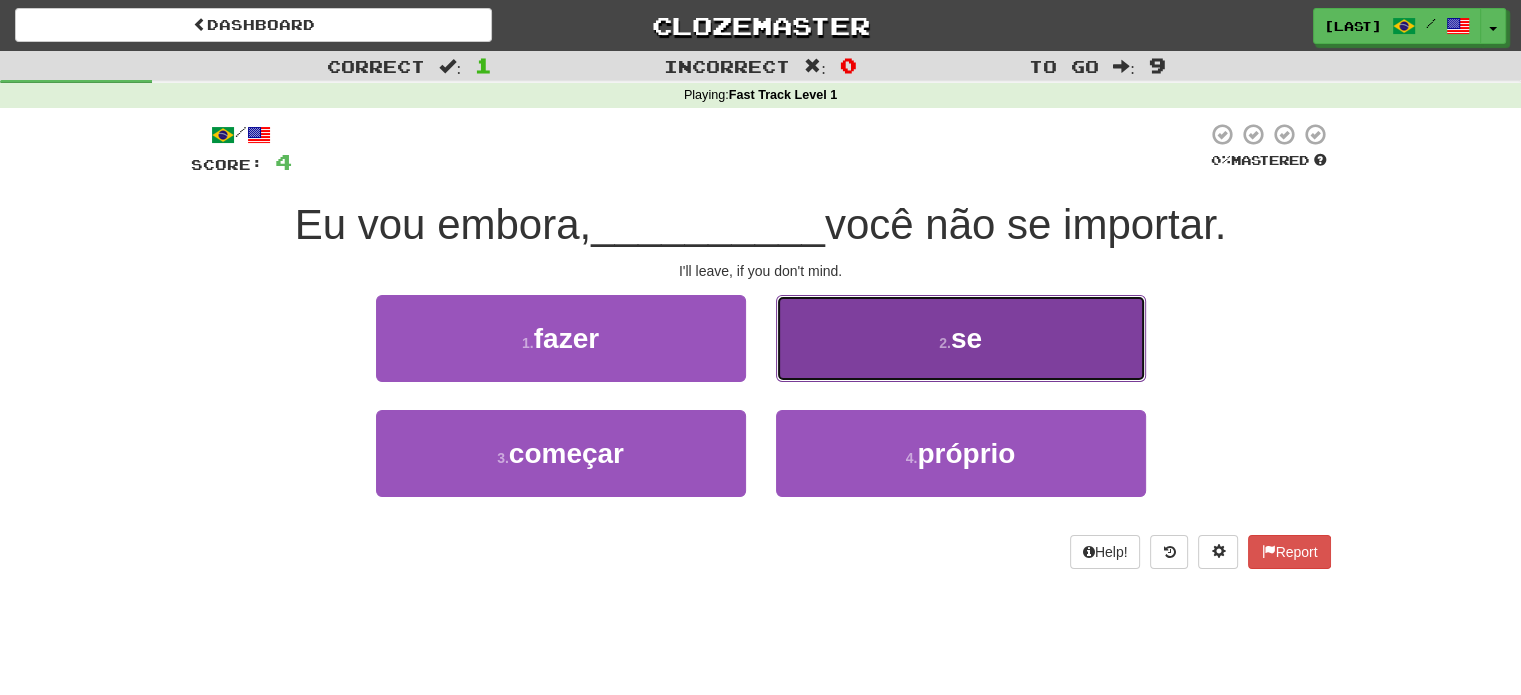 click on "2 .  se" at bounding box center [961, 338] 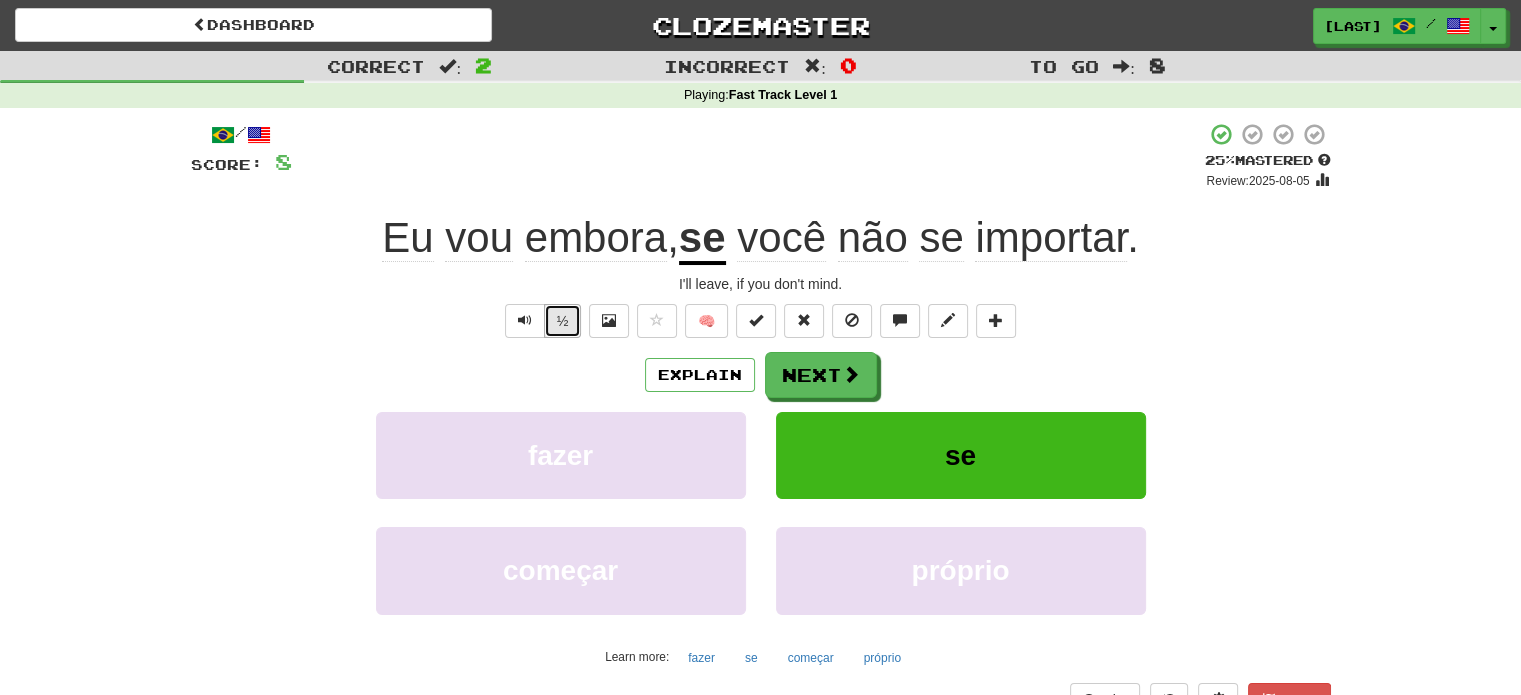 click on "½" at bounding box center [563, 321] 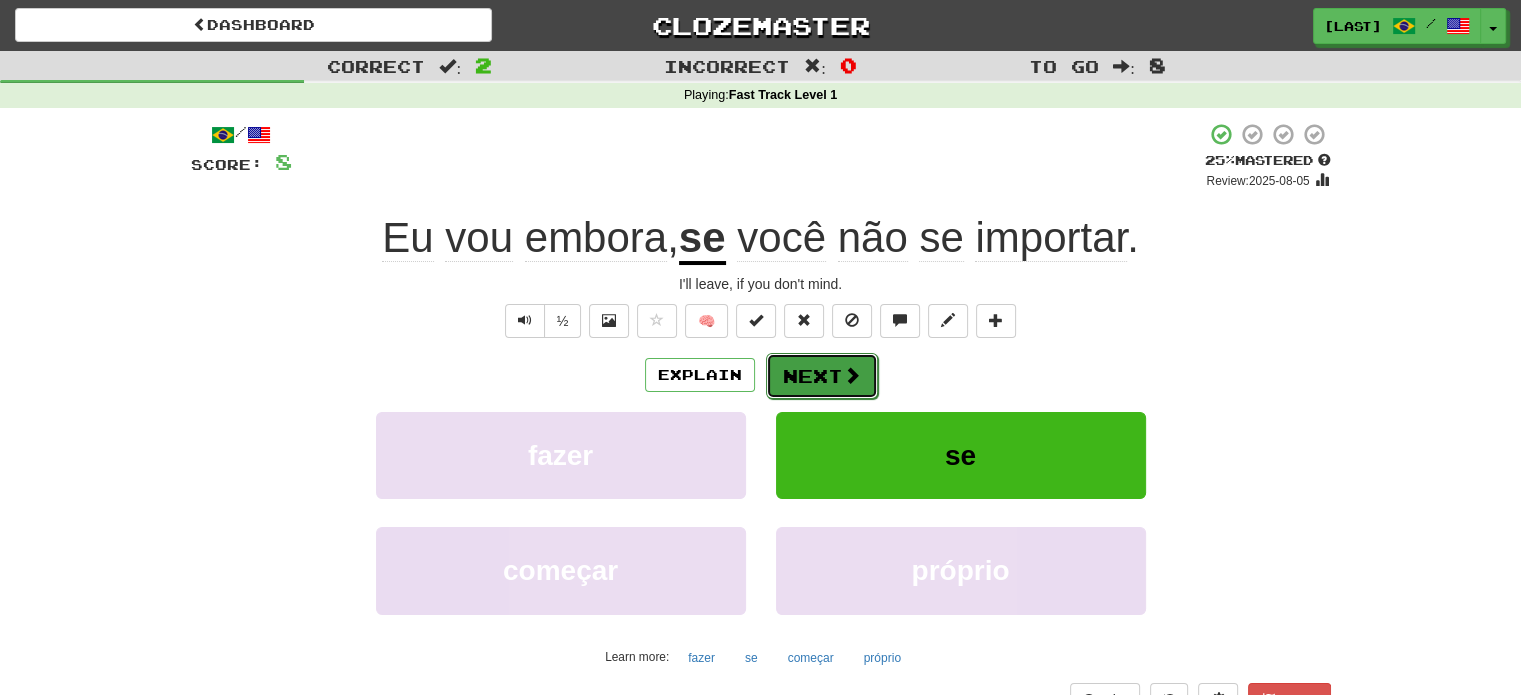 click on "Next" at bounding box center (822, 376) 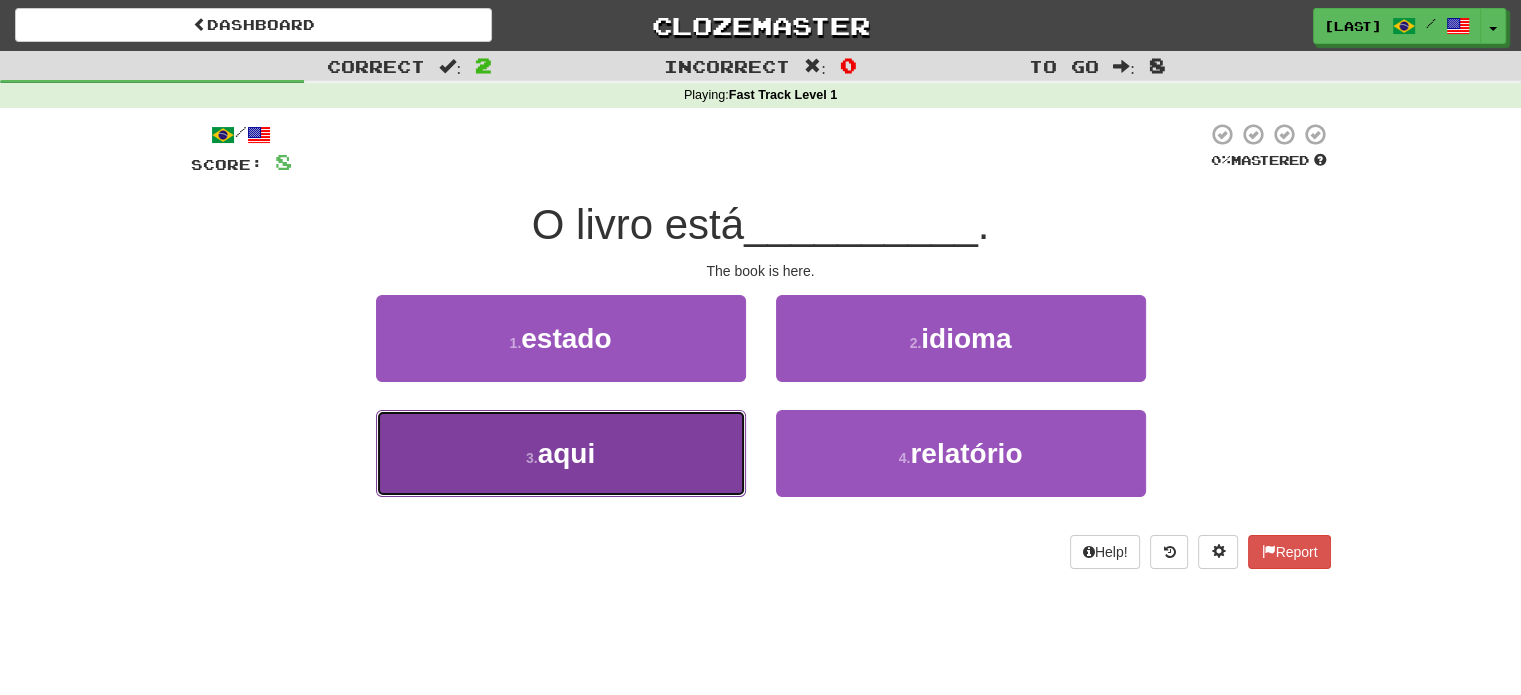 click on "3 .  aqui" at bounding box center [561, 453] 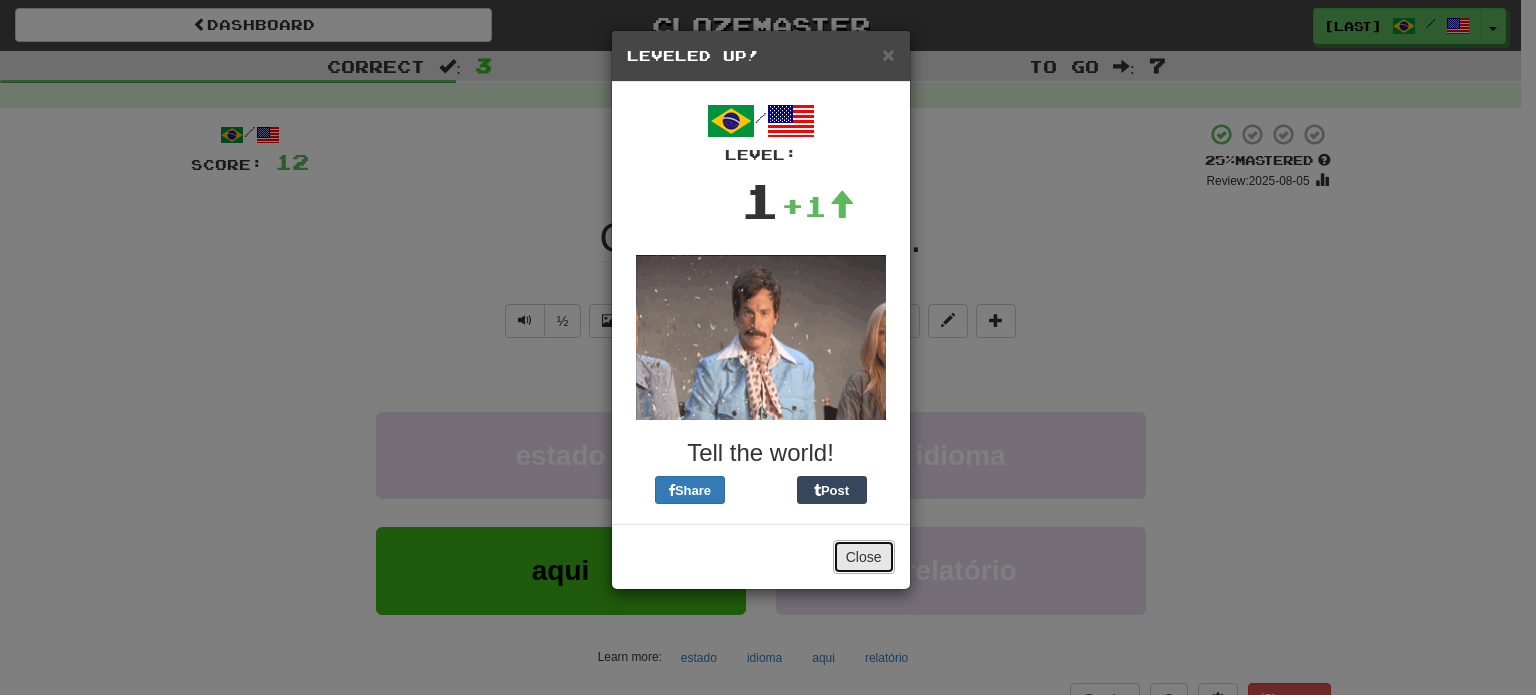 click on "Close" at bounding box center [864, 557] 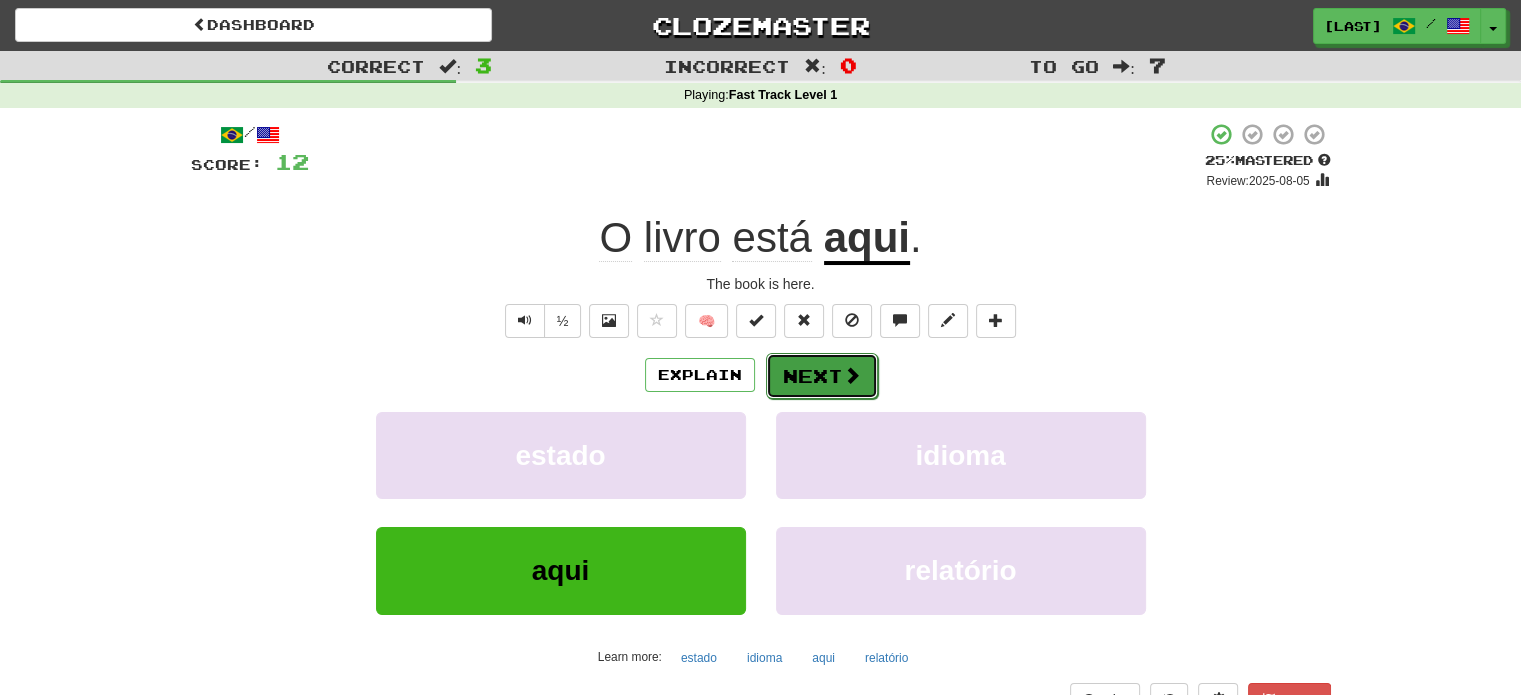 click at bounding box center (852, 375) 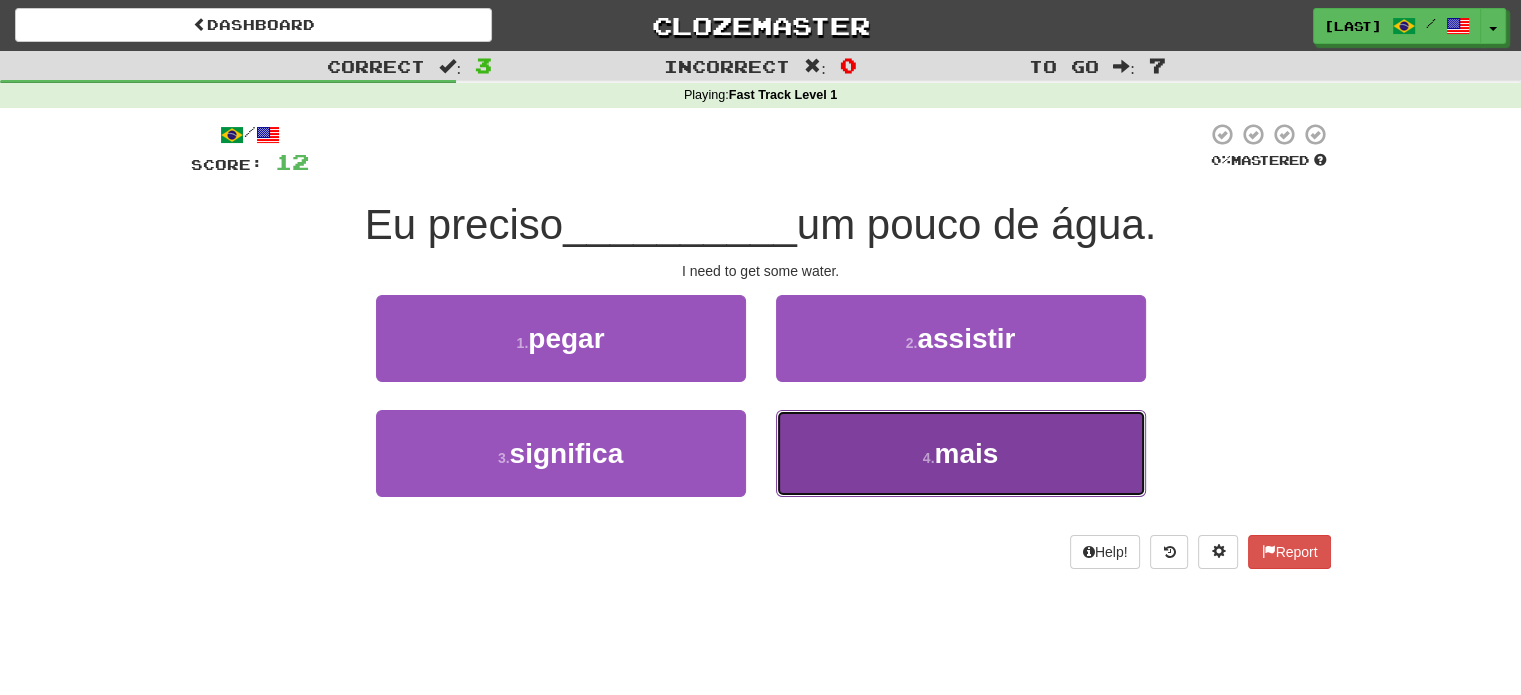 click on "4 .  mais" at bounding box center (961, 453) 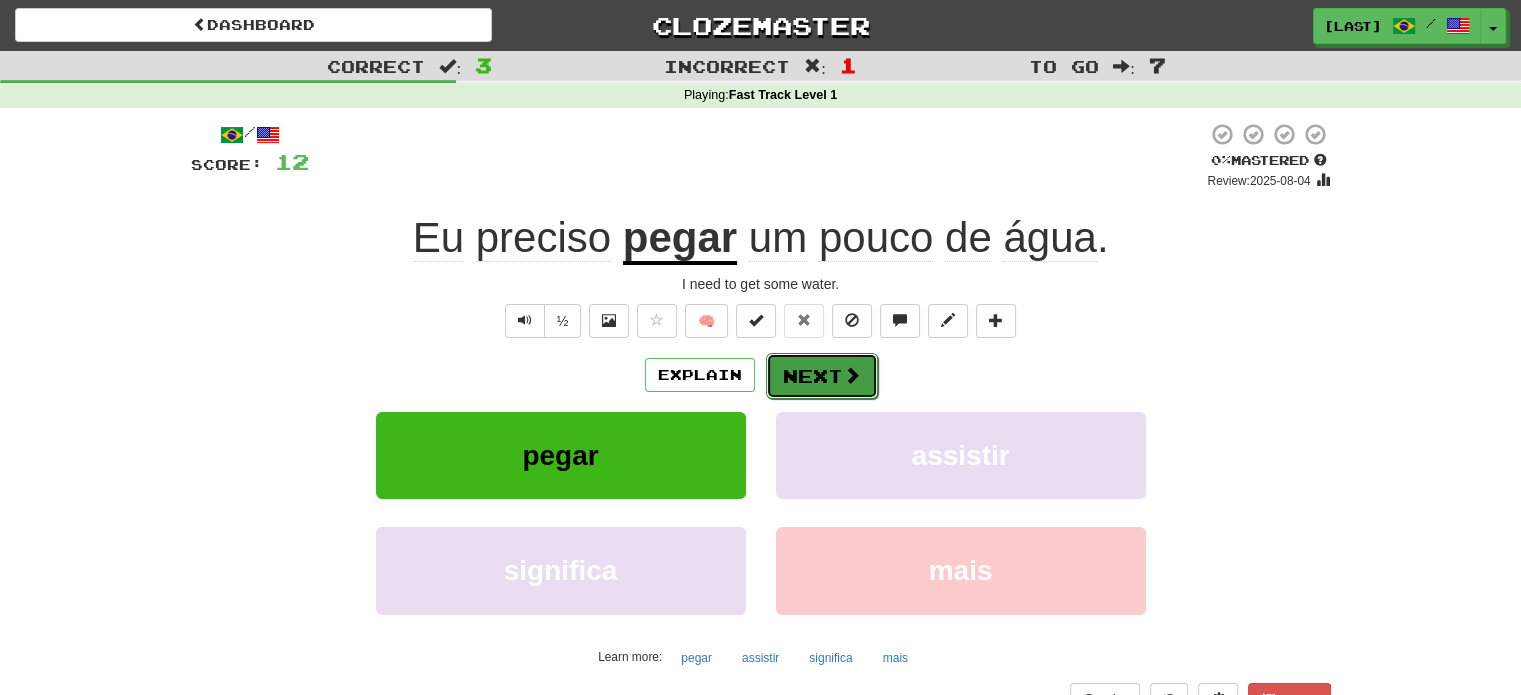 click at bounding box center [852, 375] 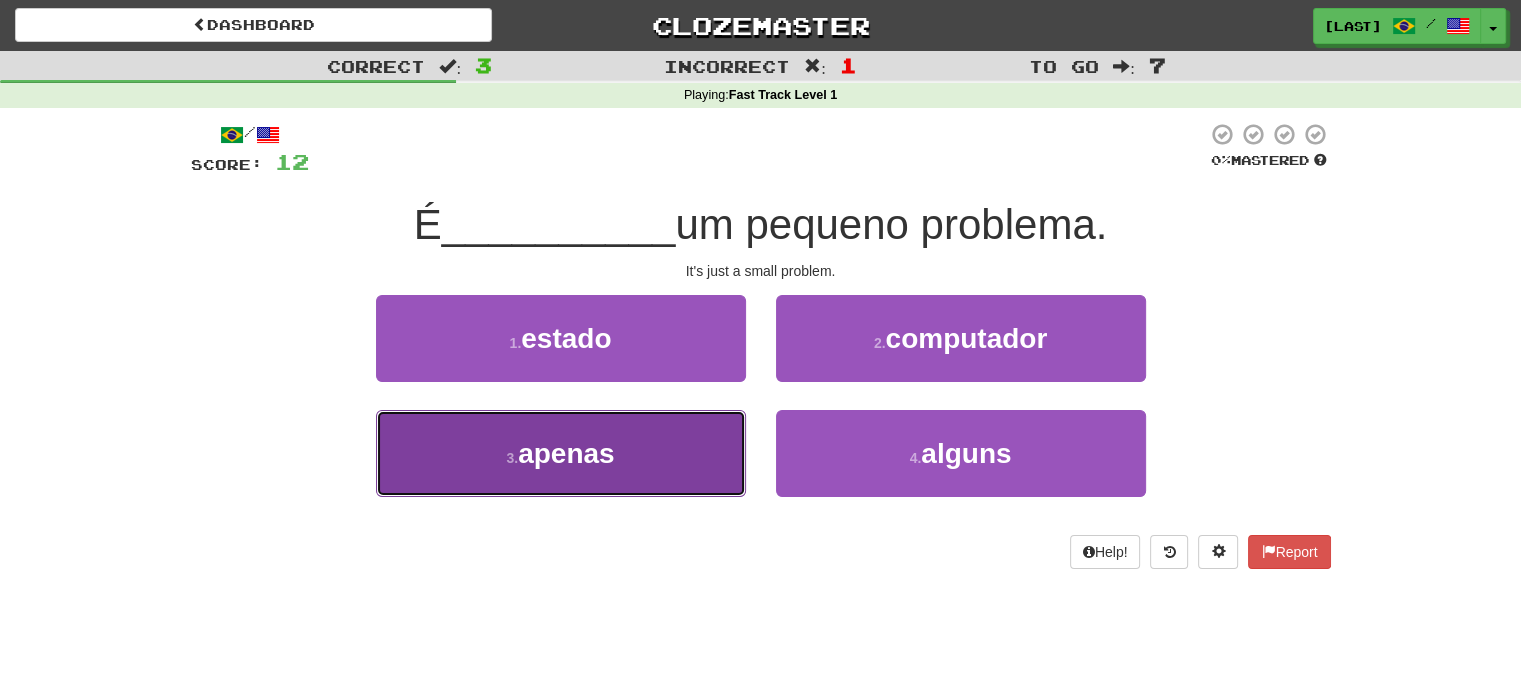 click on "3 .  apenas" at bounding box center (561, 453) 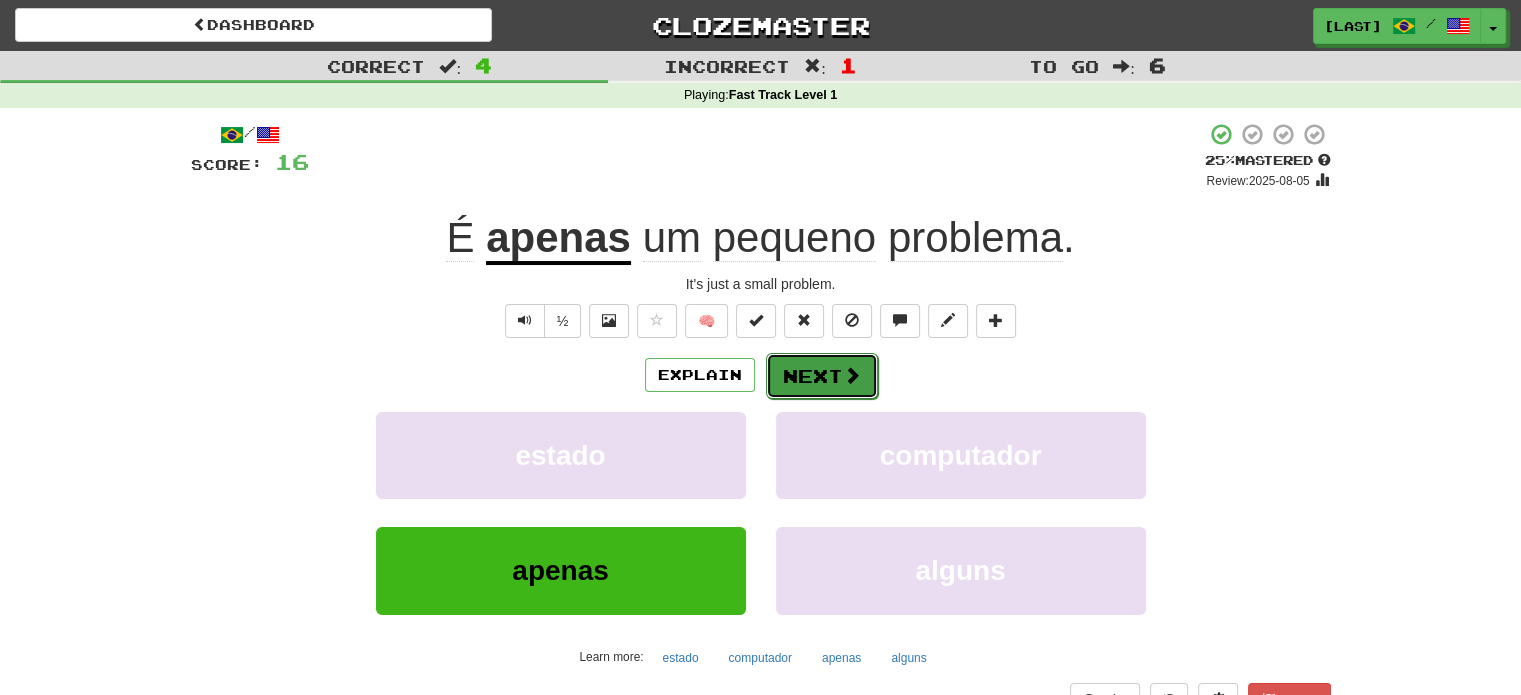 click on "Next" at bounding box center (822, 376) 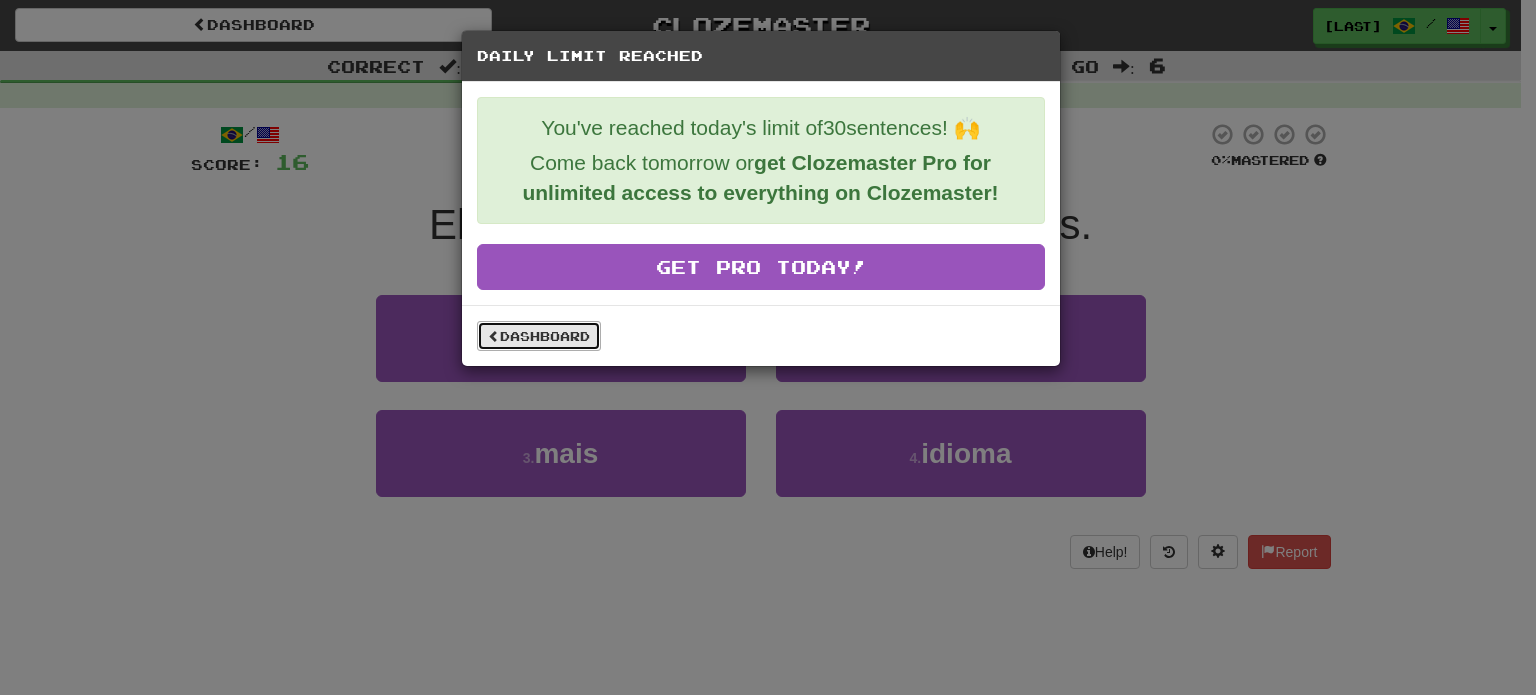 click on "Dashboard" at bounding box center (539, 336) 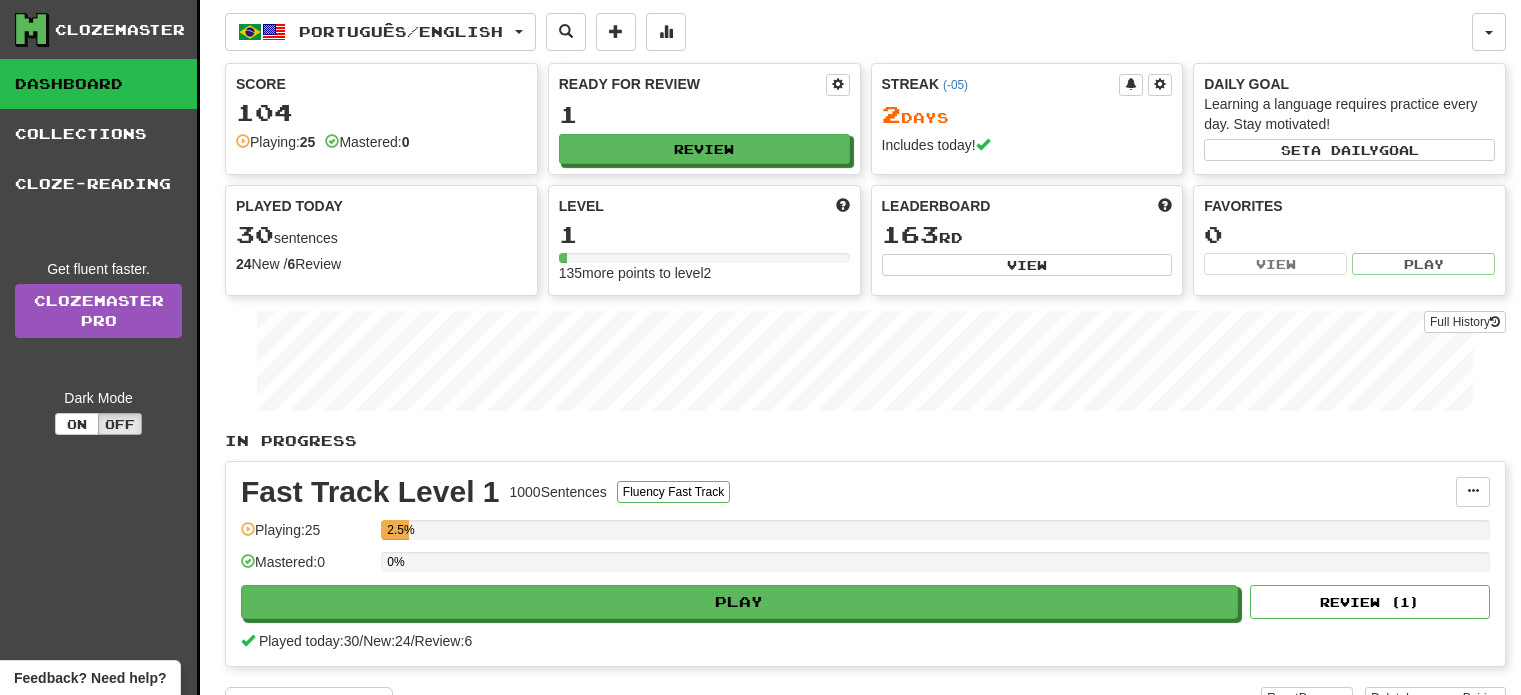 scroll, scrollTop: 0, scrollLeft: 0, axis: both 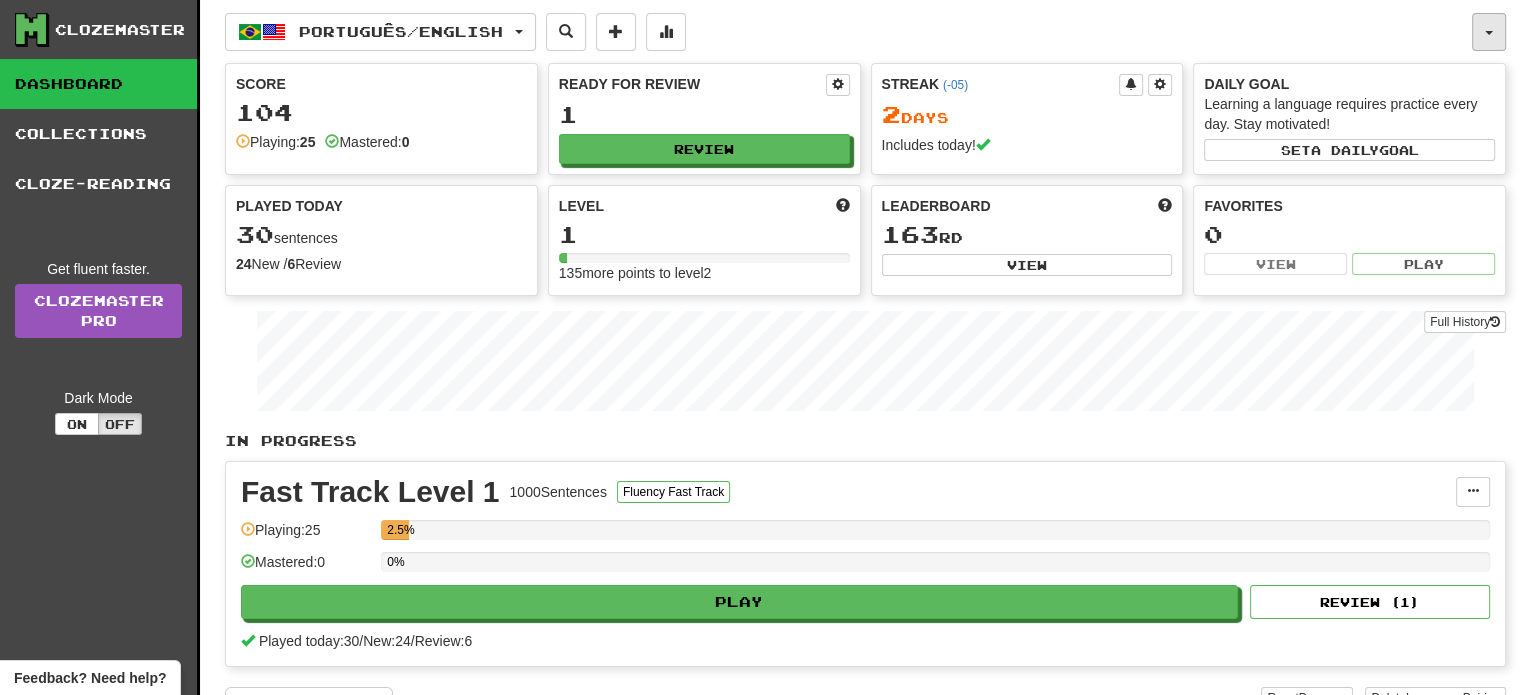 click at bounding box center (1489, 32) 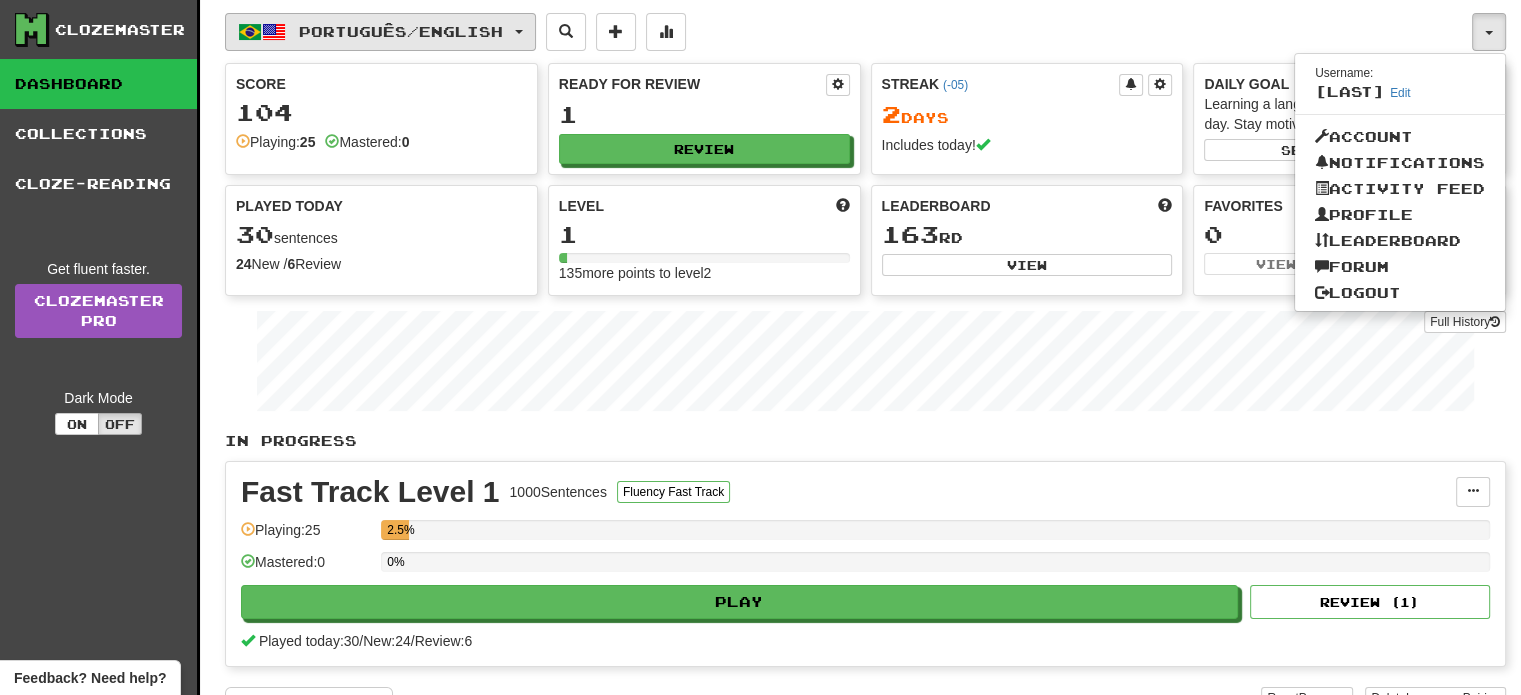 click on "Português  /  English" at bounding box center [401, 31] 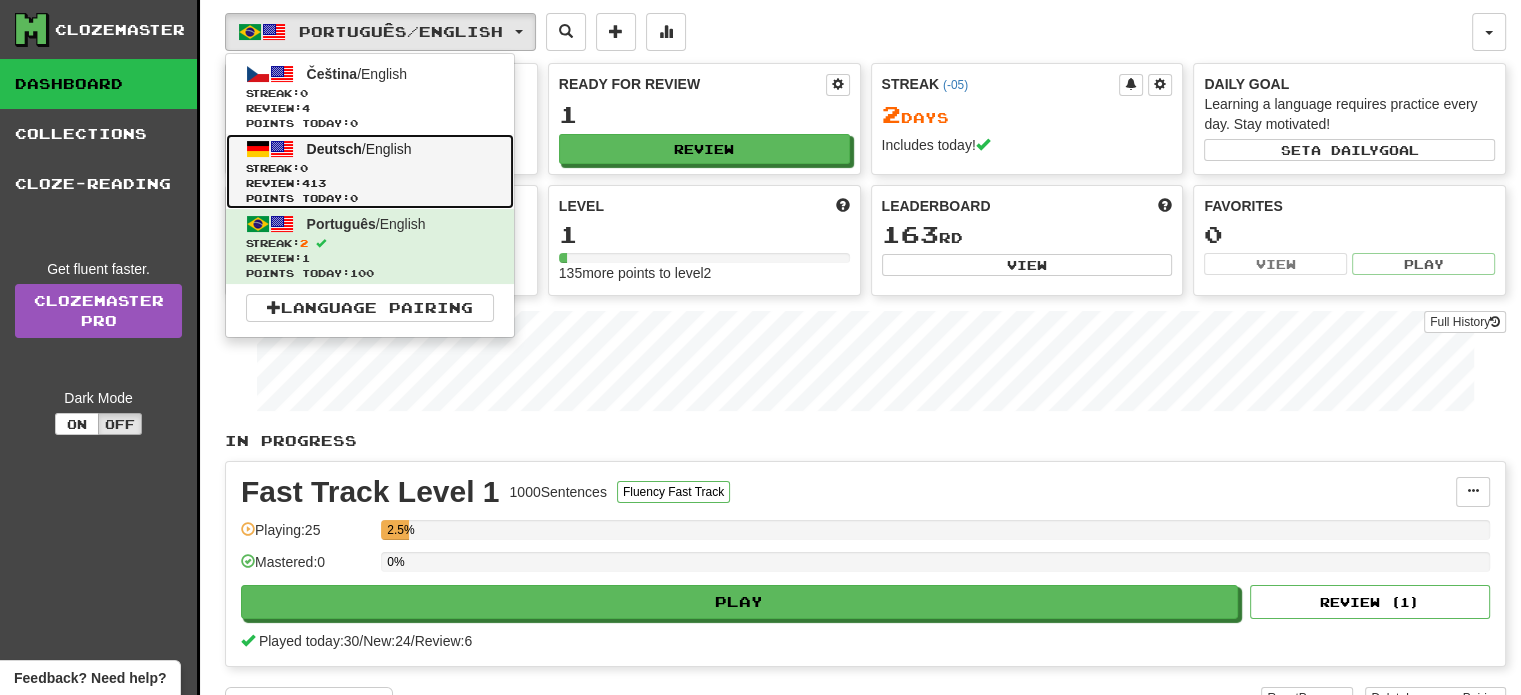 click on "Deutsch  /  English" at bounding box center (359, 149) 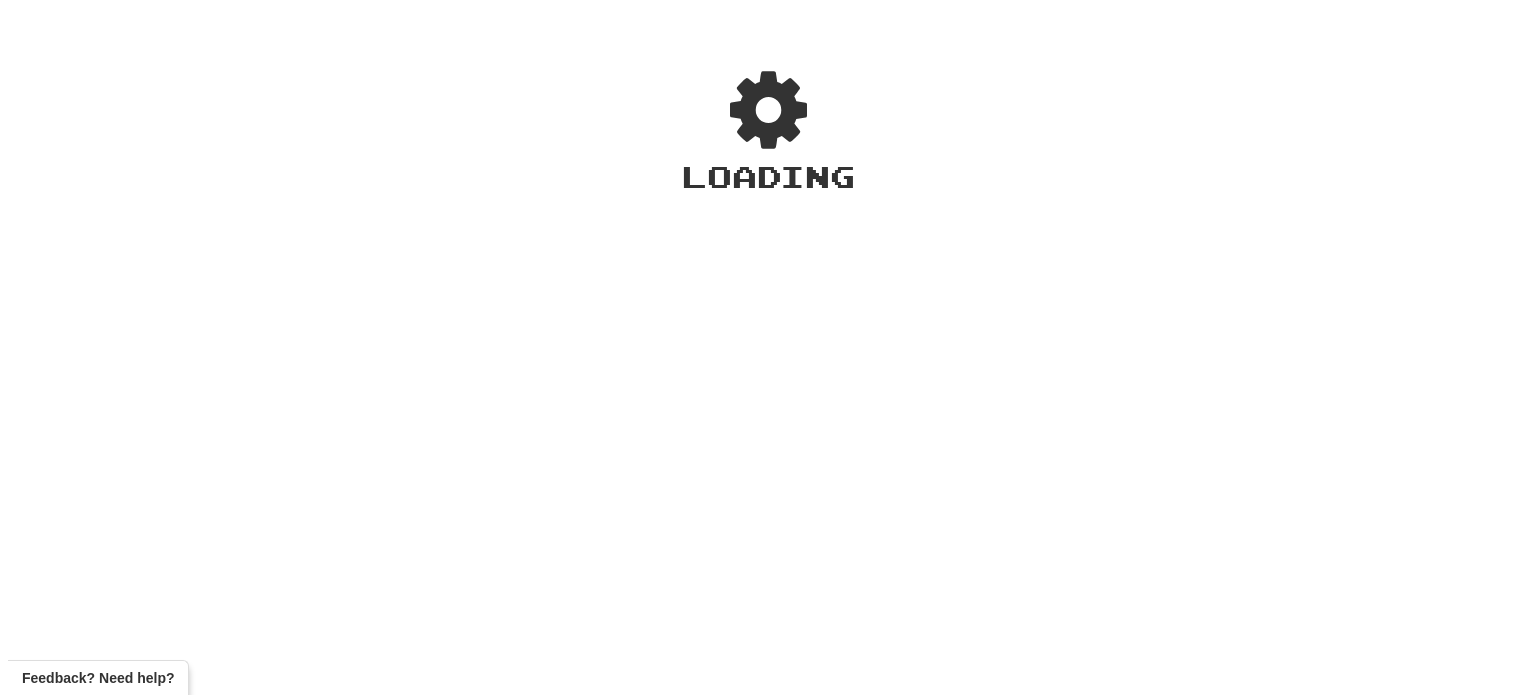 scroll, scrollTop: 0, scrollLeft: 0, axis: both 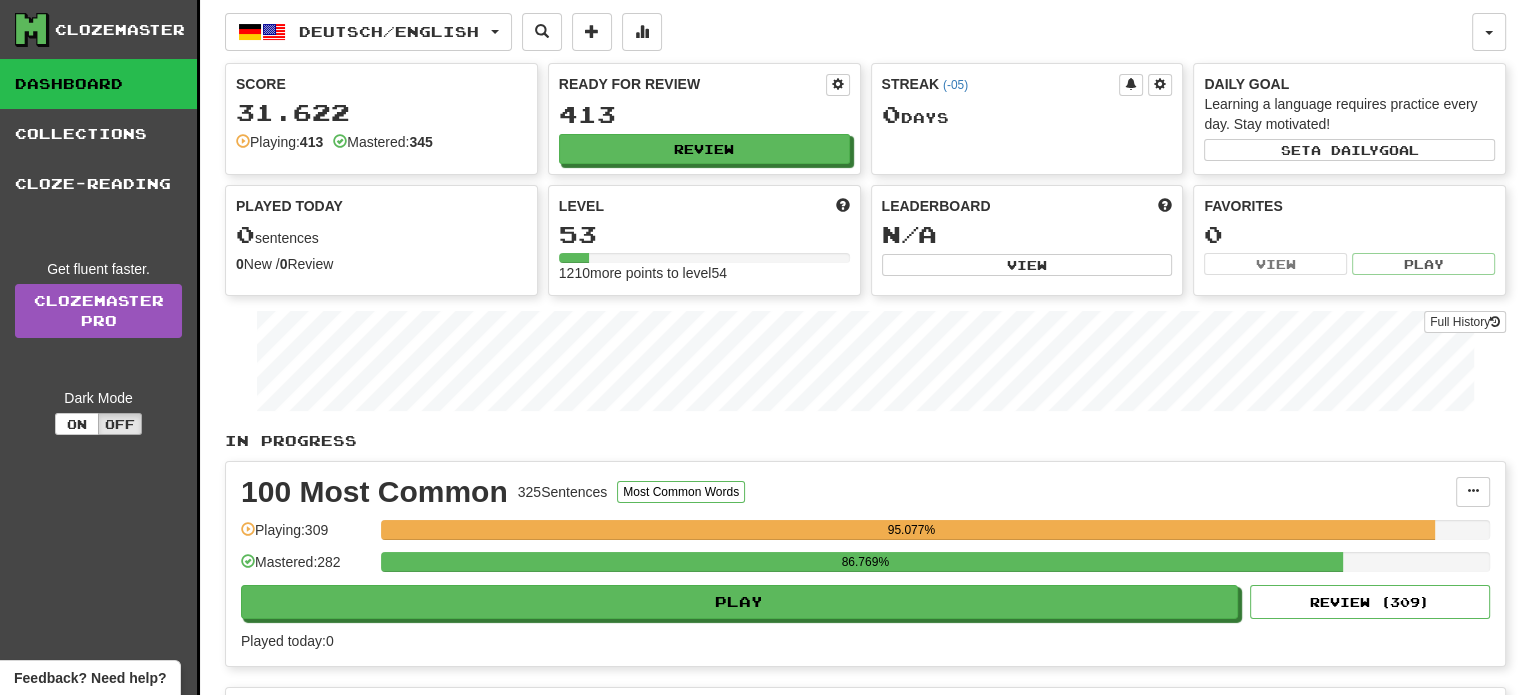click on "Ready for Review 413 Review" at bounding box center (704, 119) 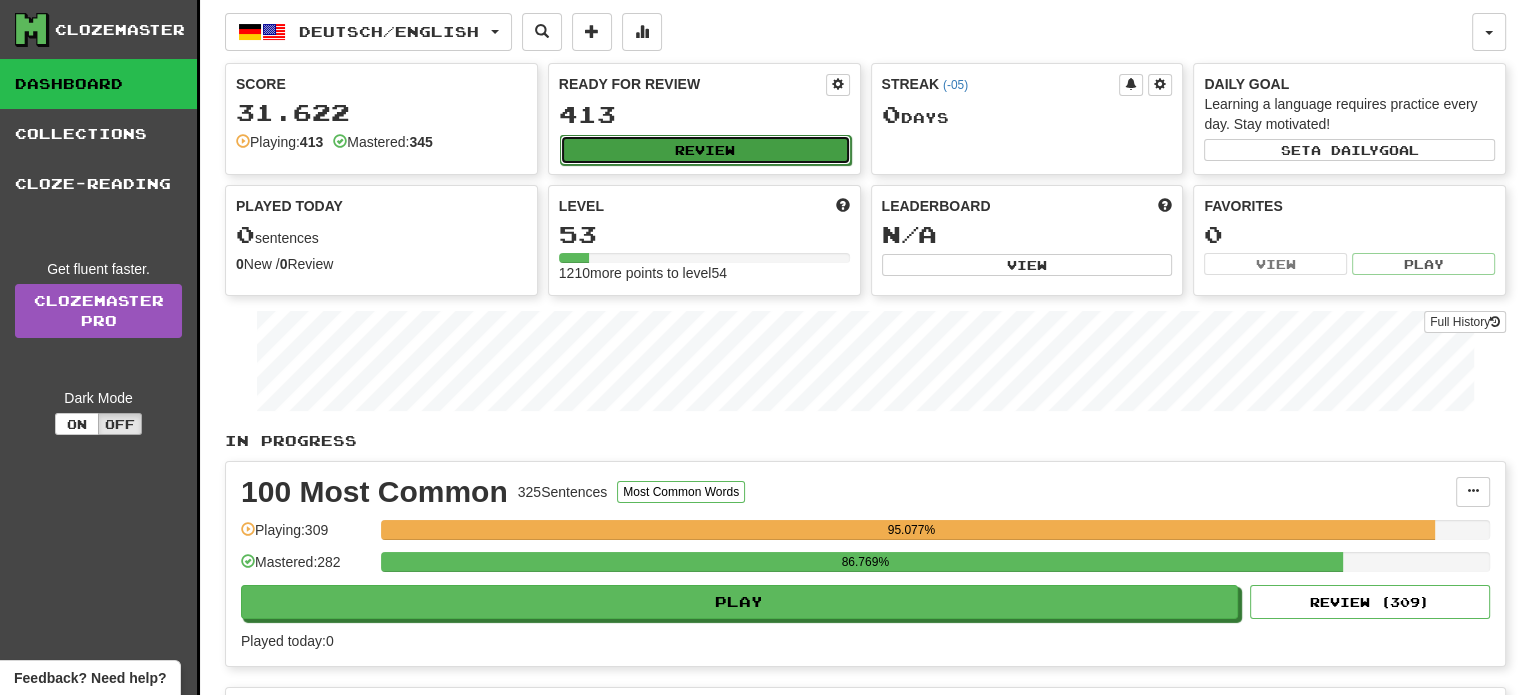 click on "Review" at bounding box center (705, 150) 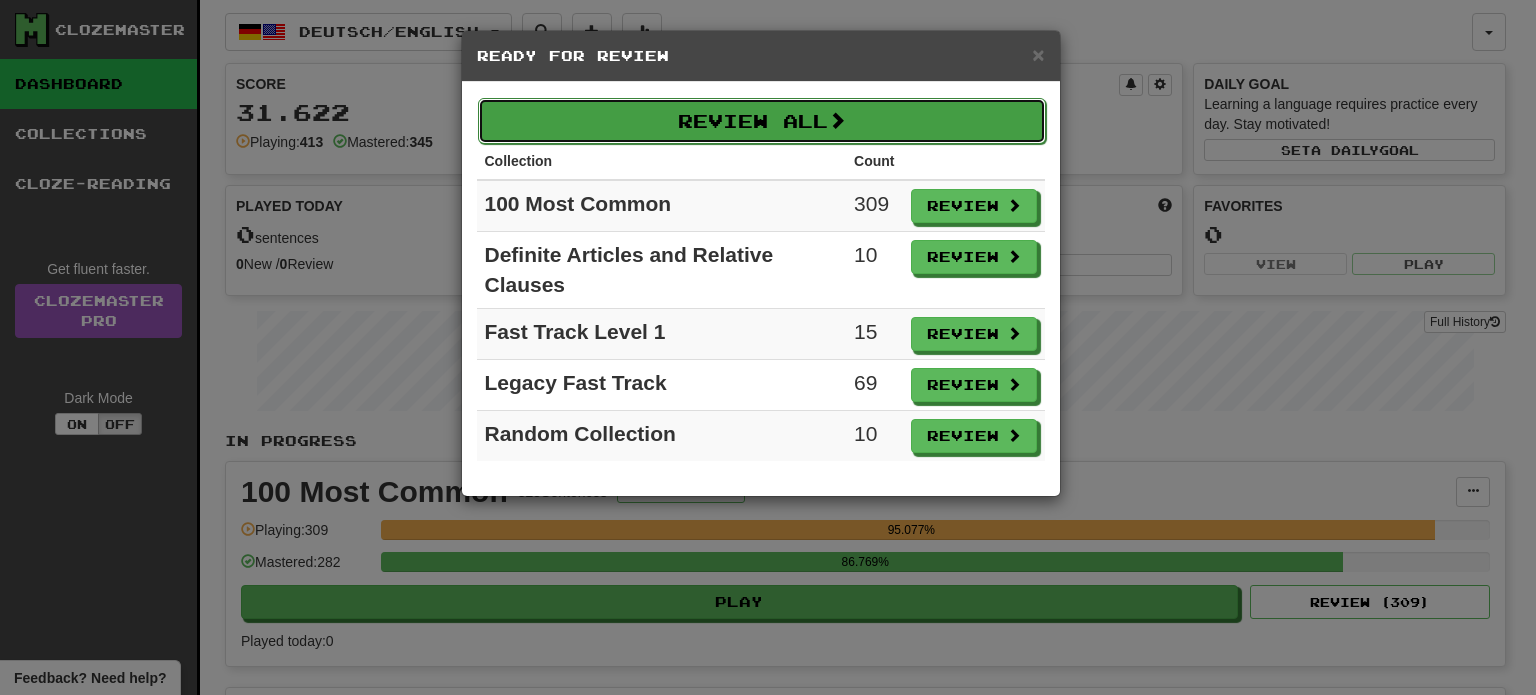click on "Review All" at bounding box center [762, 121] 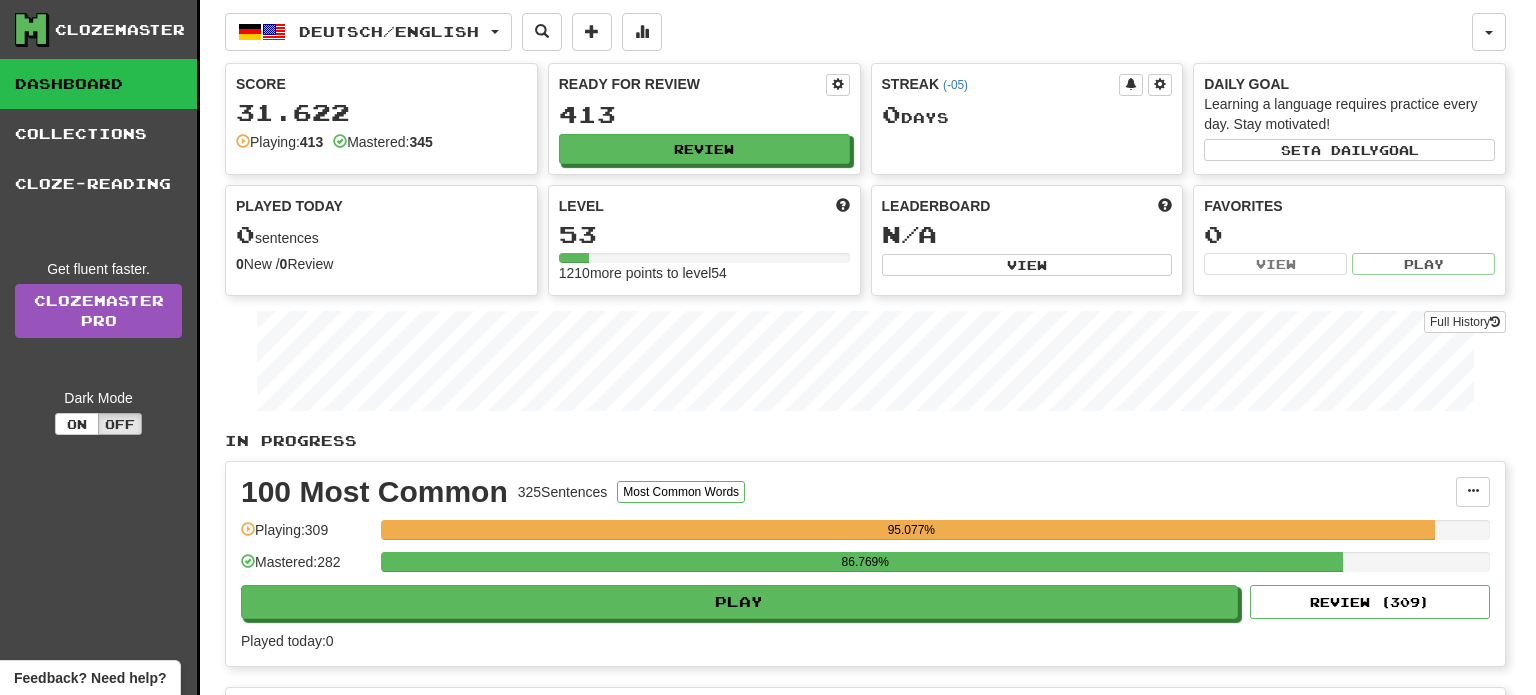 select on "**" 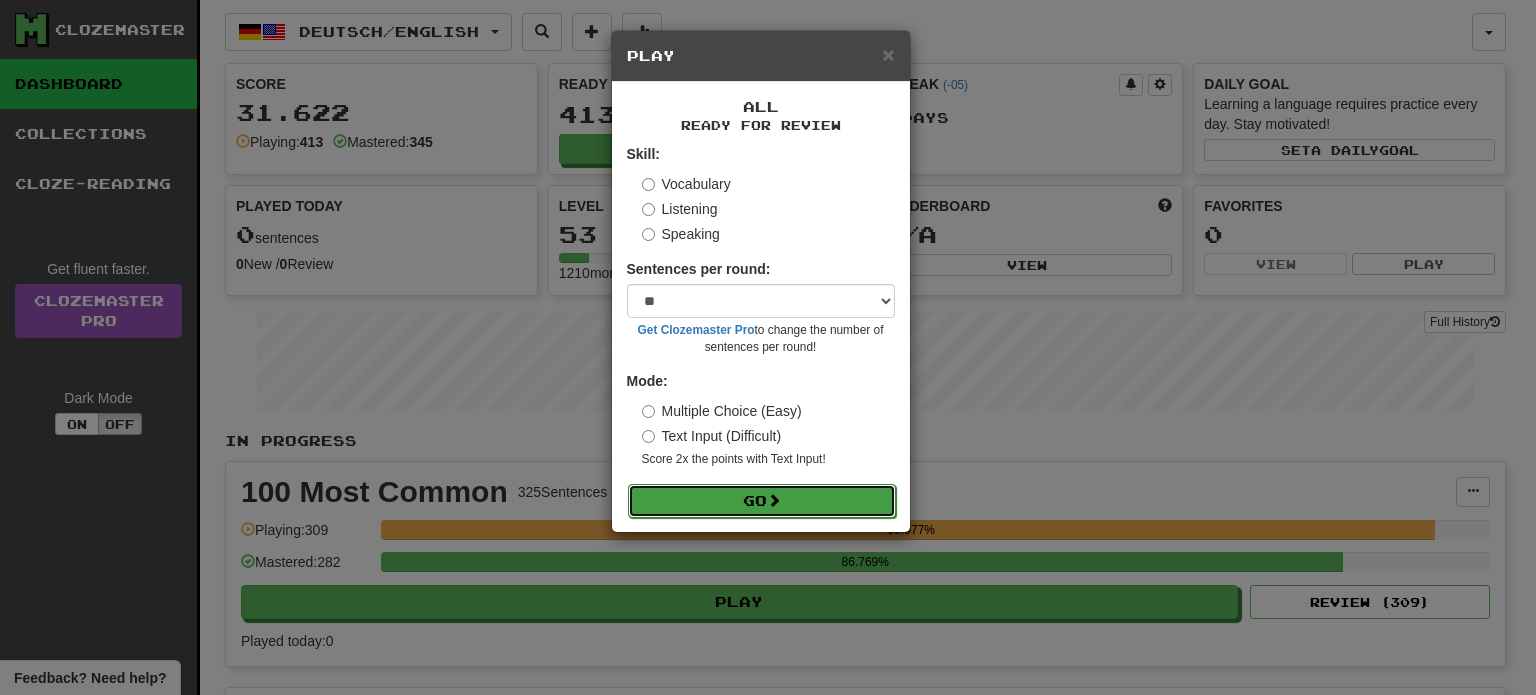 click on "Go" at bounding box center (762, 501) 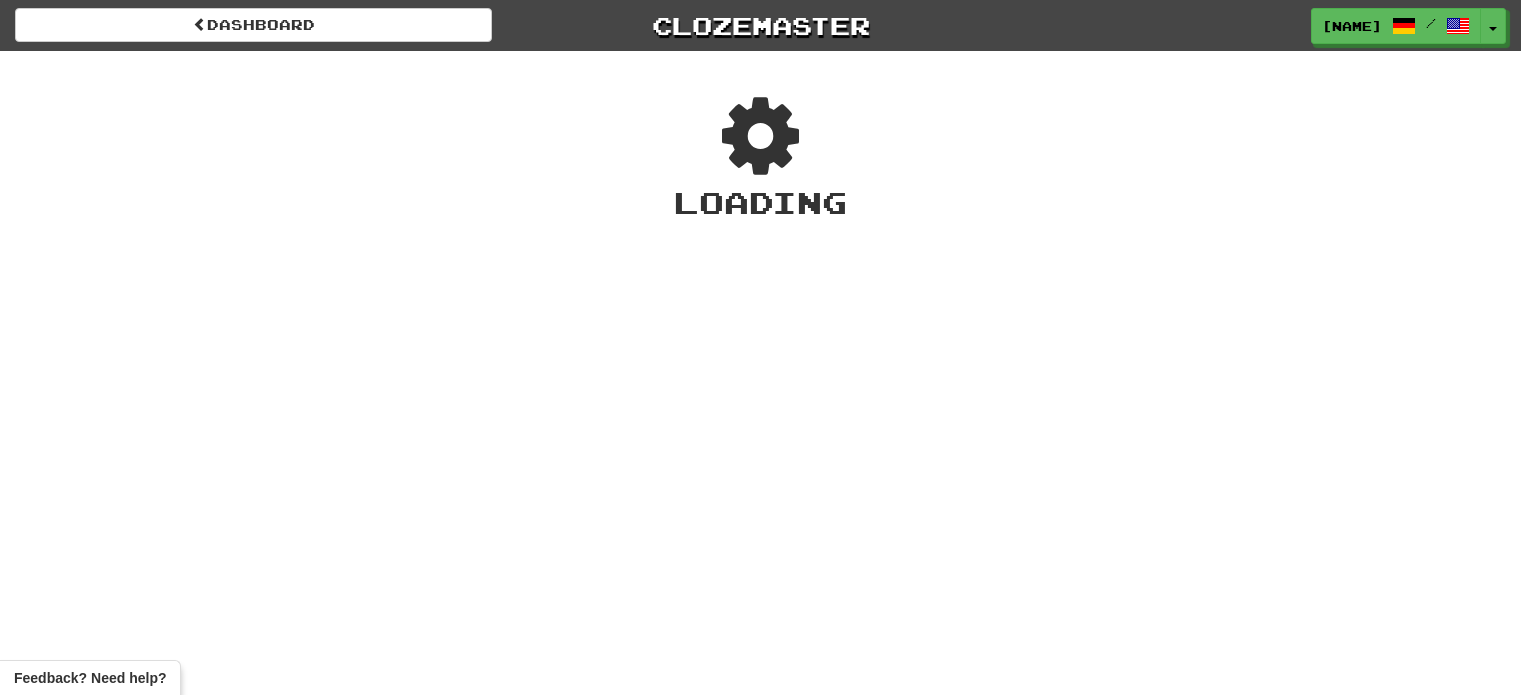 scroll, scrollTop: 0, scrollLeft: 0, axis: both 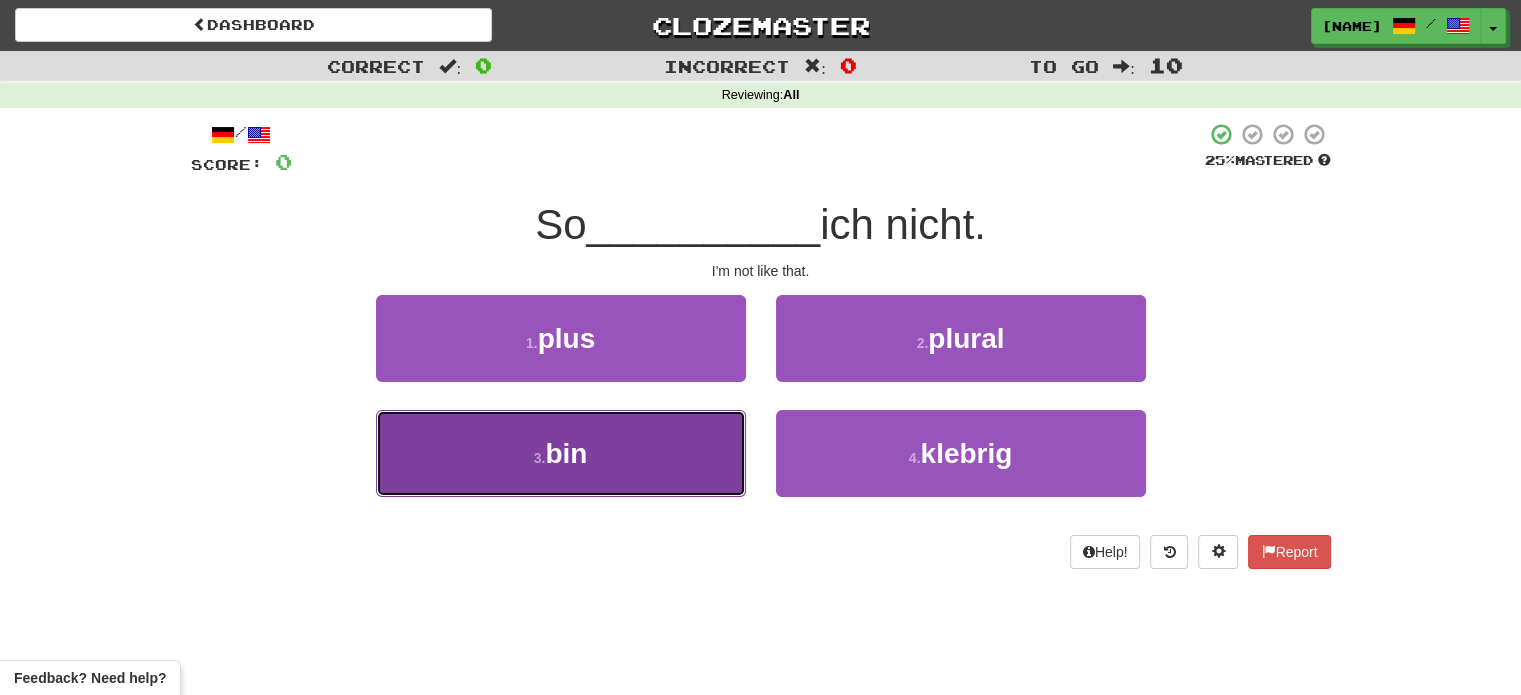 click on "3 .  bin" at bounding box center (561, 453) 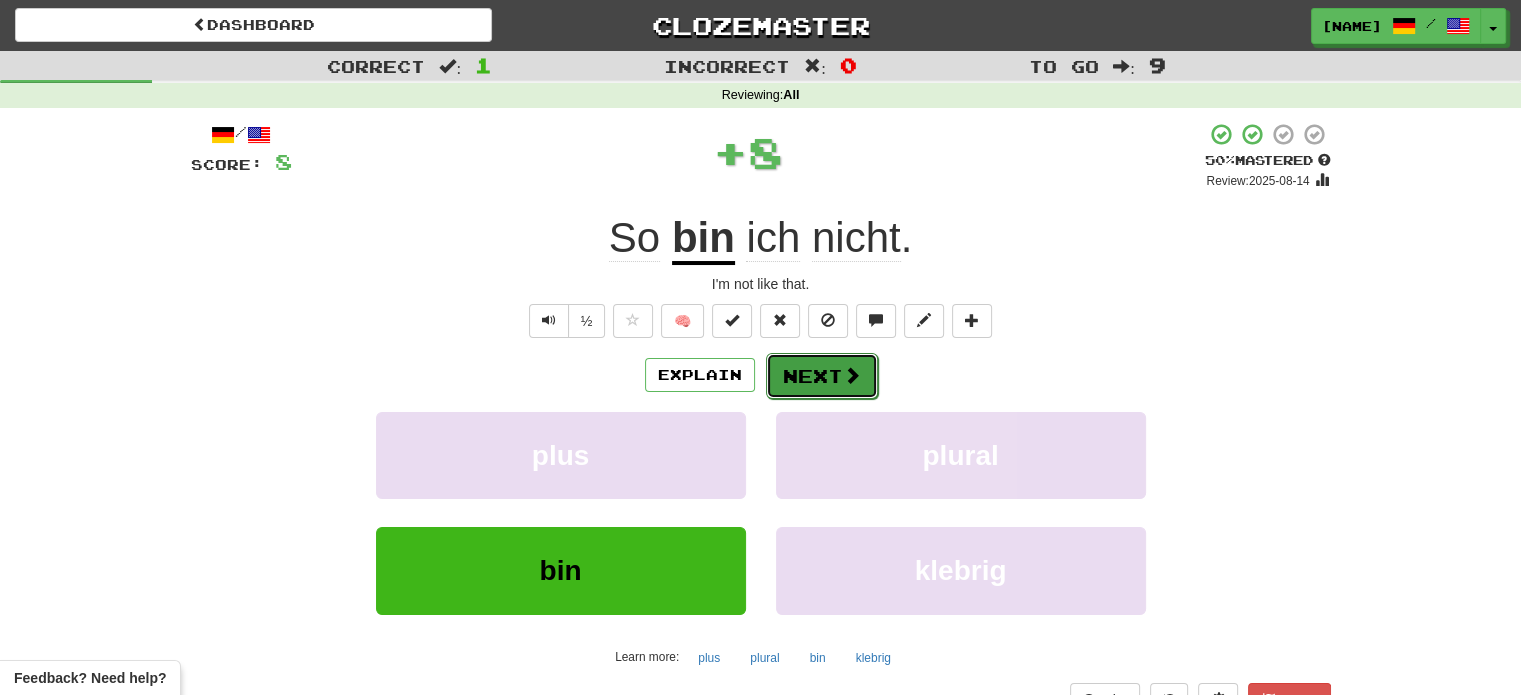click on "Next" at bounding box center (822, 376) 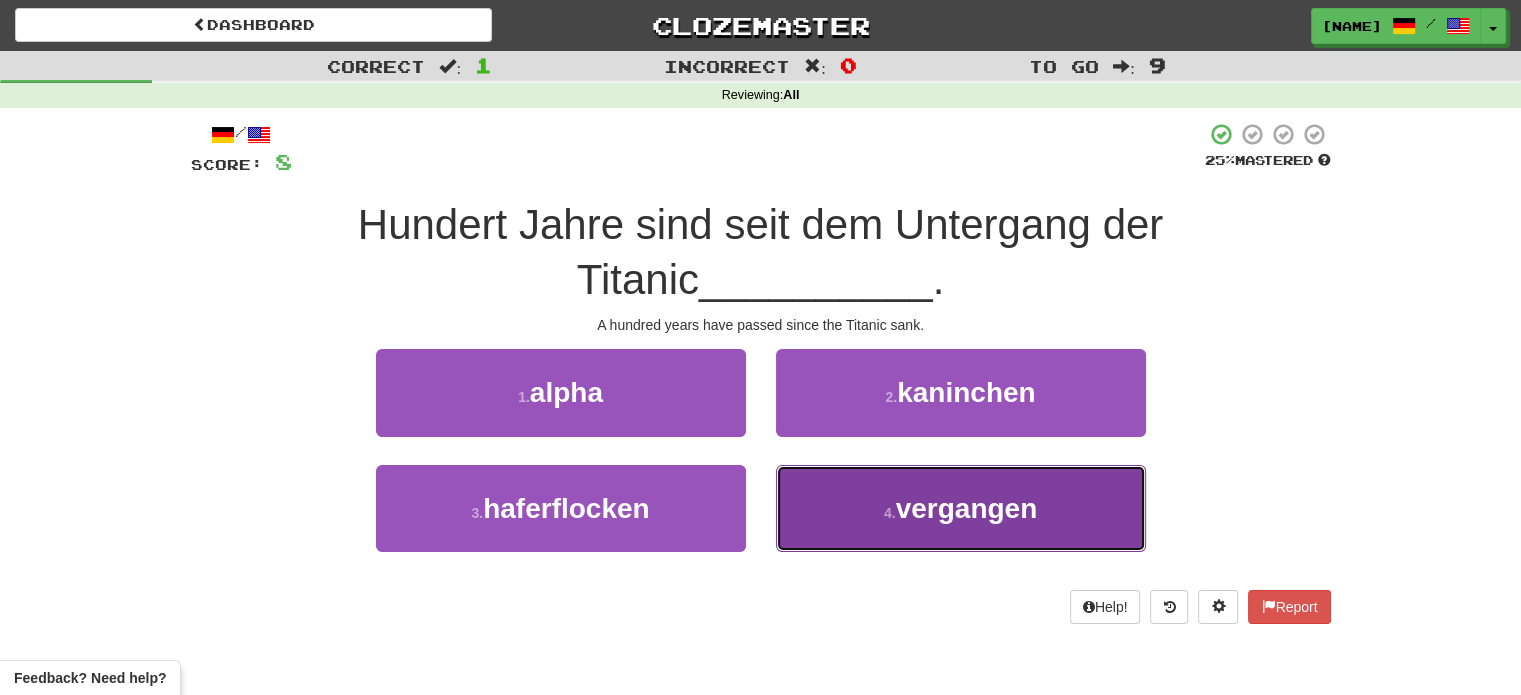 click on "4 .  vergangen" at bounding box center [961, 508] 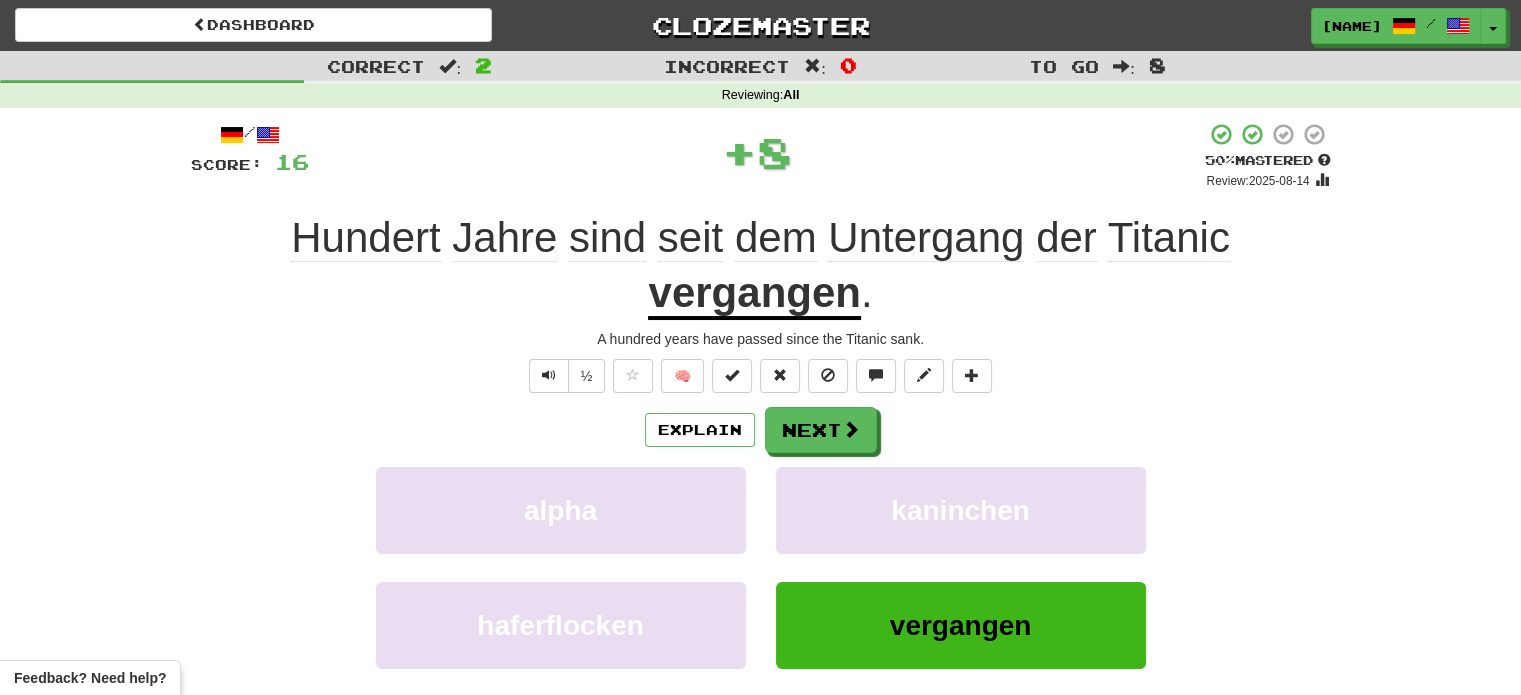 click on "vergangen" at bounding box center [754, 294] 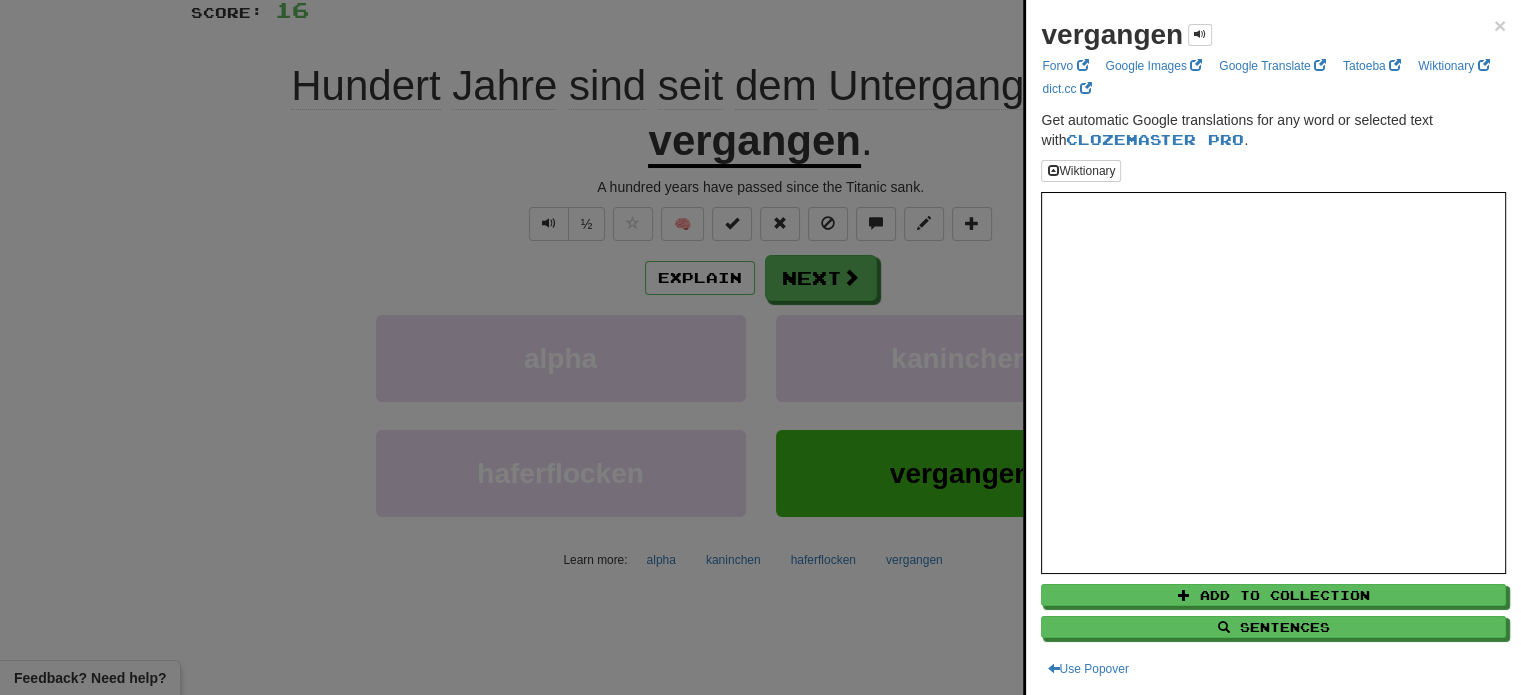 scroll, scrollTop: 166, scrollLeft: 0, axis: vertical 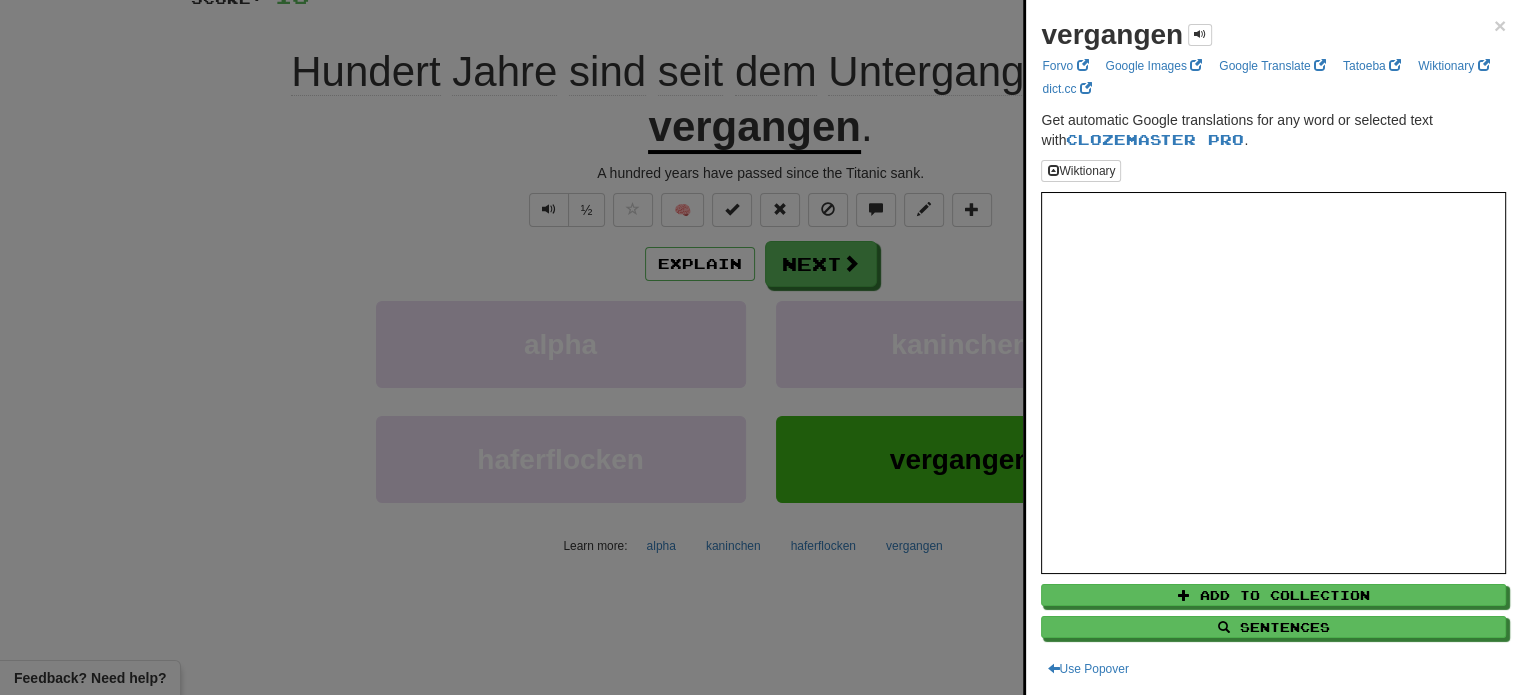 click at bounding box center (760, 347) 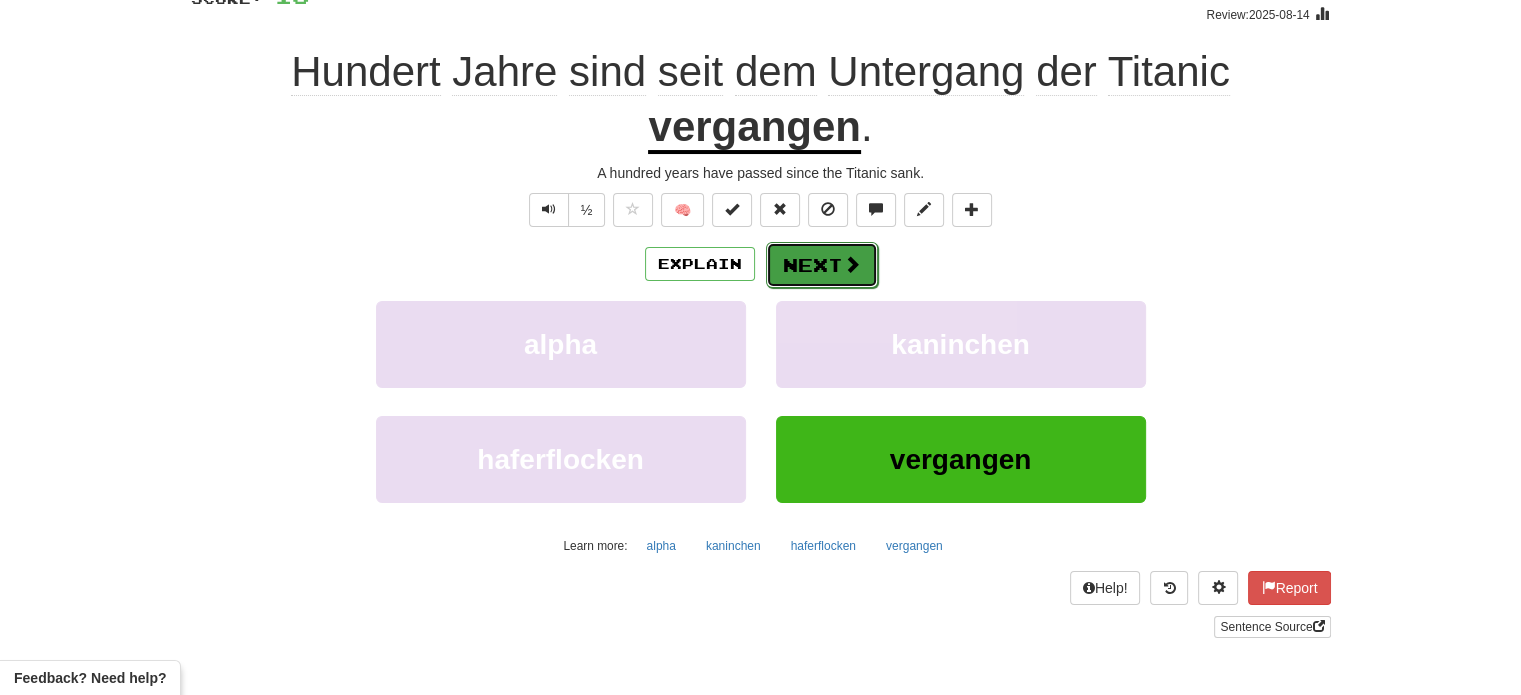 click on "Next" at bounding box center (822, 265) 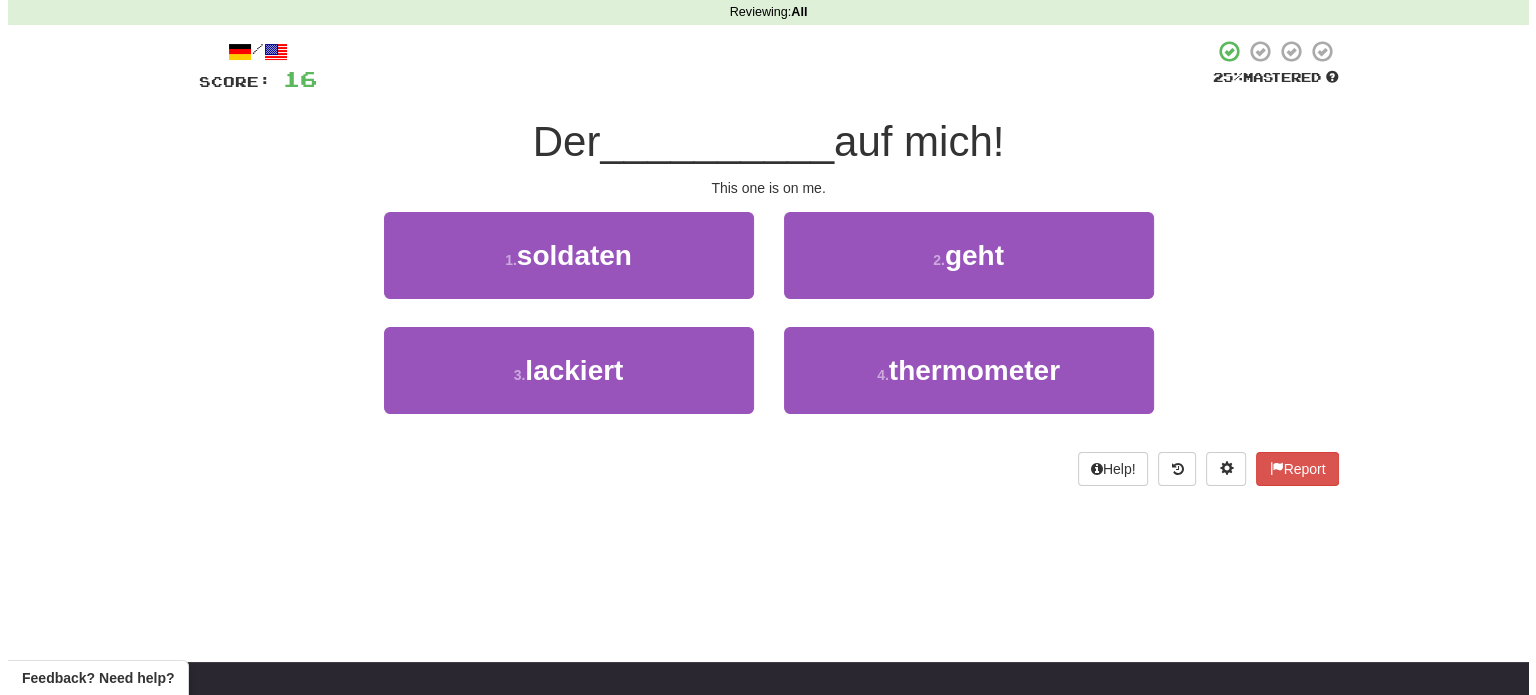 scroll, scrollTop: 0, scrollLeft: 0, axis: both 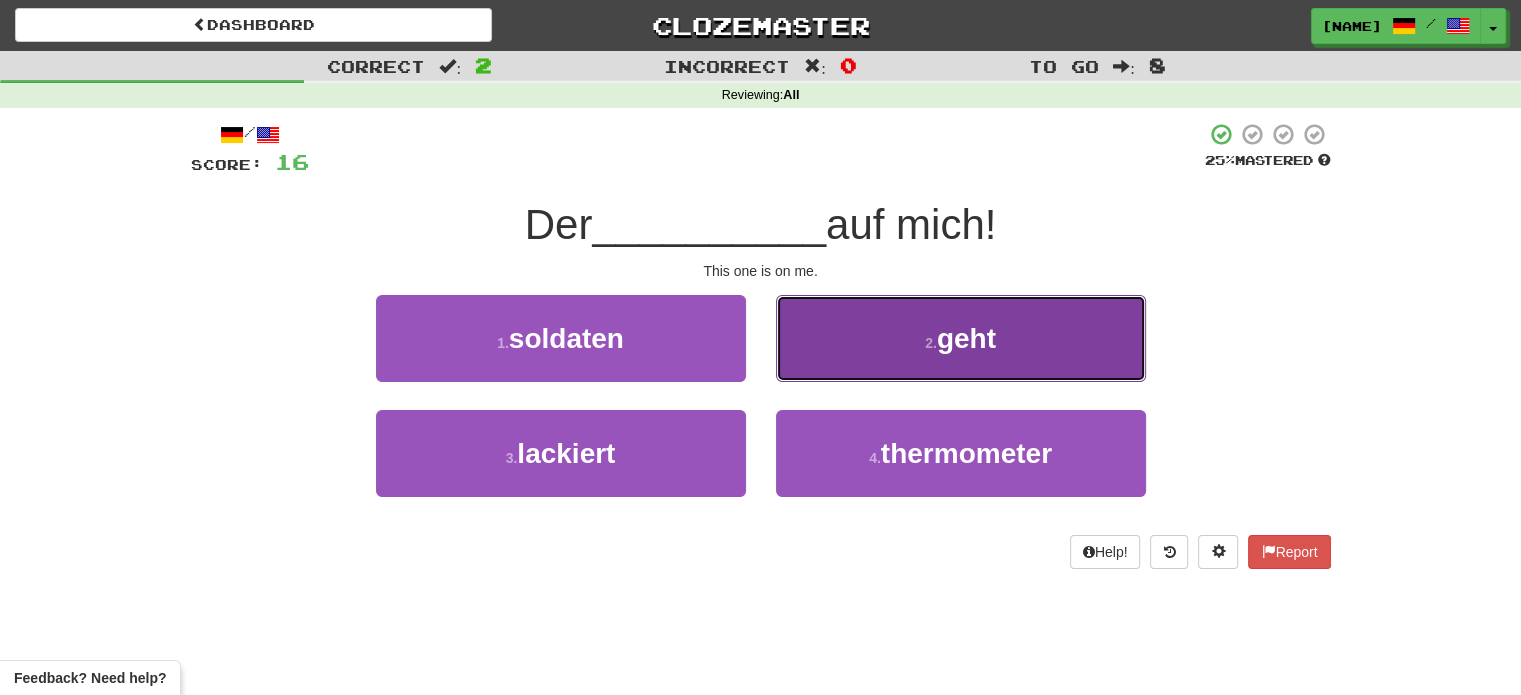 click on "2 .  geht" at bounding box center (961, 338) 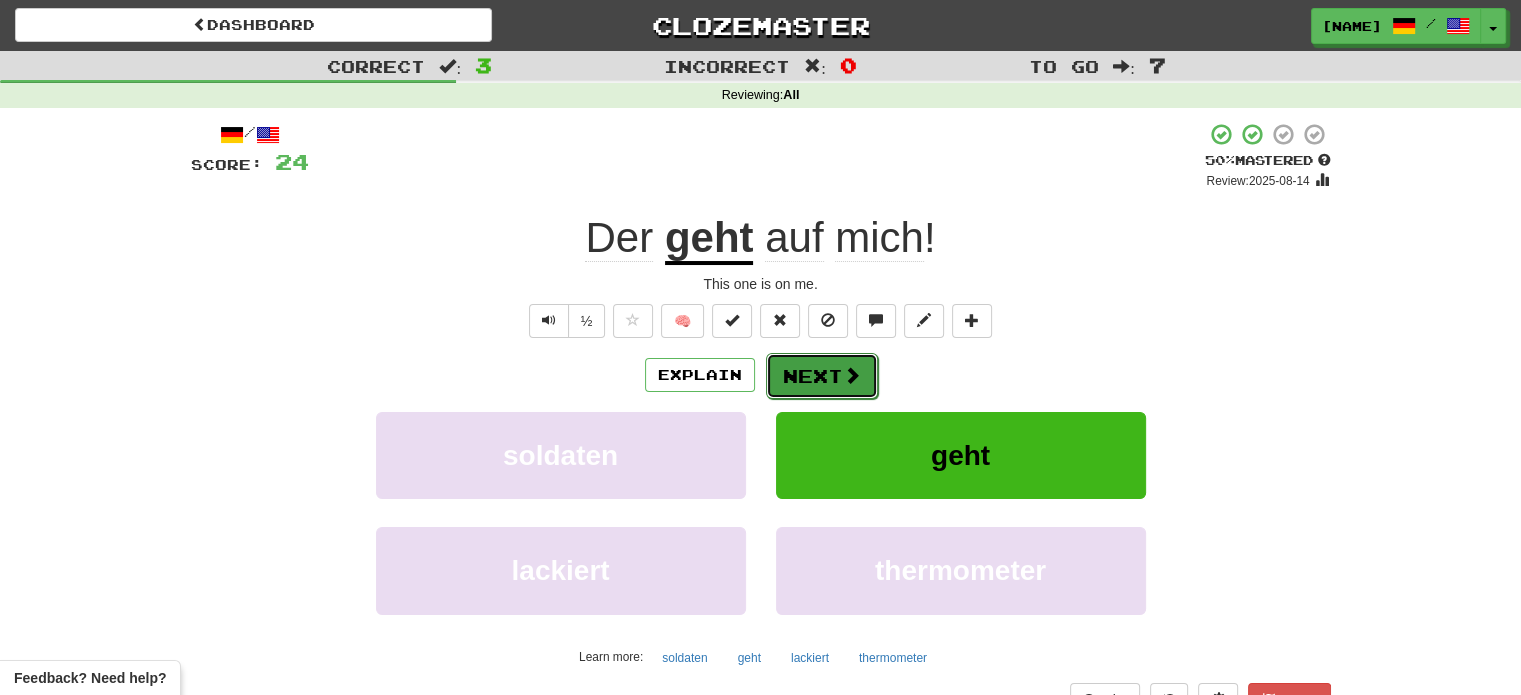 click on "Next" at bounding box center [822, 376] 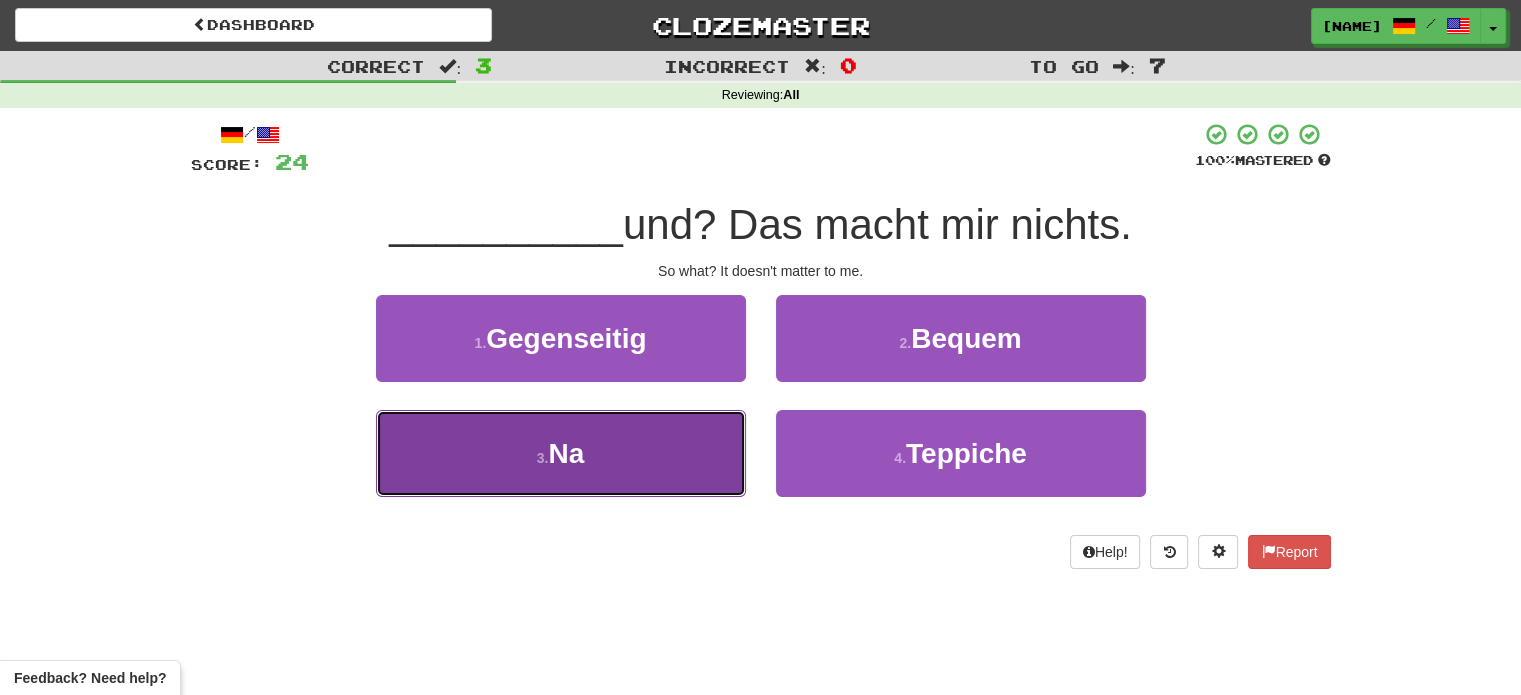 click on "3 .  Na" at bounding box center [561, 453] 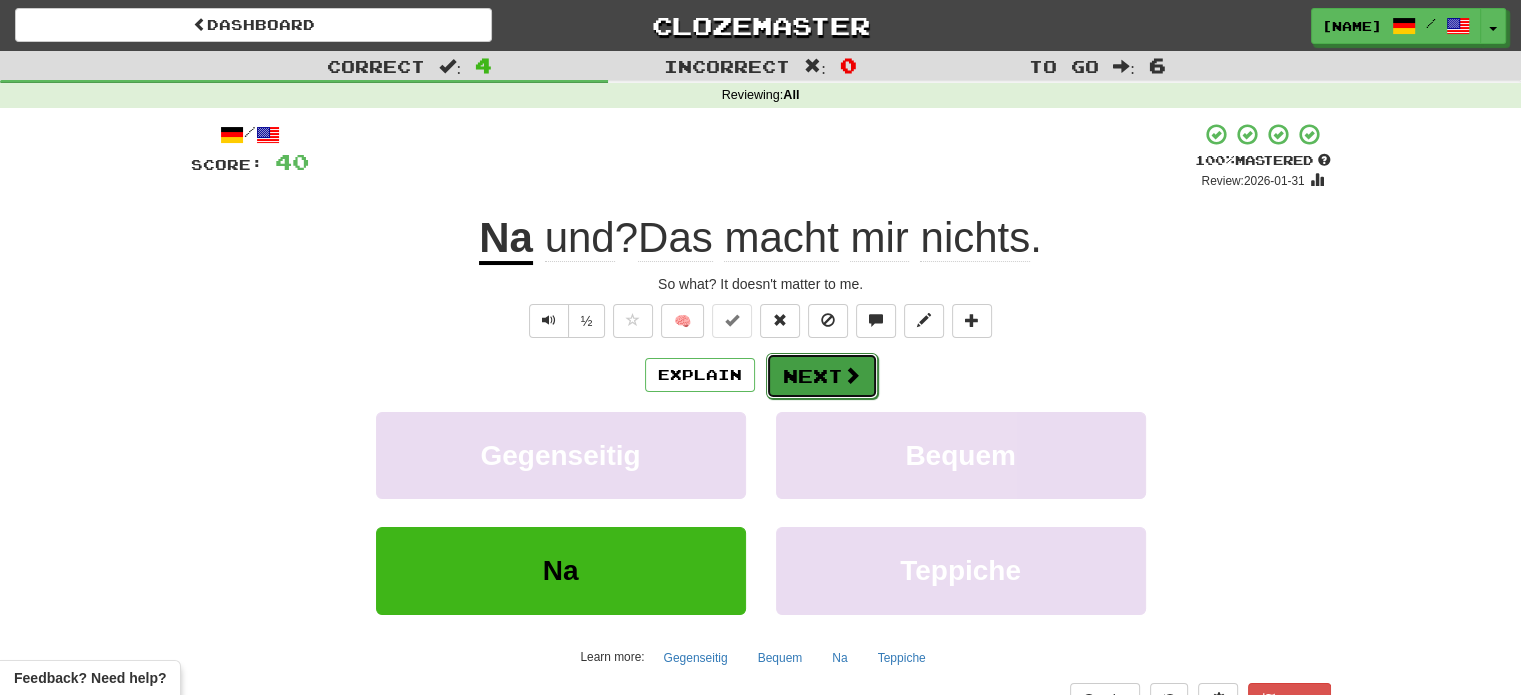 click on "Next" at bounding box center [822, 376] 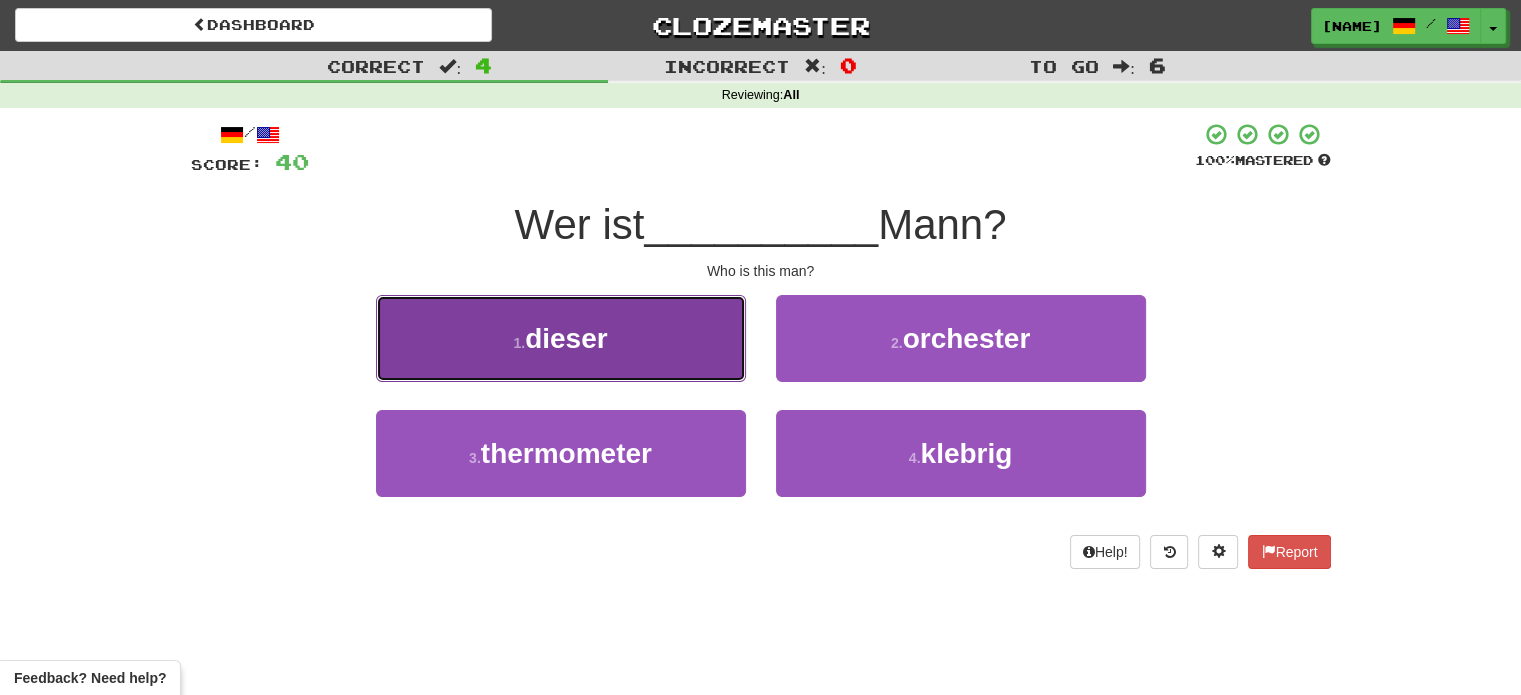 click on "1 .  dieser" at bounding box center (561, 338) 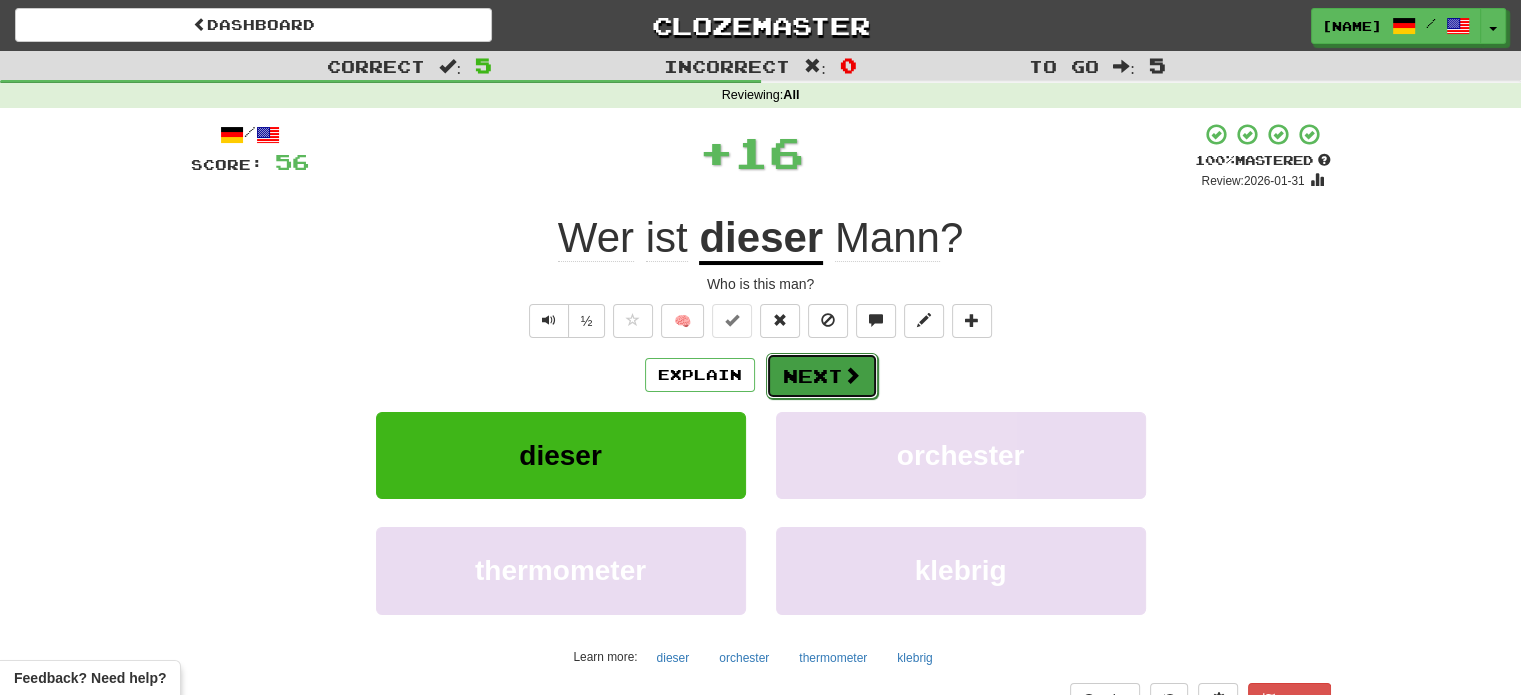 click on "Next" at bounding box center (822, 376) 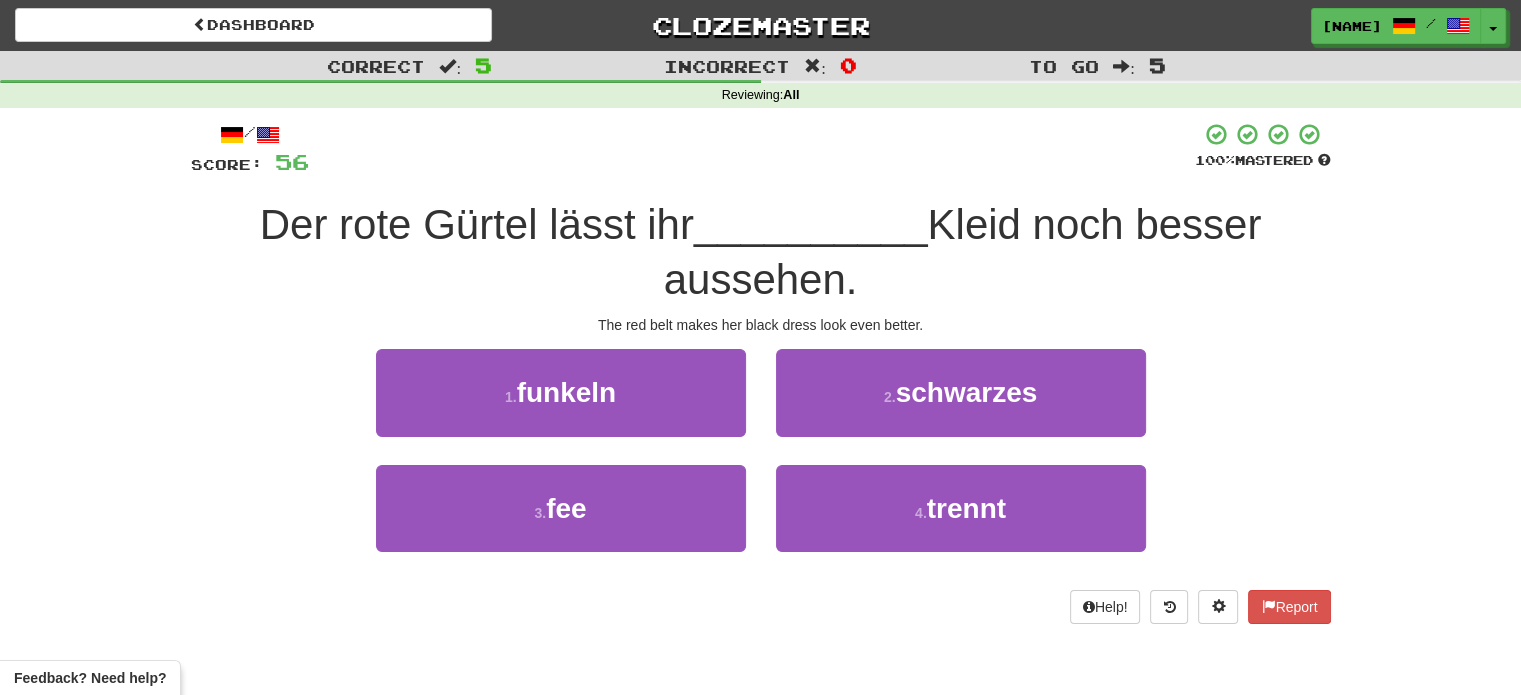 click on "__________" at bounding box center [811, 224] 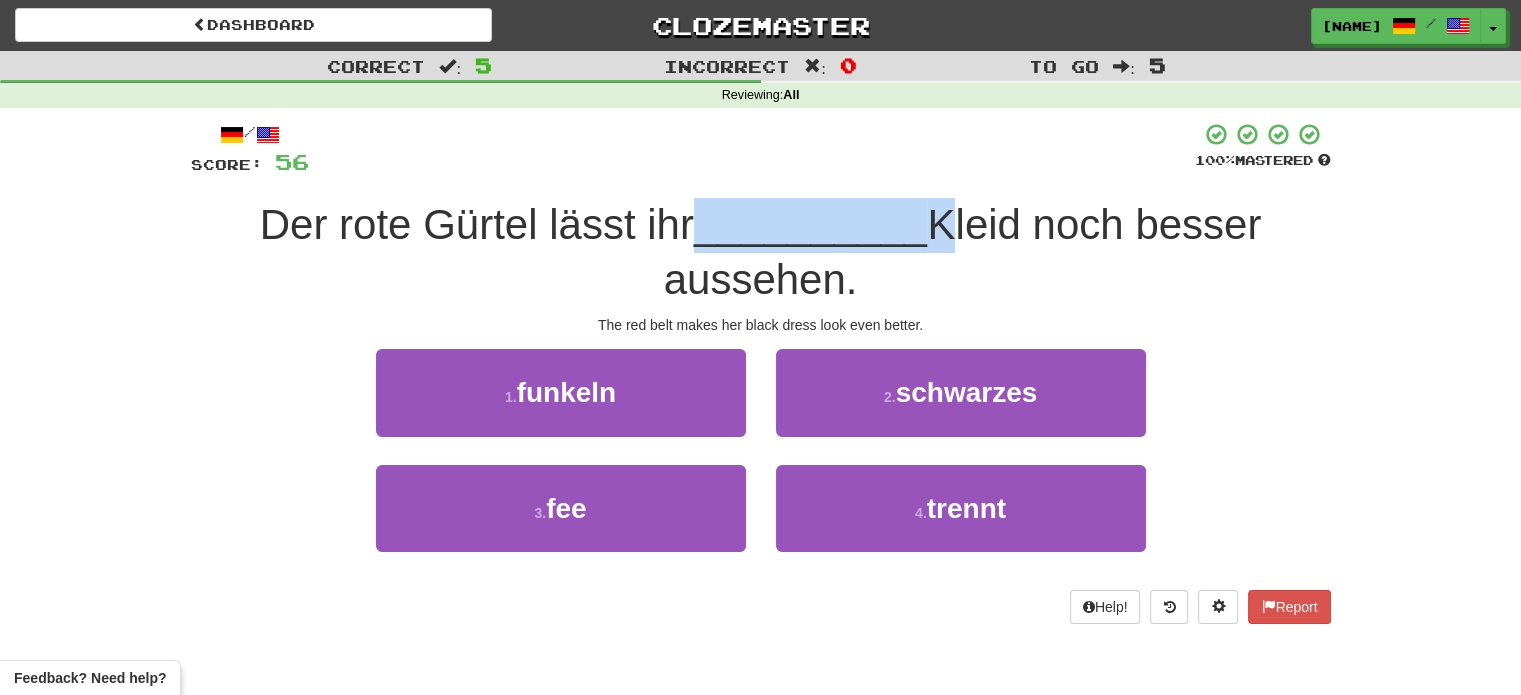 click on "__________" at bounding box center (811, 224) 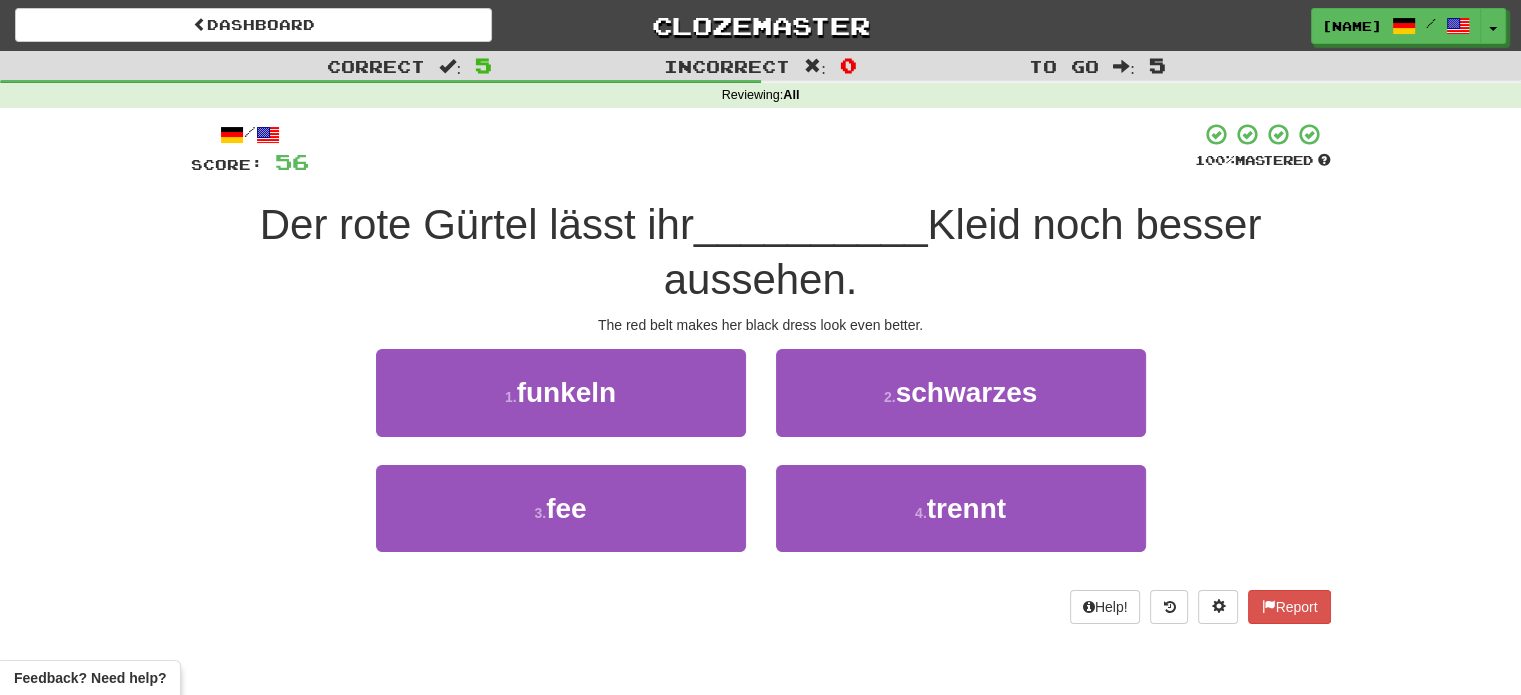 click on "Der rote Gürtel lässt ihr" at bounding box center (477, 224) 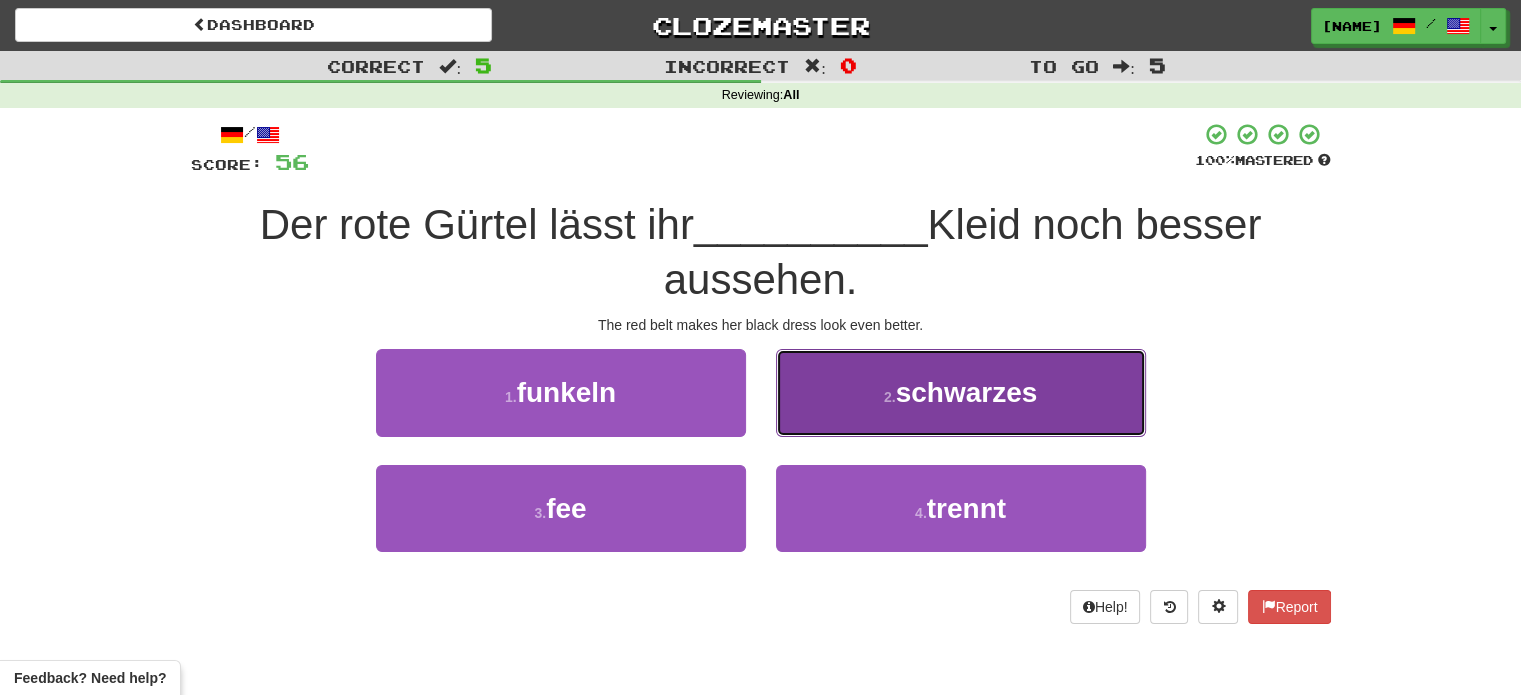 click on "2 .  schwarzes" at bounding box center (961, 392) 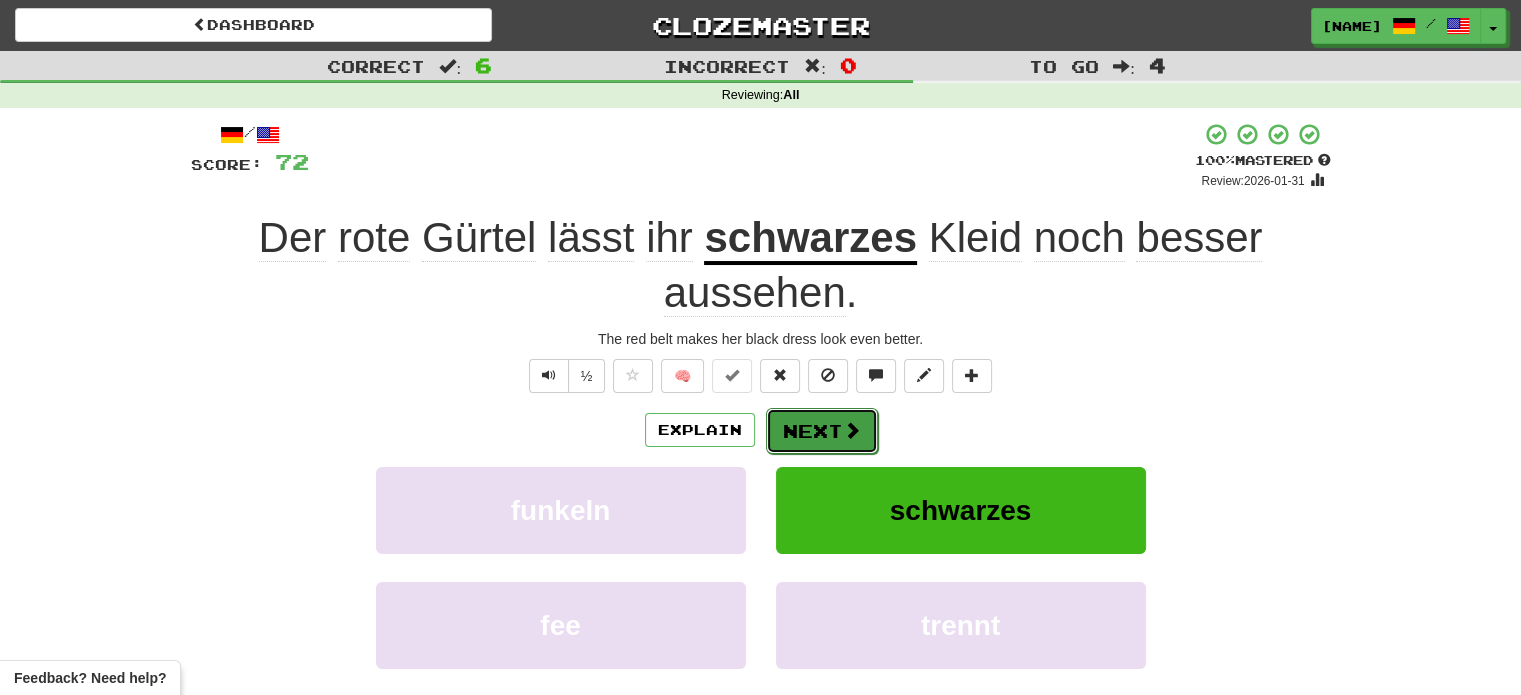 click on "Next" at bounding box center (822, 431) 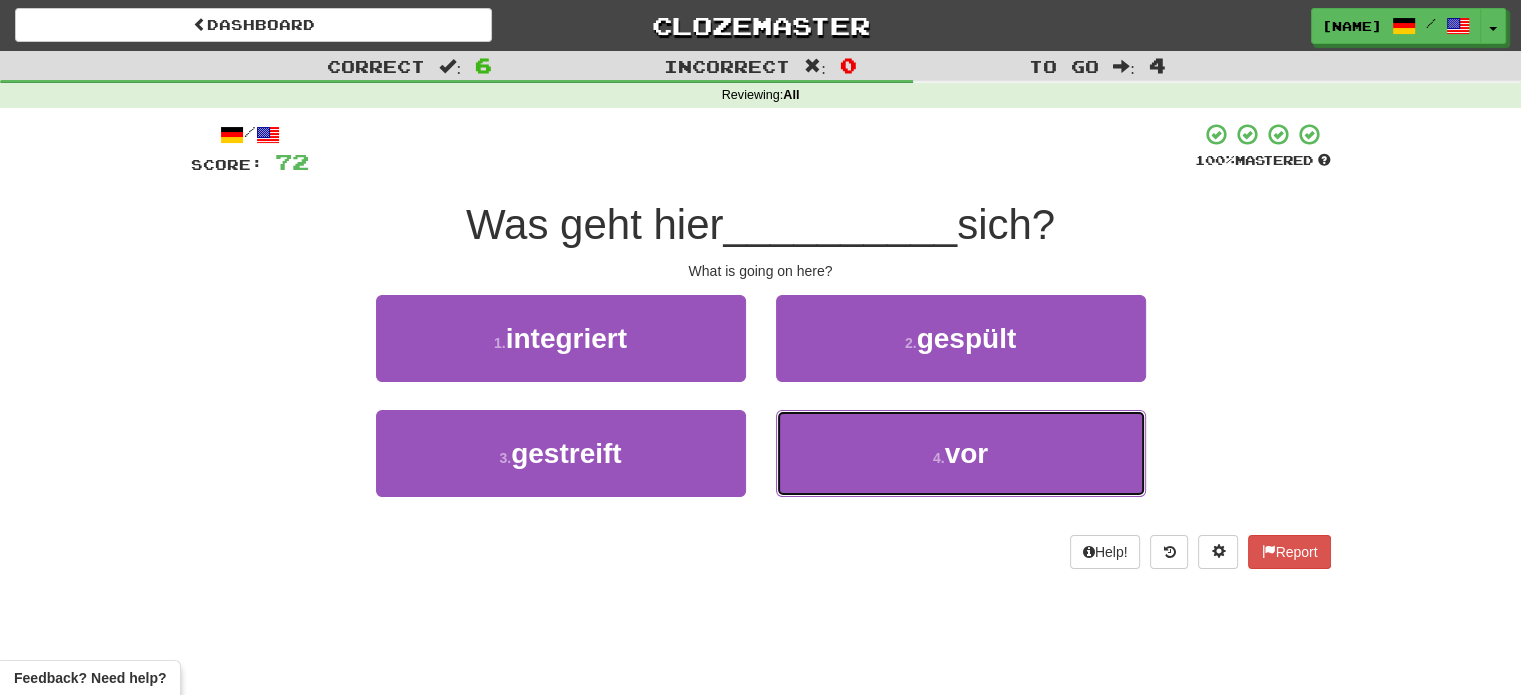 click on "4 .  vor" at bounding box center (961, 453) 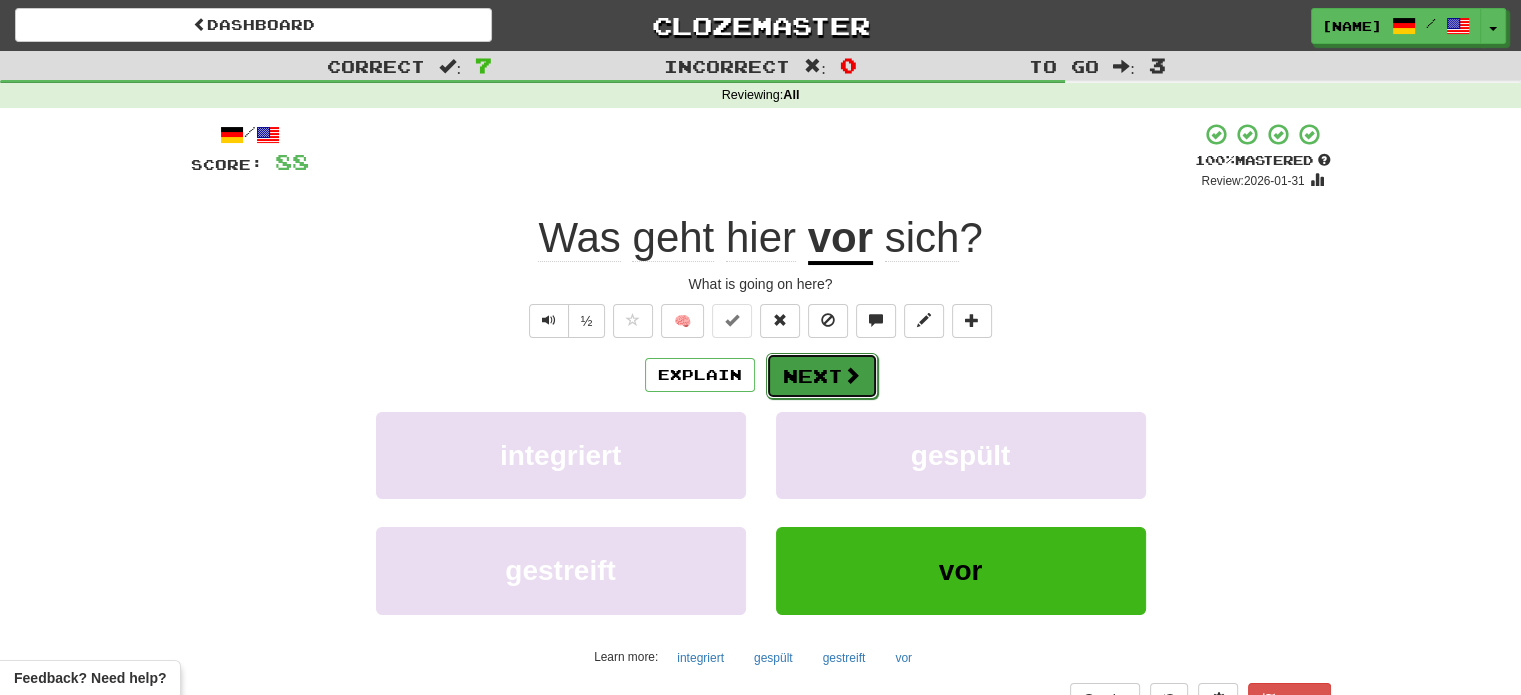 click on "Next" at bounding box center [822, 376] 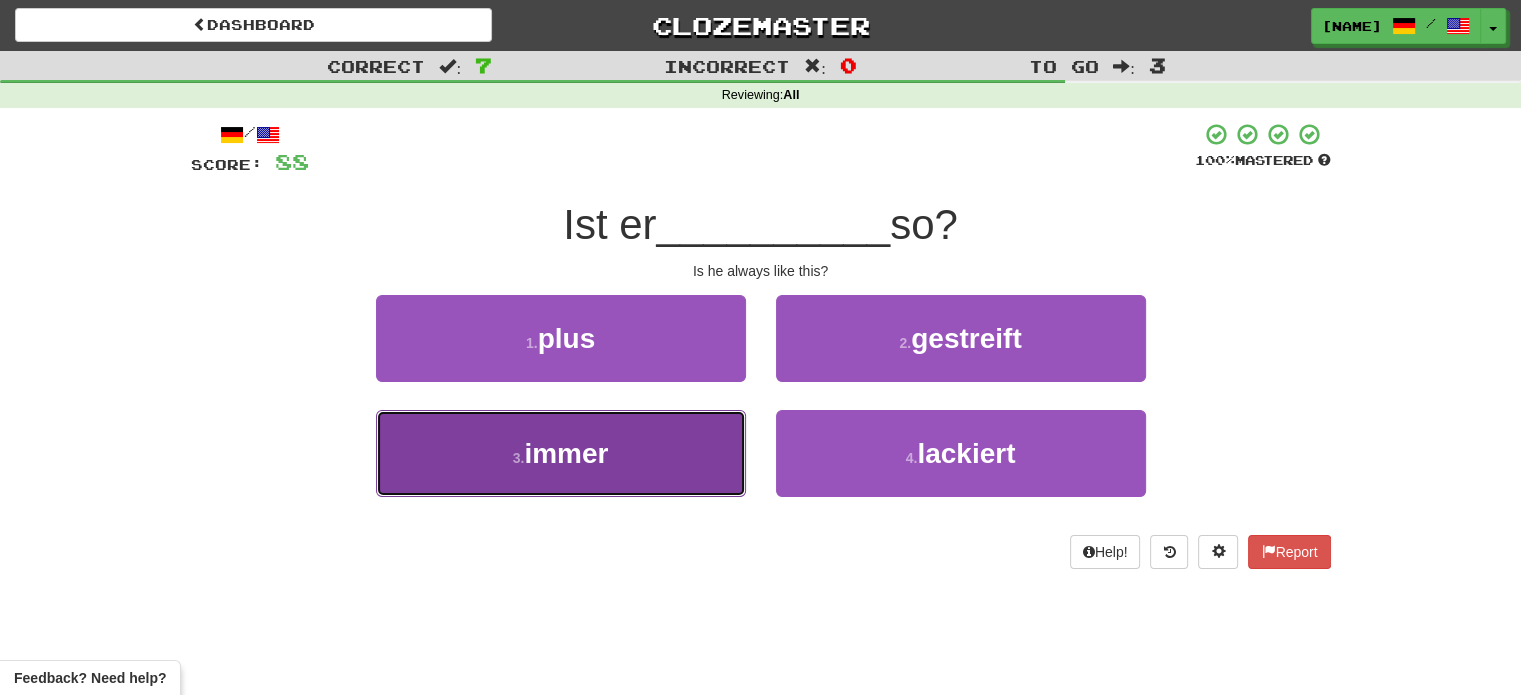 click on "3 .  immer" at bounding box center [561, 453] 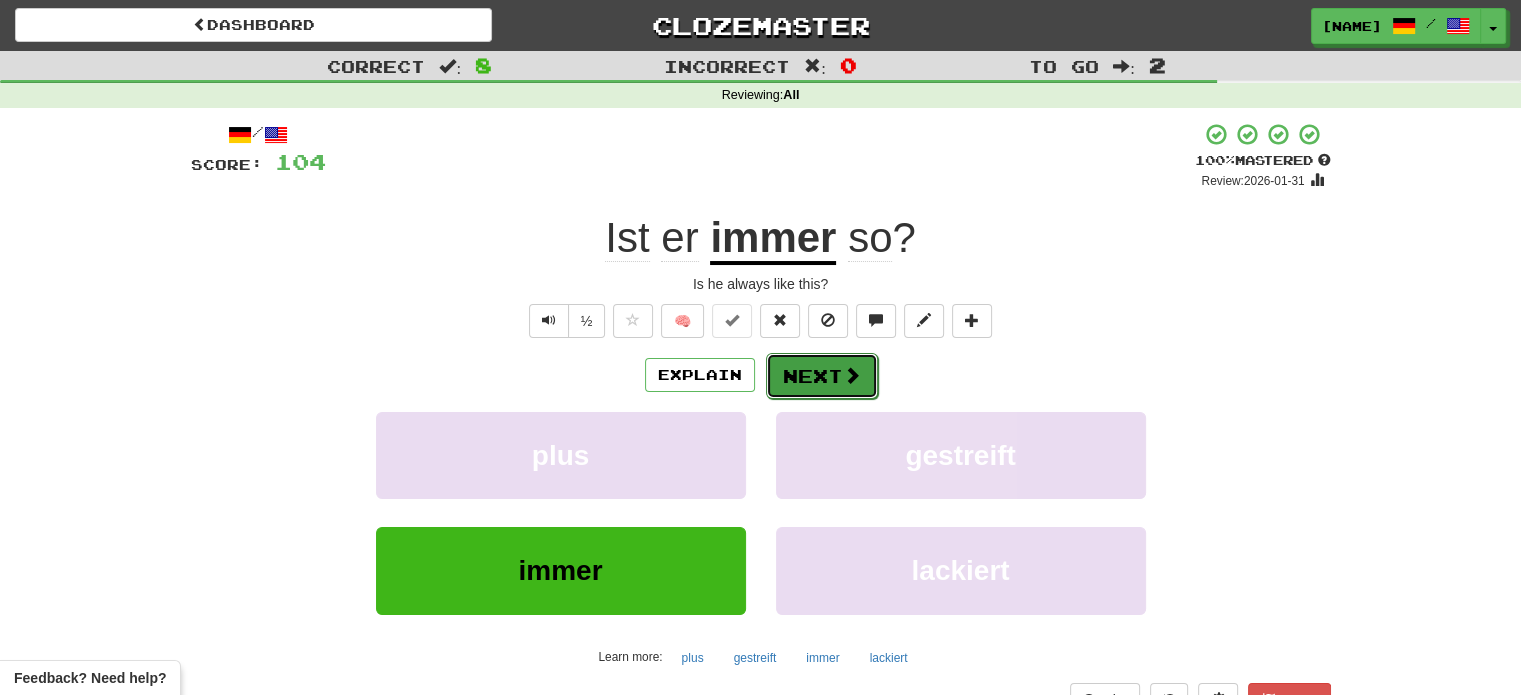 click on "Next" at bounding box center [822, 376] 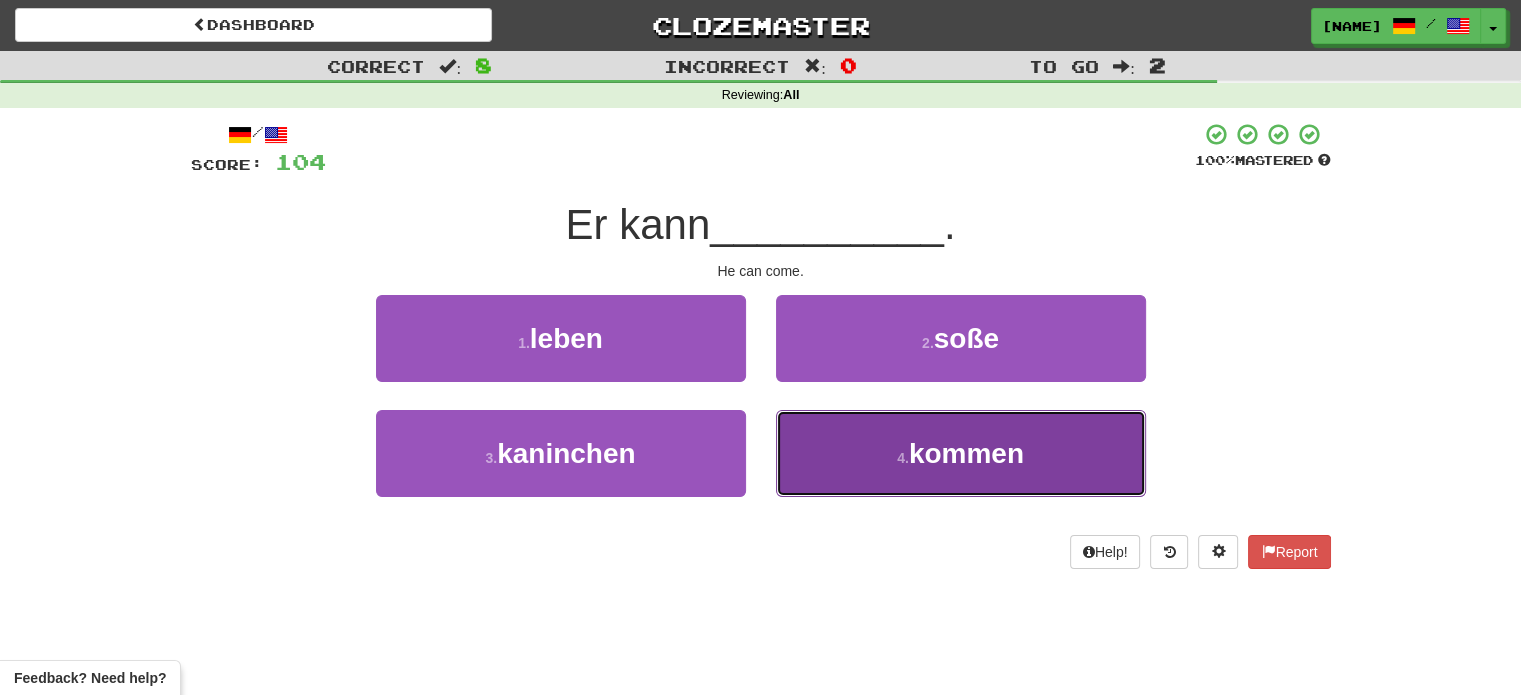 click on "4 .  kommen" at bounding box center (961, 453) 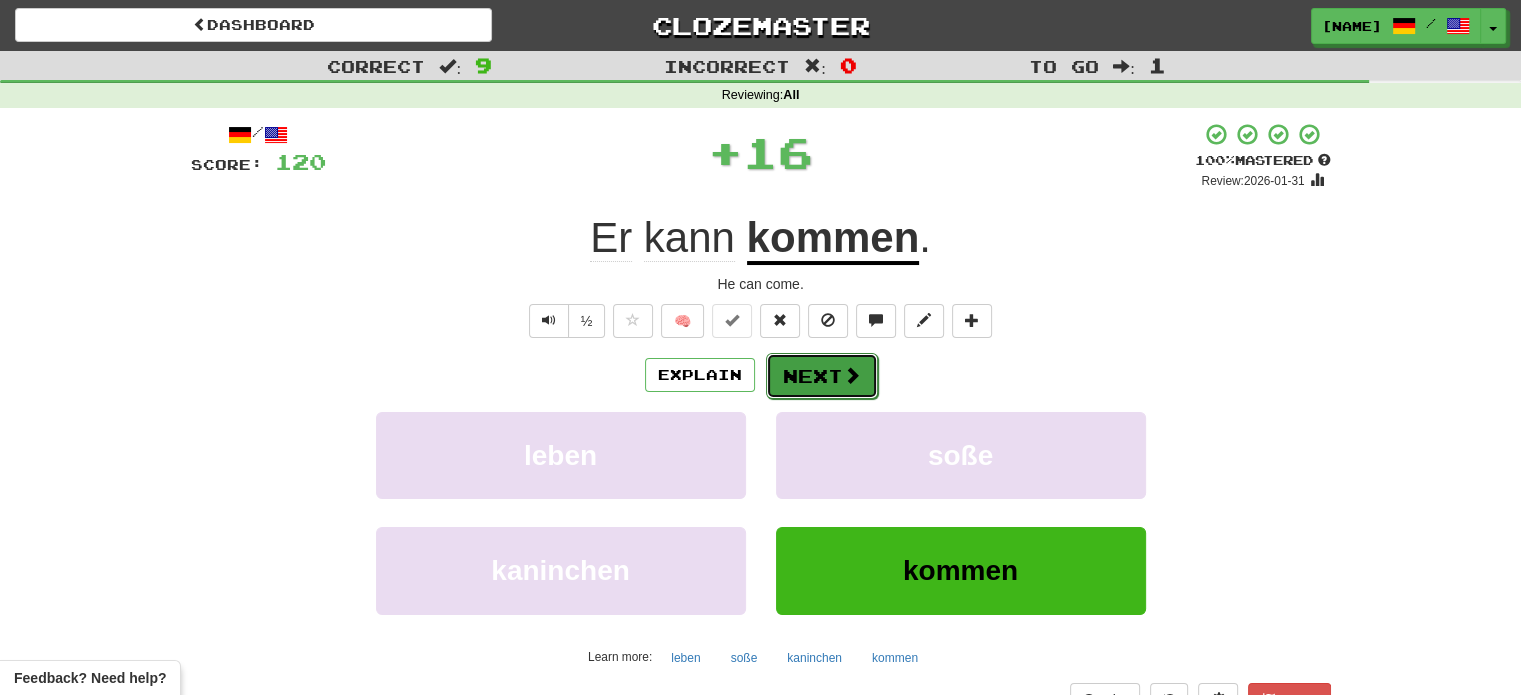 click on "Next" at bounding box center (822, 376) 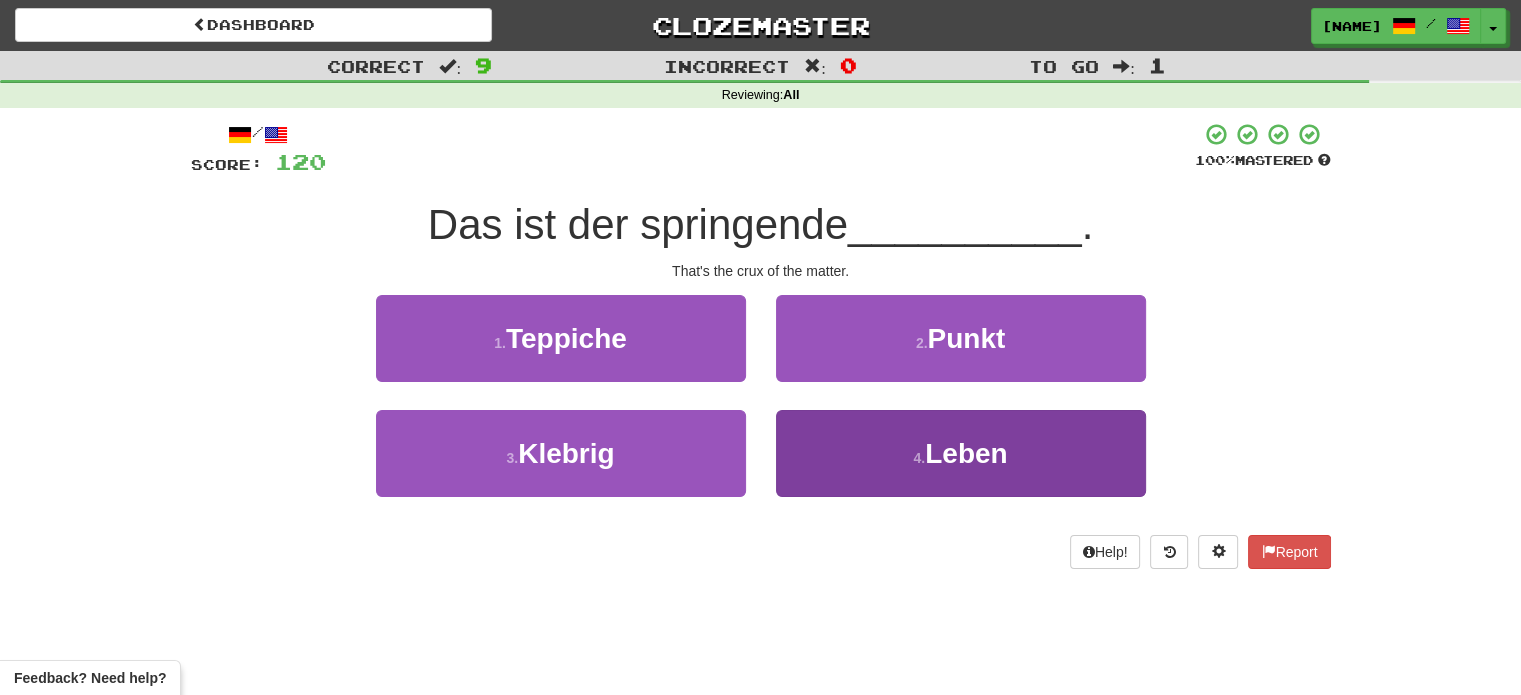 drag, startPoint x: 956, startPoint y: 289, endPoint x: 964, endPoint y: 419, distance: 130.24593 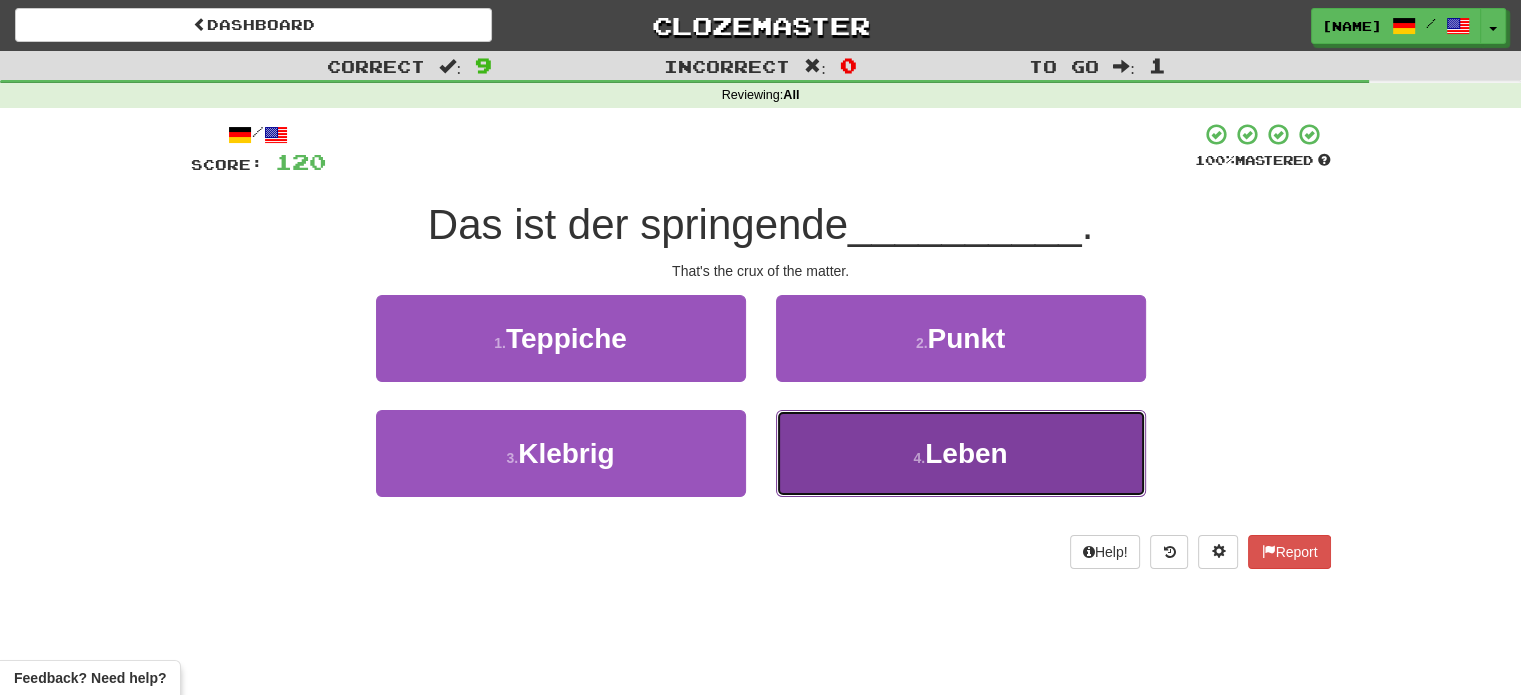 click on "4 .  Leben" at bounding box center [961, 453] 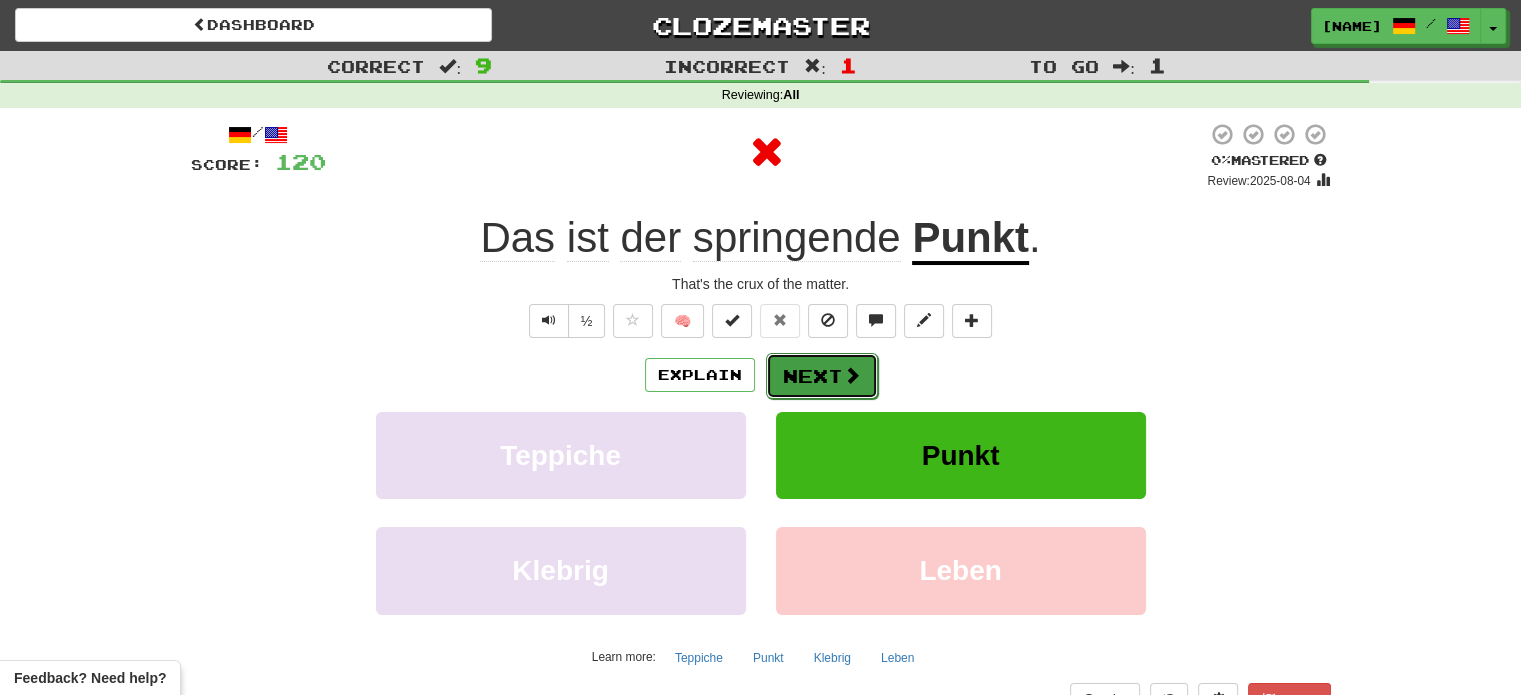 click on "Next" at bounding box center [822, 376] 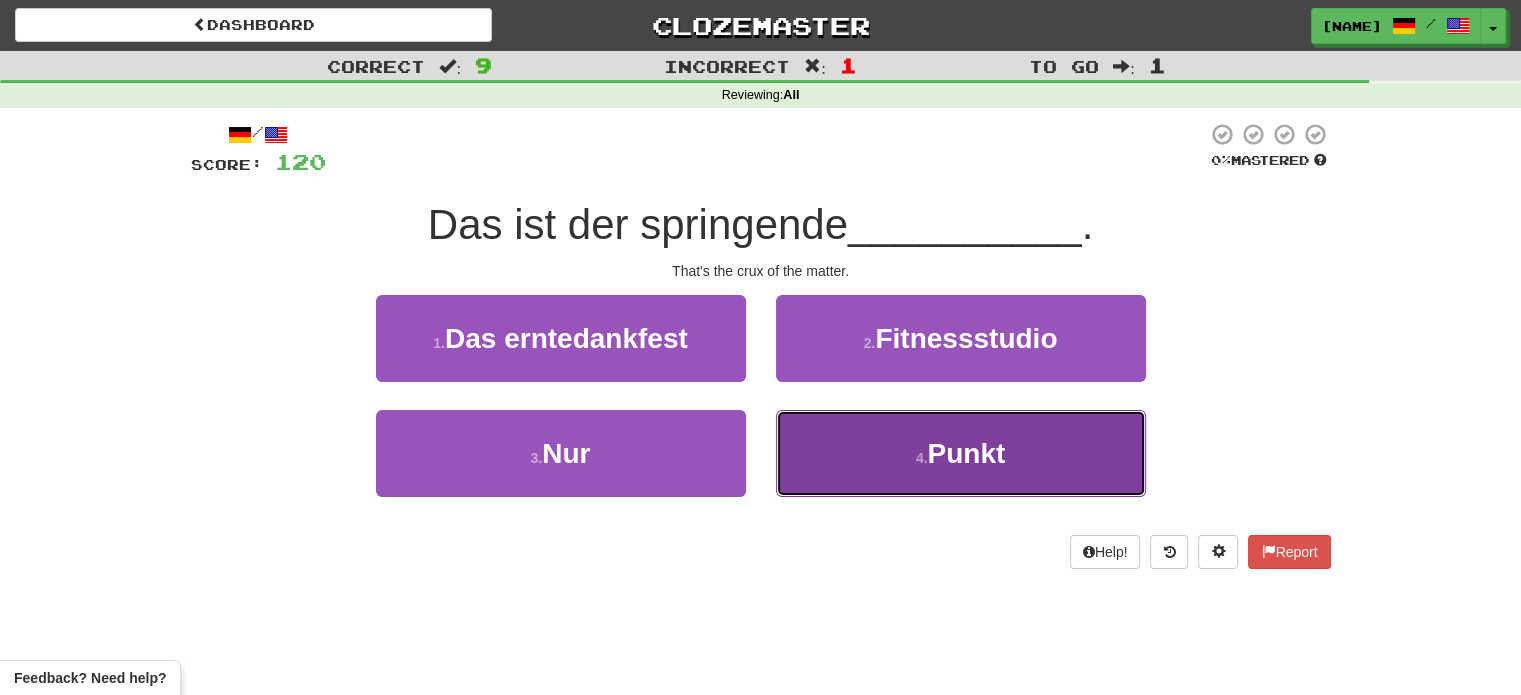 click on "4 .  Punkt" at bounding box center [961, 453] 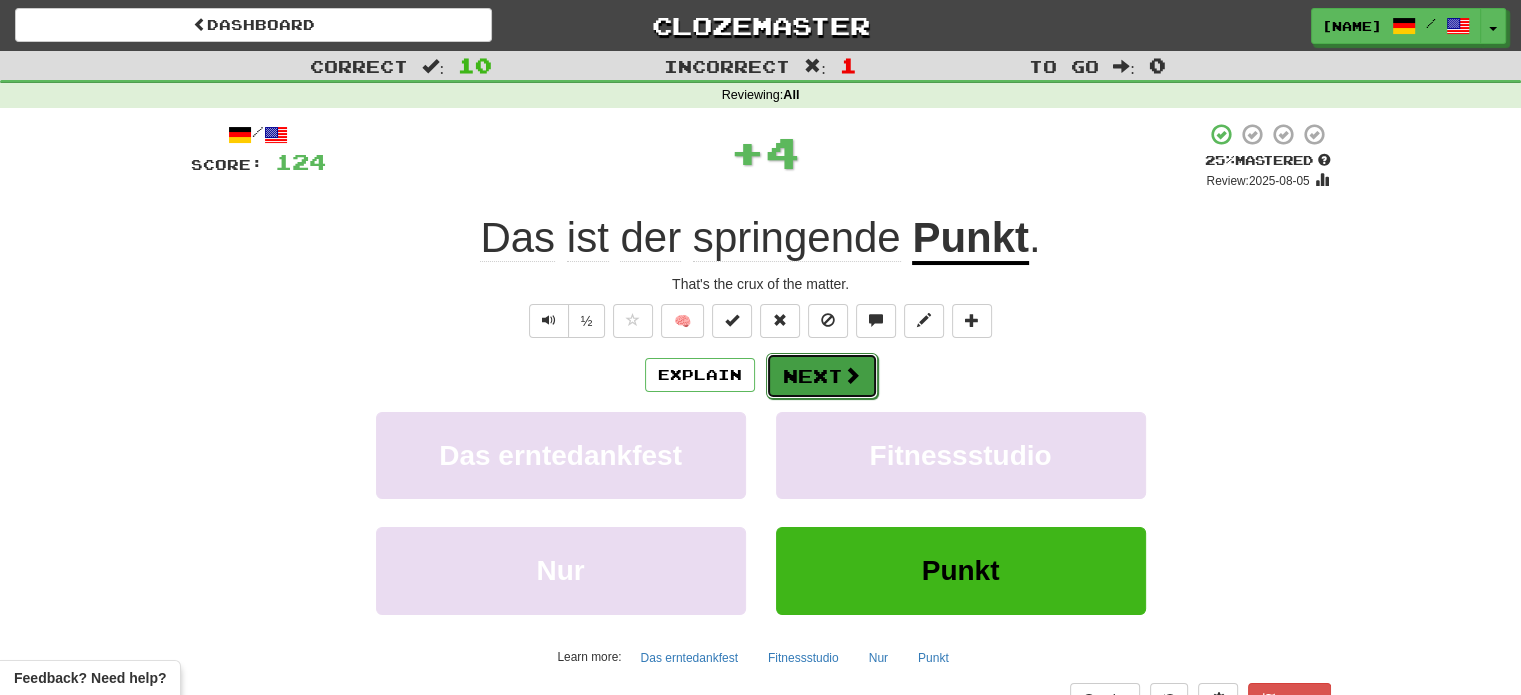 click on "Next" at bounding box center [822, 376] 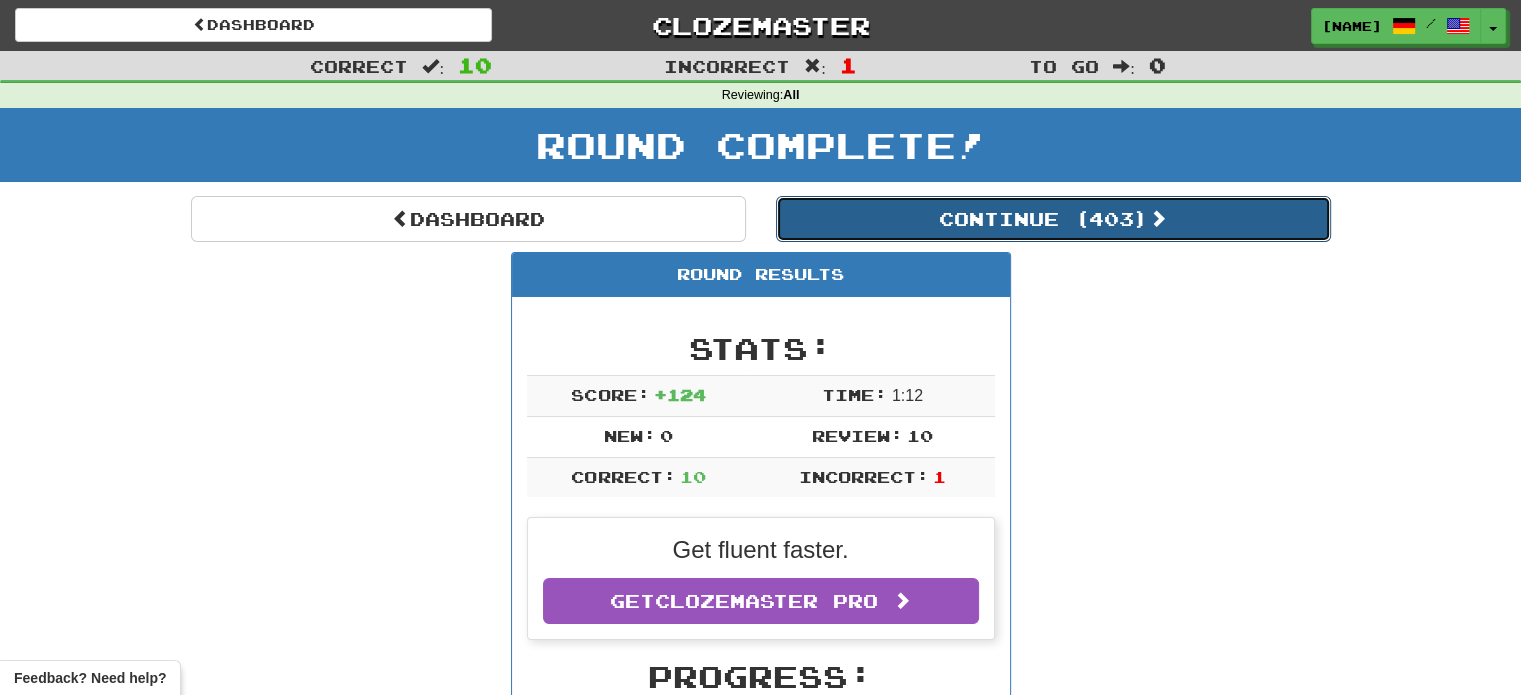 click on "Continue ( 403 )" at bounding box center [1053, 219] 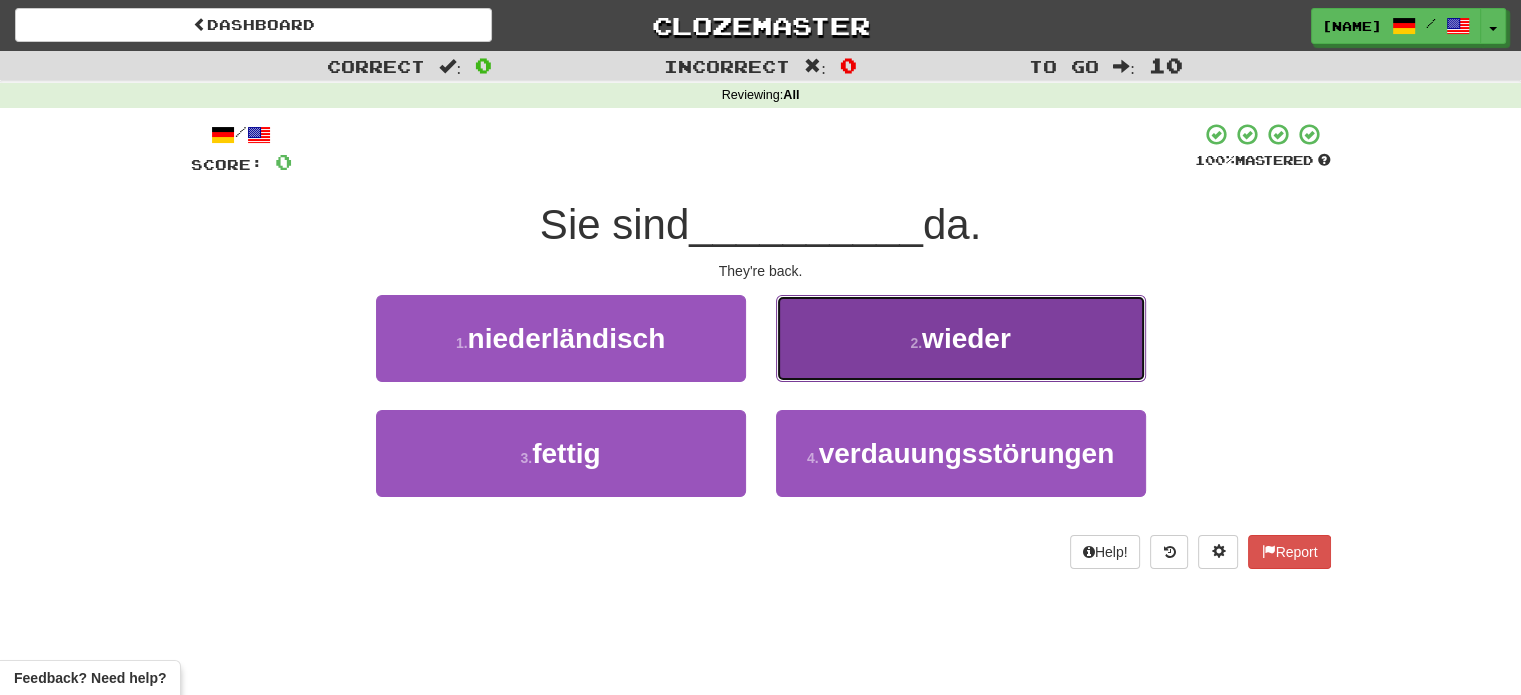 click on "2 .  wieder" at bounding box center [961, 338] 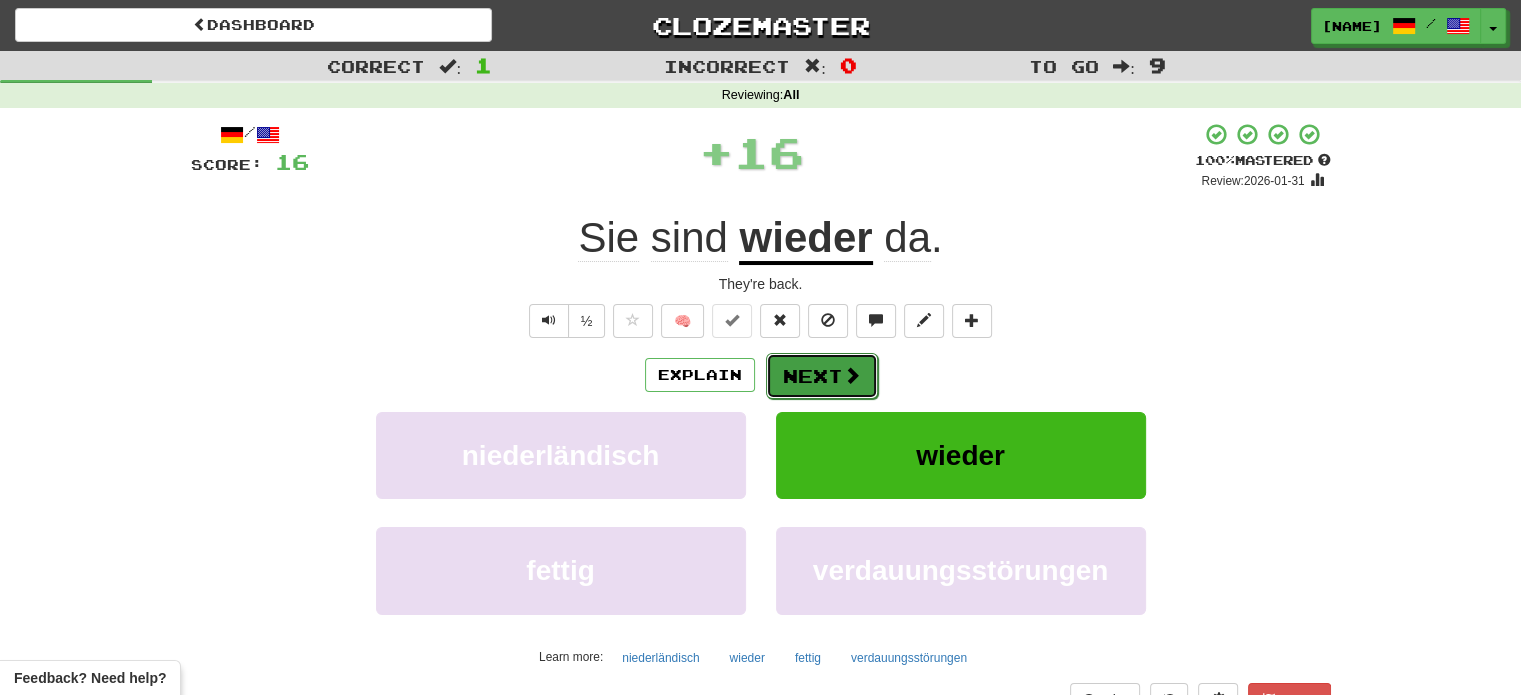 click on "Next" at bounding box center (822, 376) 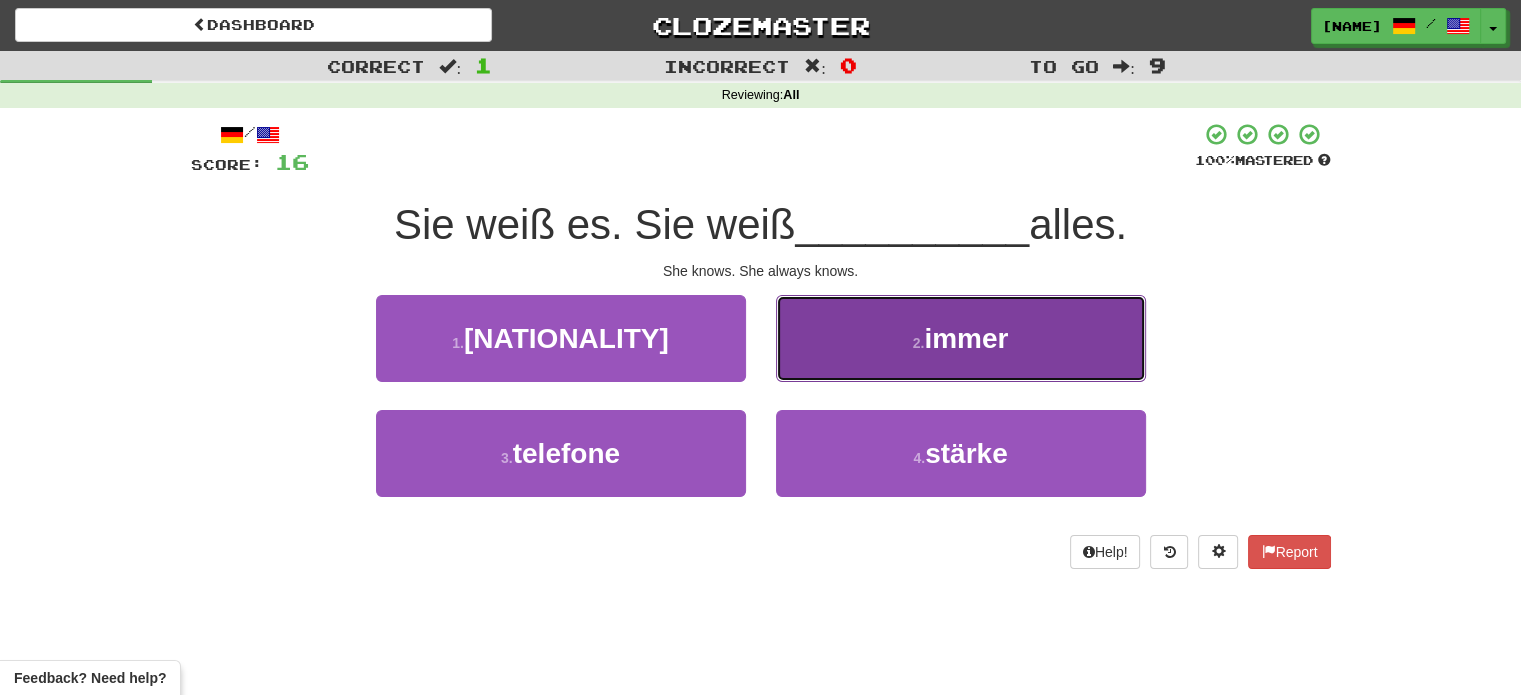 click on "2 .  immer" at bounding box center [961, 338] 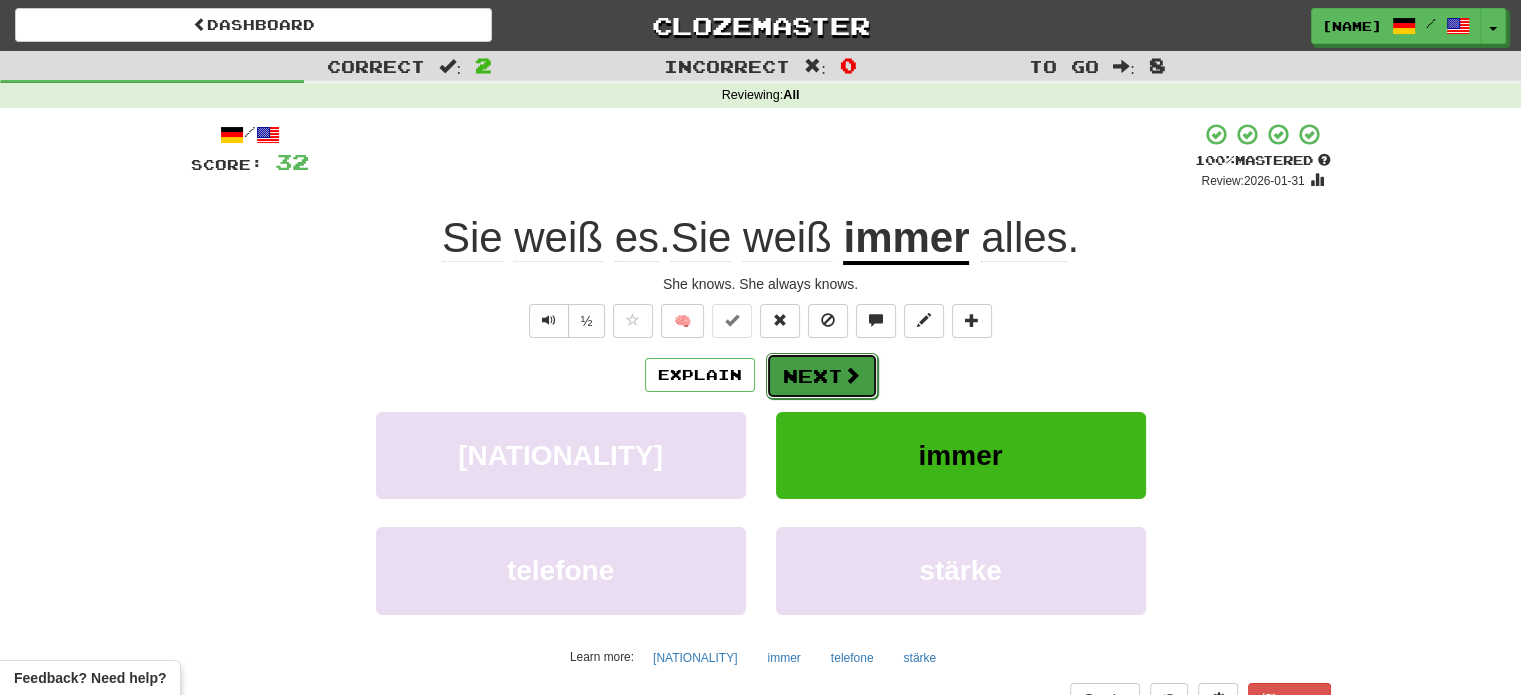 click on "Next" at bounding box center [822, 376] 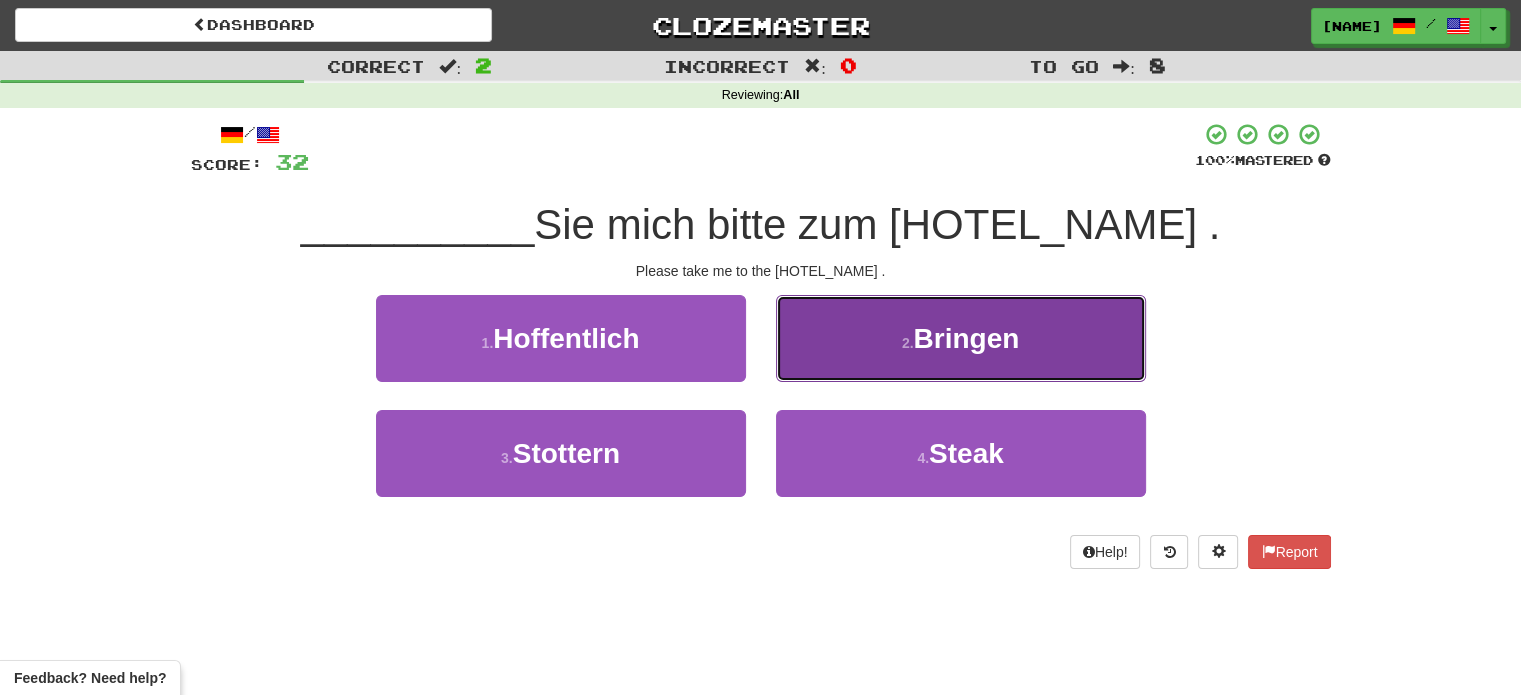click on "2 .  Bringen" at bounding box center (961, 338) 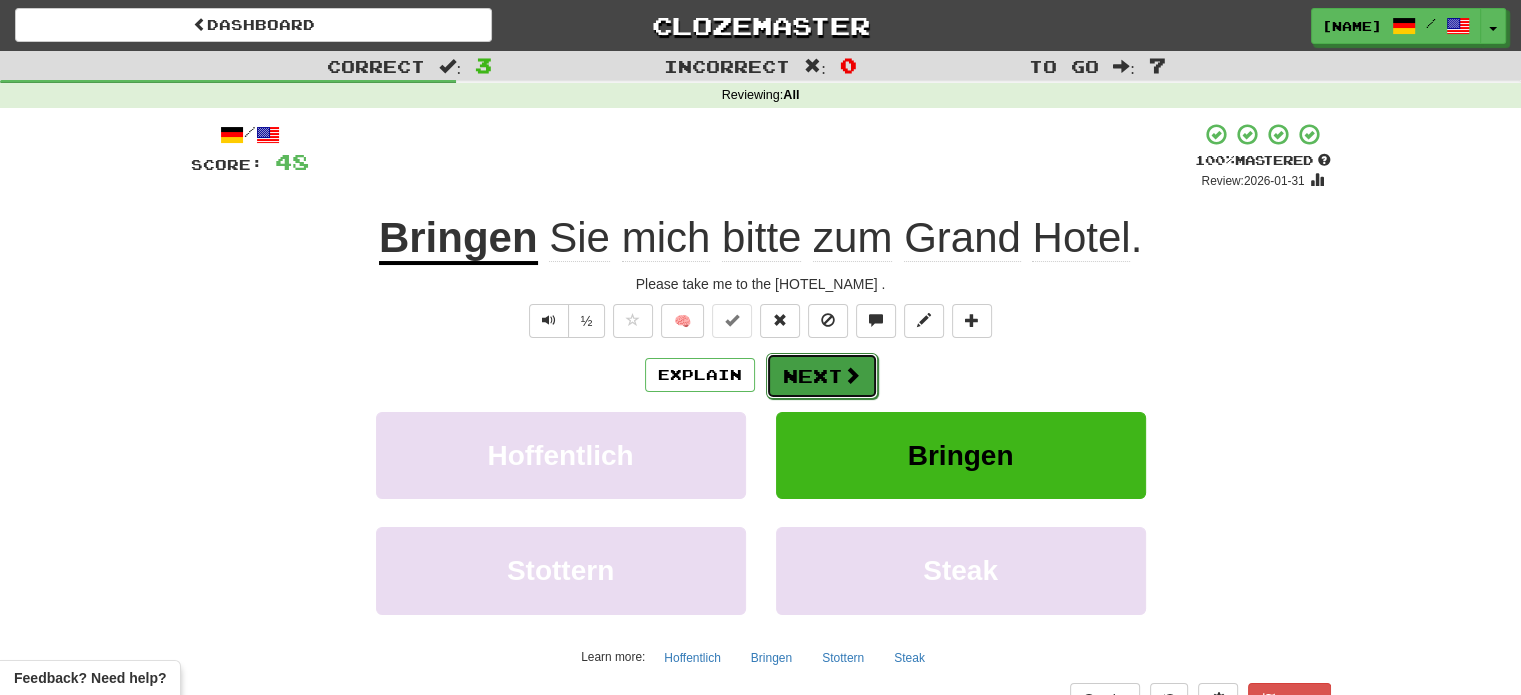 click on "Next" at bounding box center [822, 376] 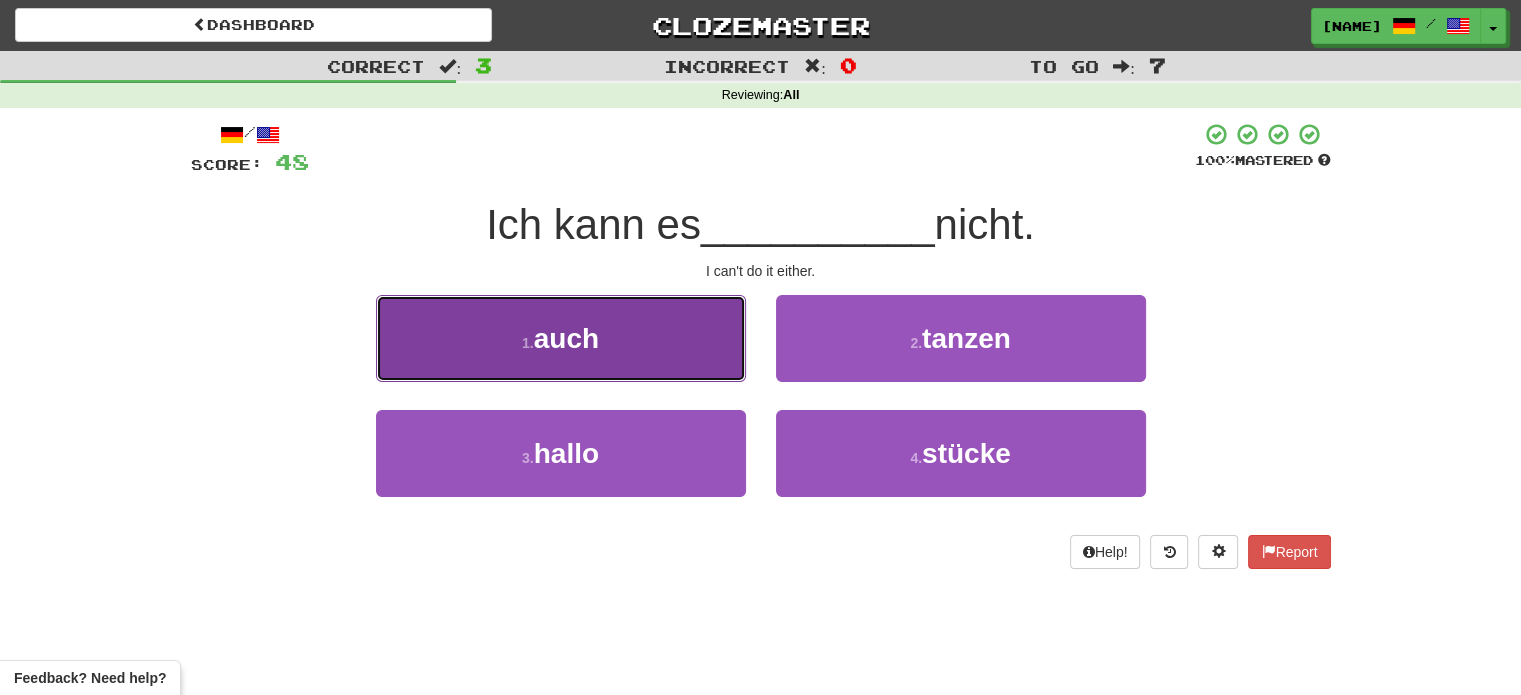 click on "1 .  auch" at bounding box center (561, 338) 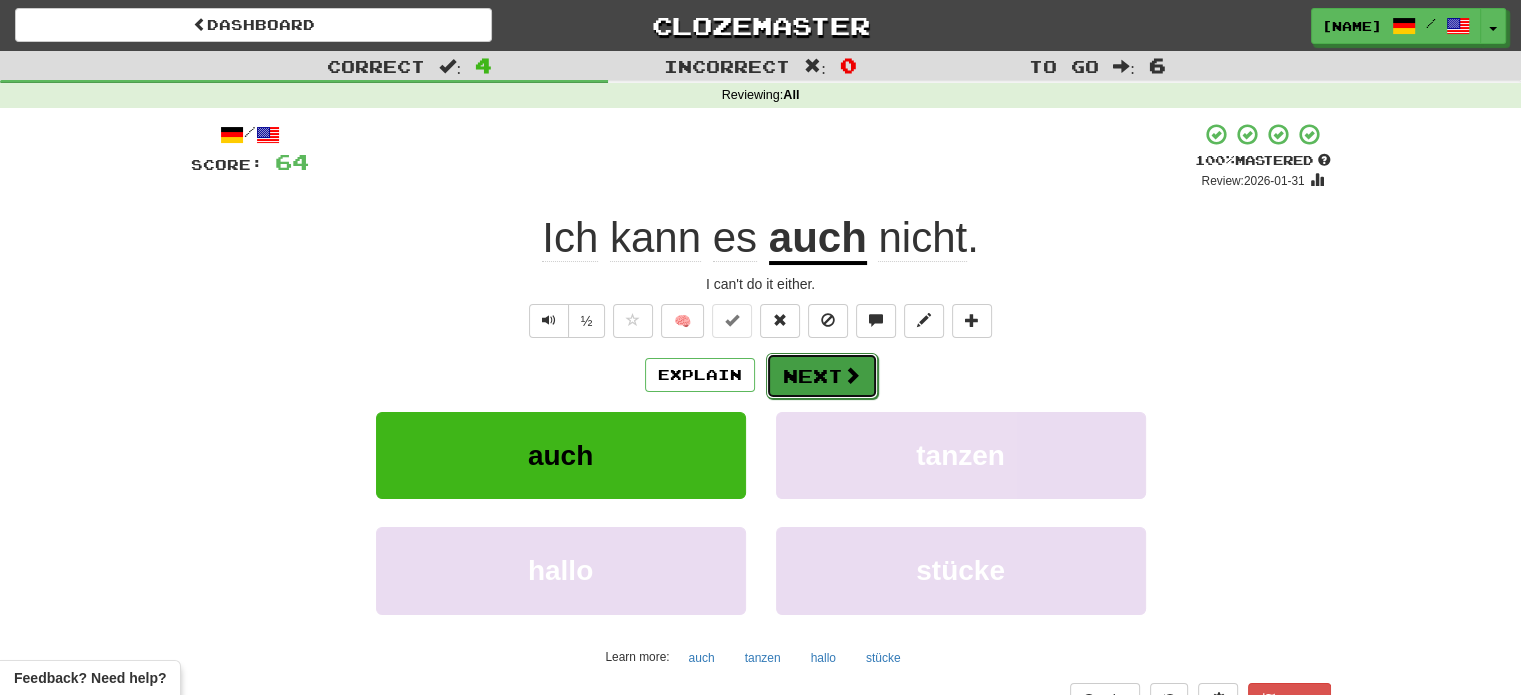 click on "Next" at bounding box center (822, 376) 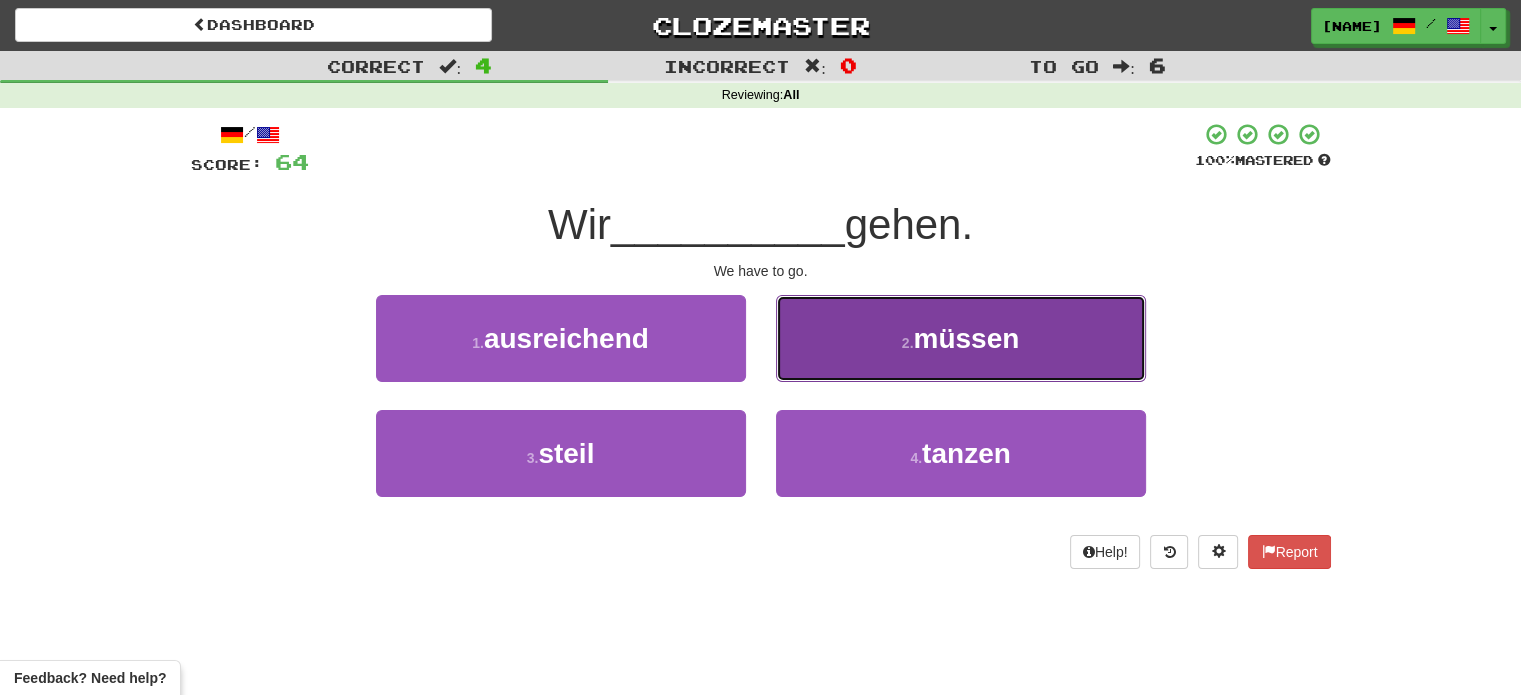 click on "2 .  müssen" at bounding box center (961, 338) 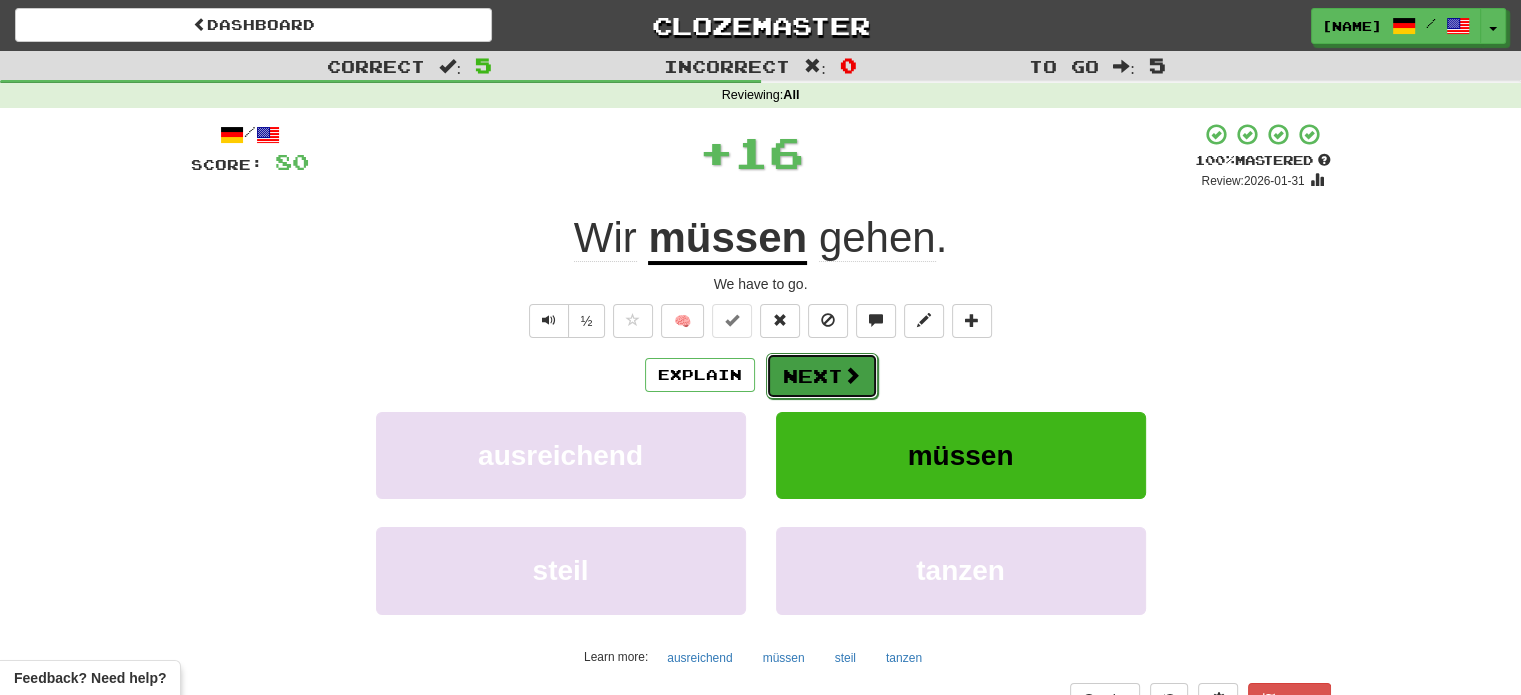 click on "Next" at bounding box center [822, 376] 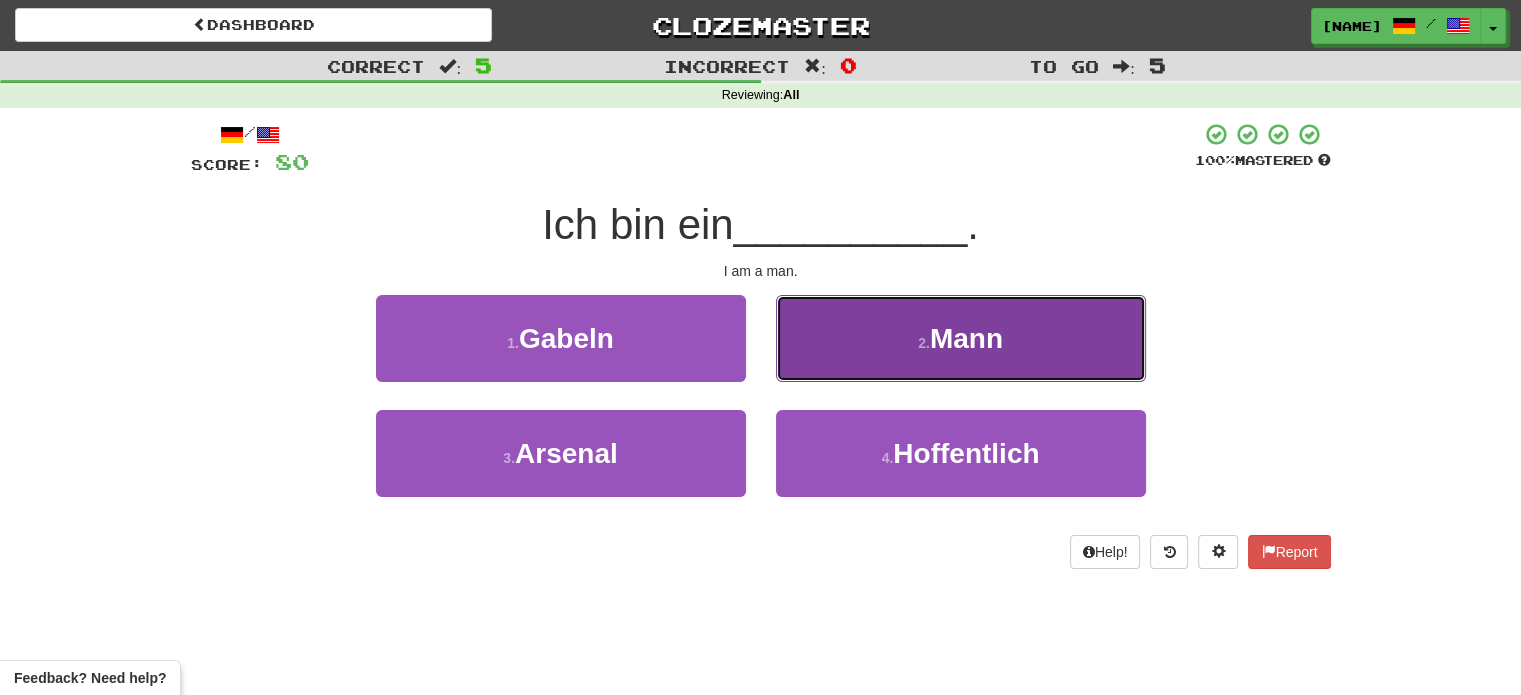click on "2 .  Mann" at bounding box center (961, 338) 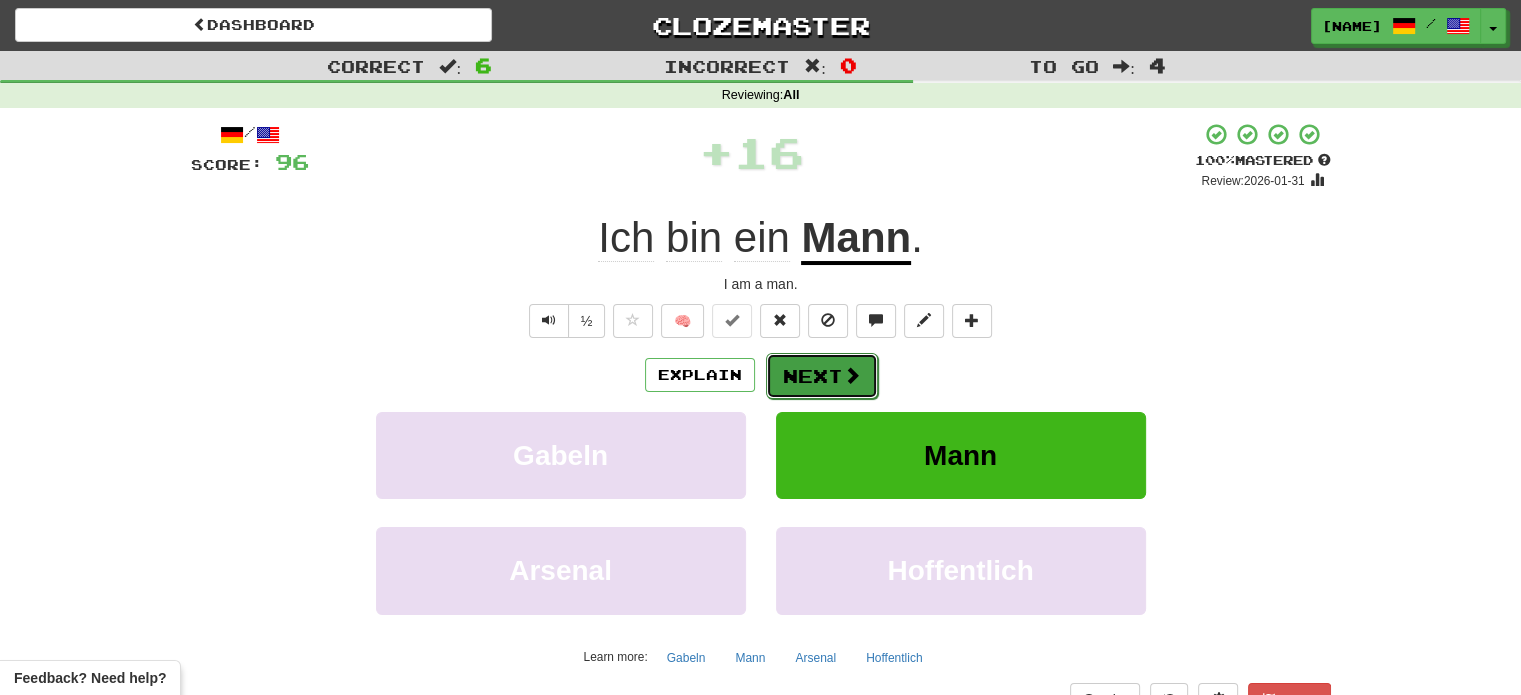 click on "Next" at bounding box center (822, 376) 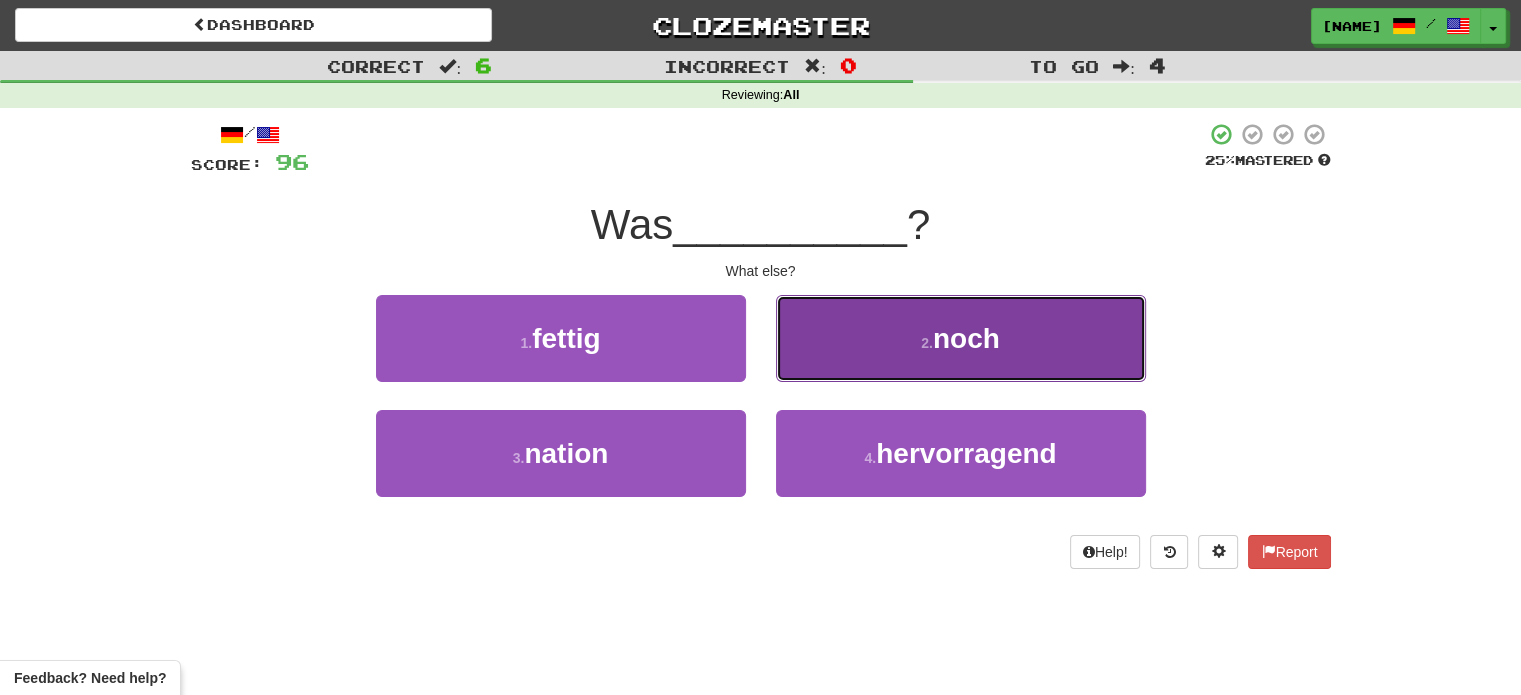 click on "2 .  noch" at bounding box center (961, 338) 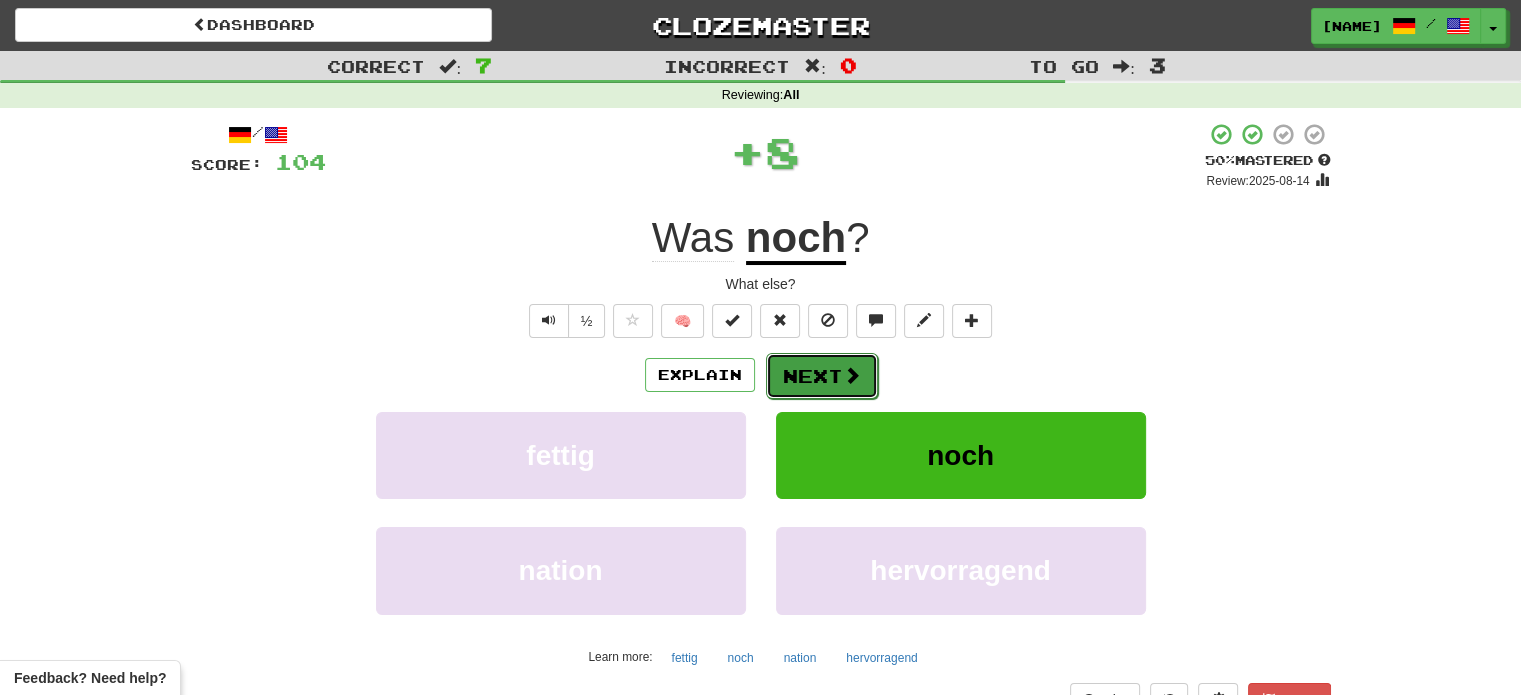 click on "Next" at bounding box center (822, 376) 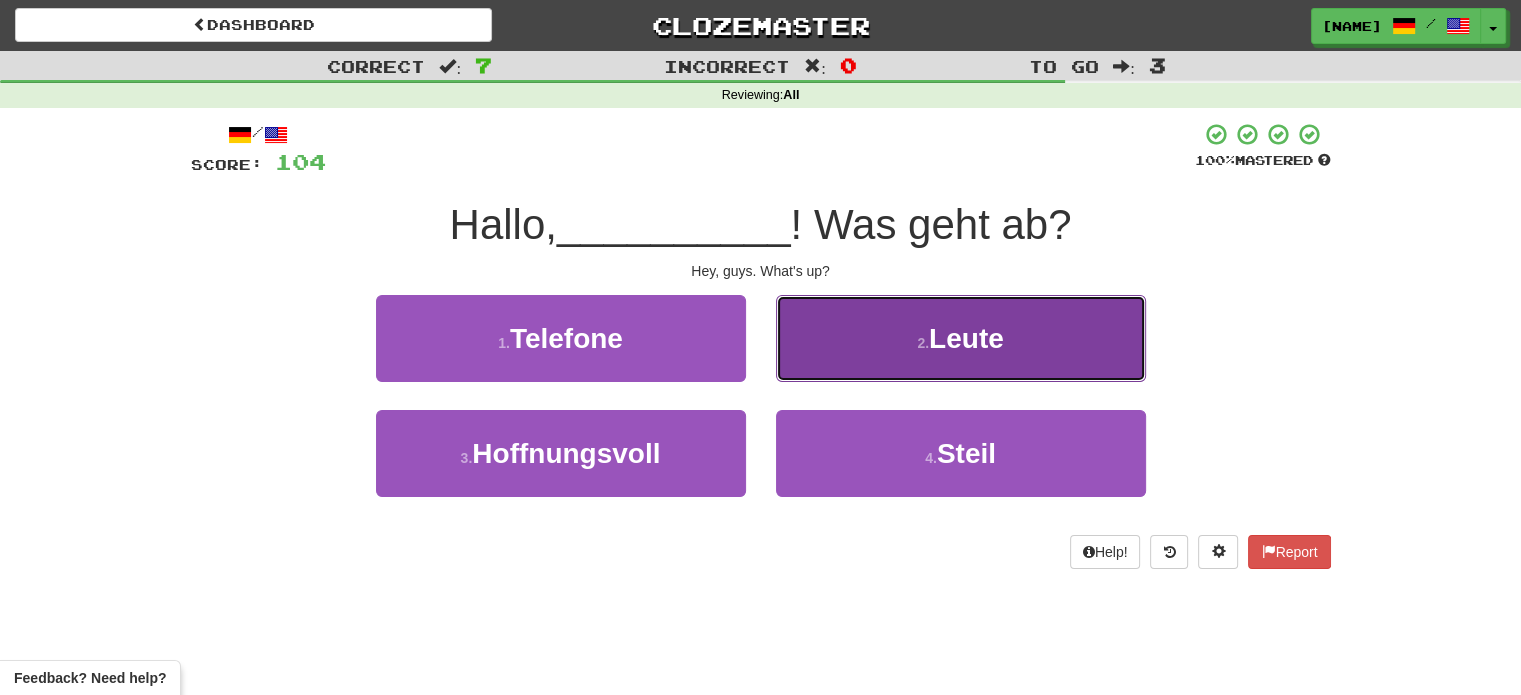 click on "2 .  Leute" at bounding box center (961, 338) 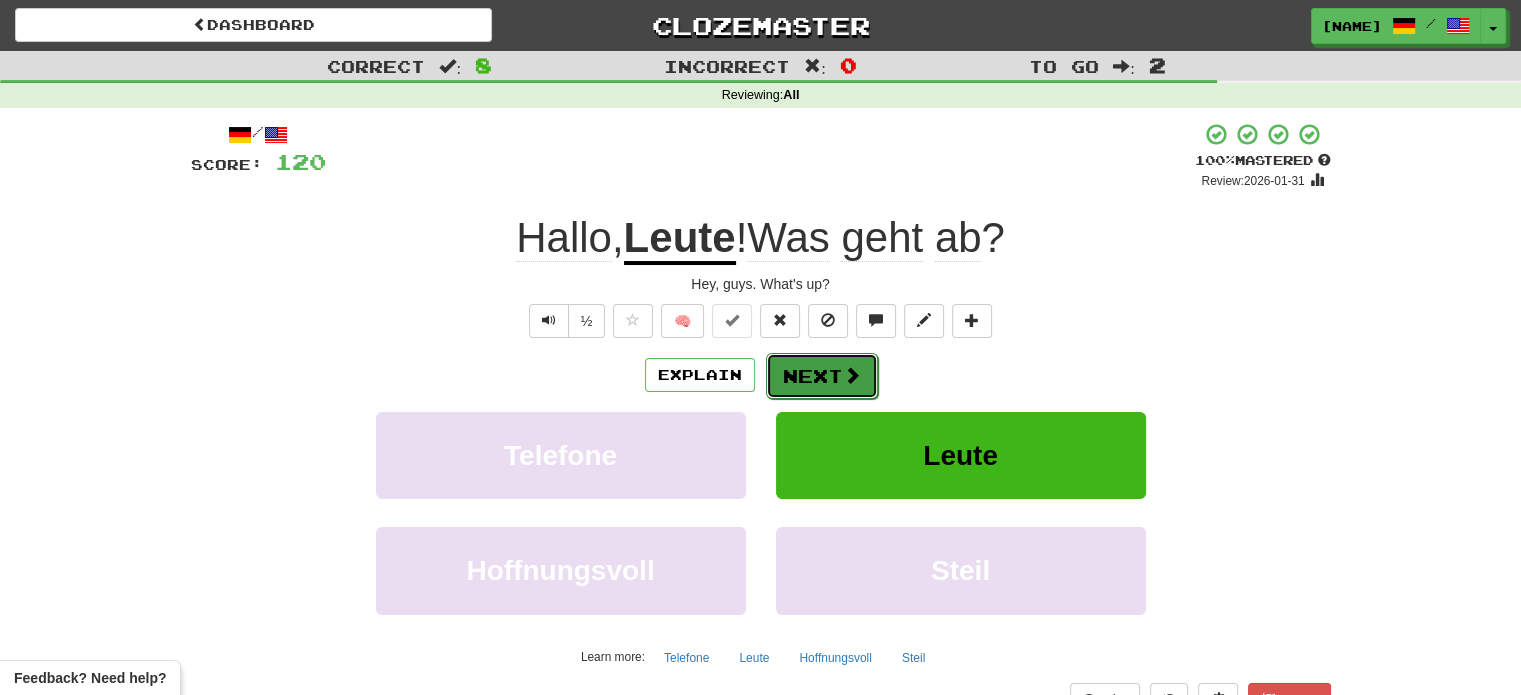 click on "Next" at bounding box center (822, 376) 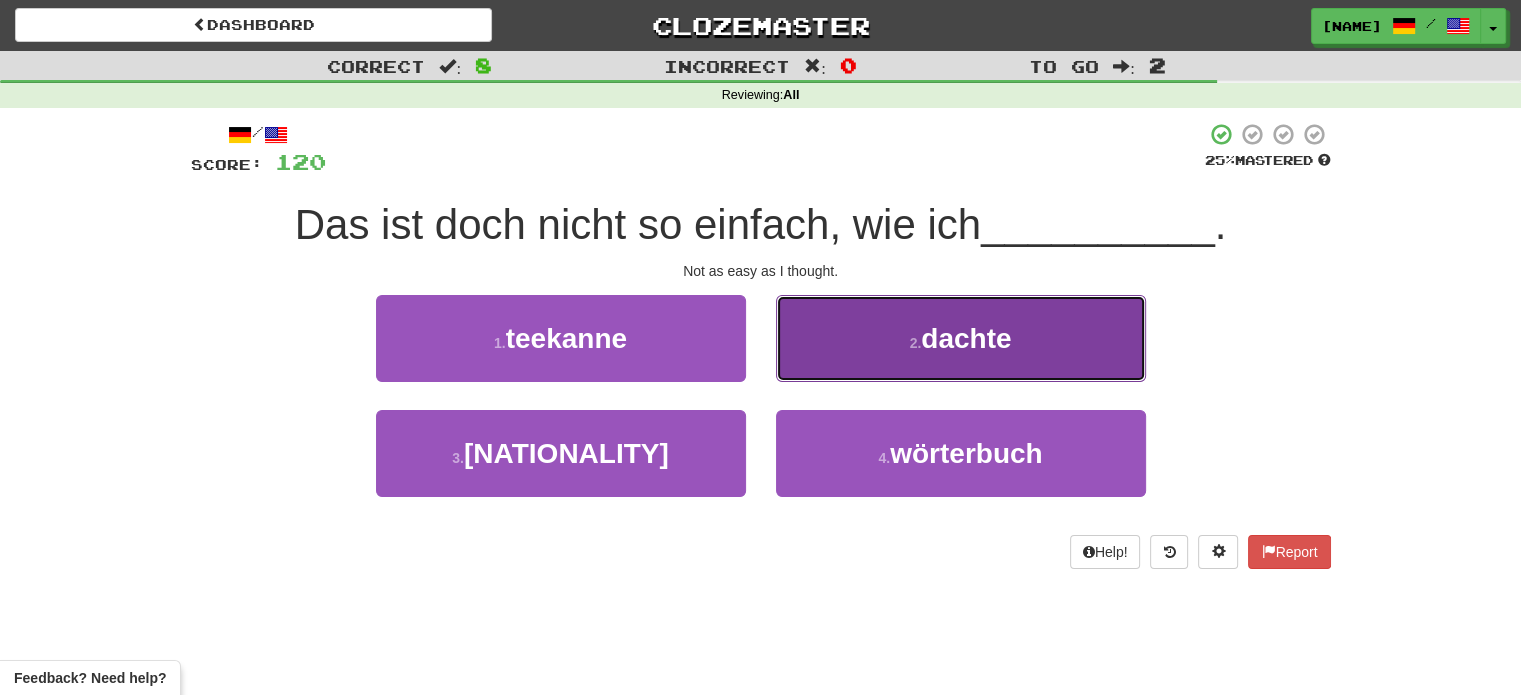 click on "2 .  dachte" at bounding box center (961, 338) 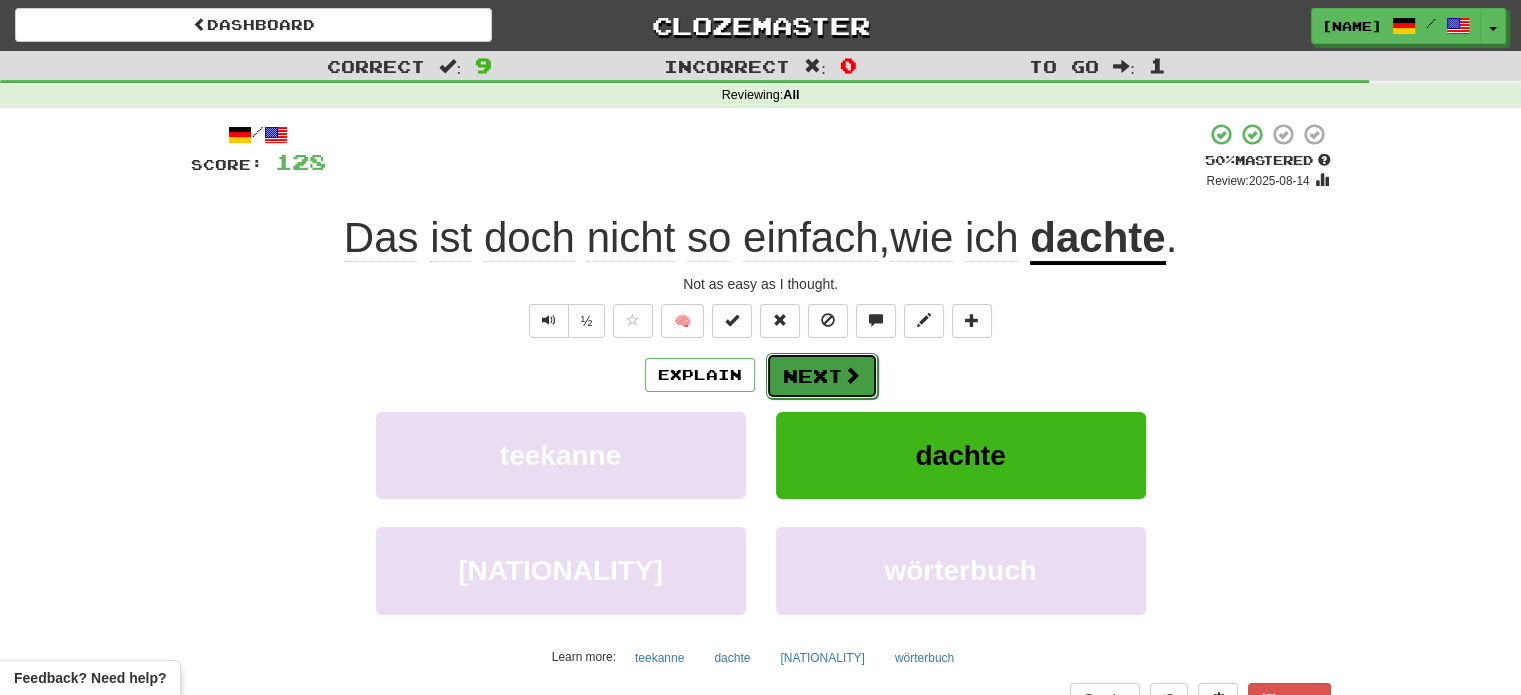 click on "Next" at bounding box center [822, 376] 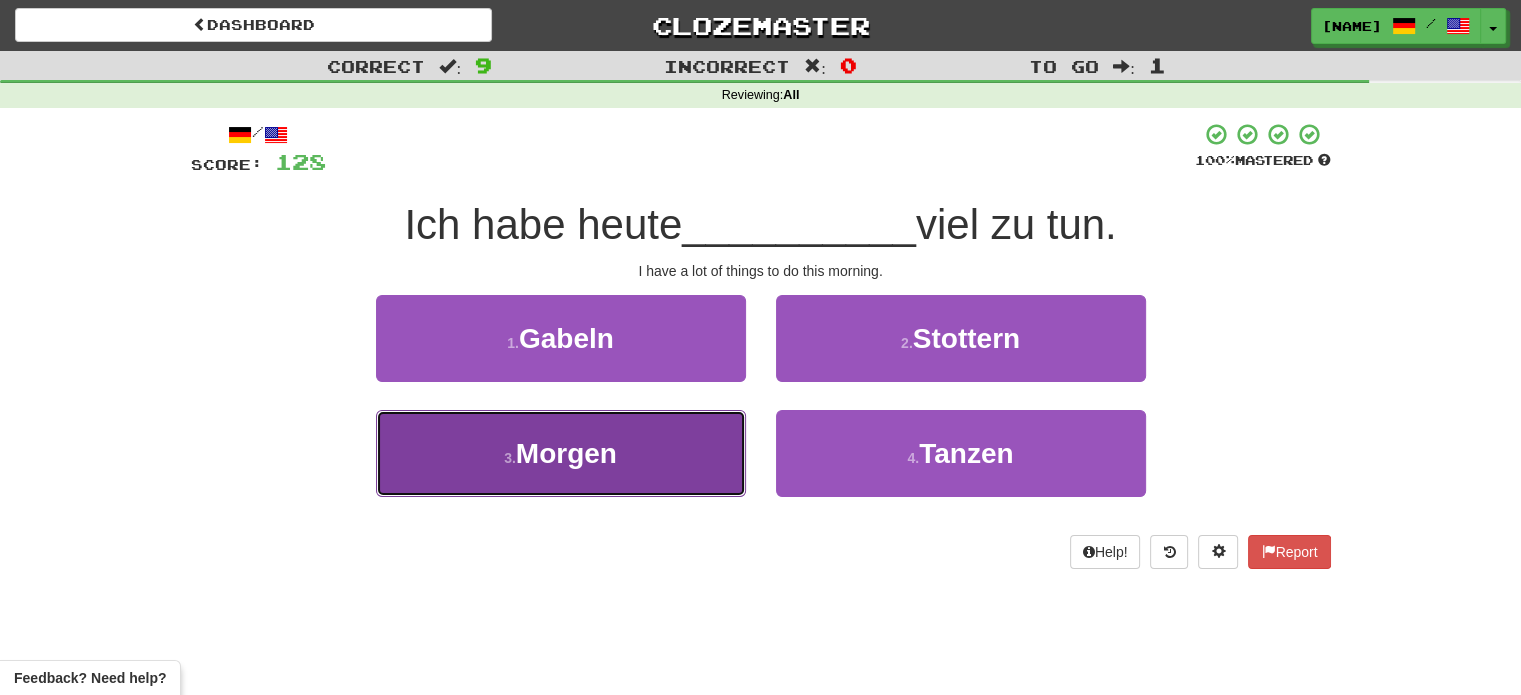 click on "3 .  Morgen" at bounding box center [561, 453] 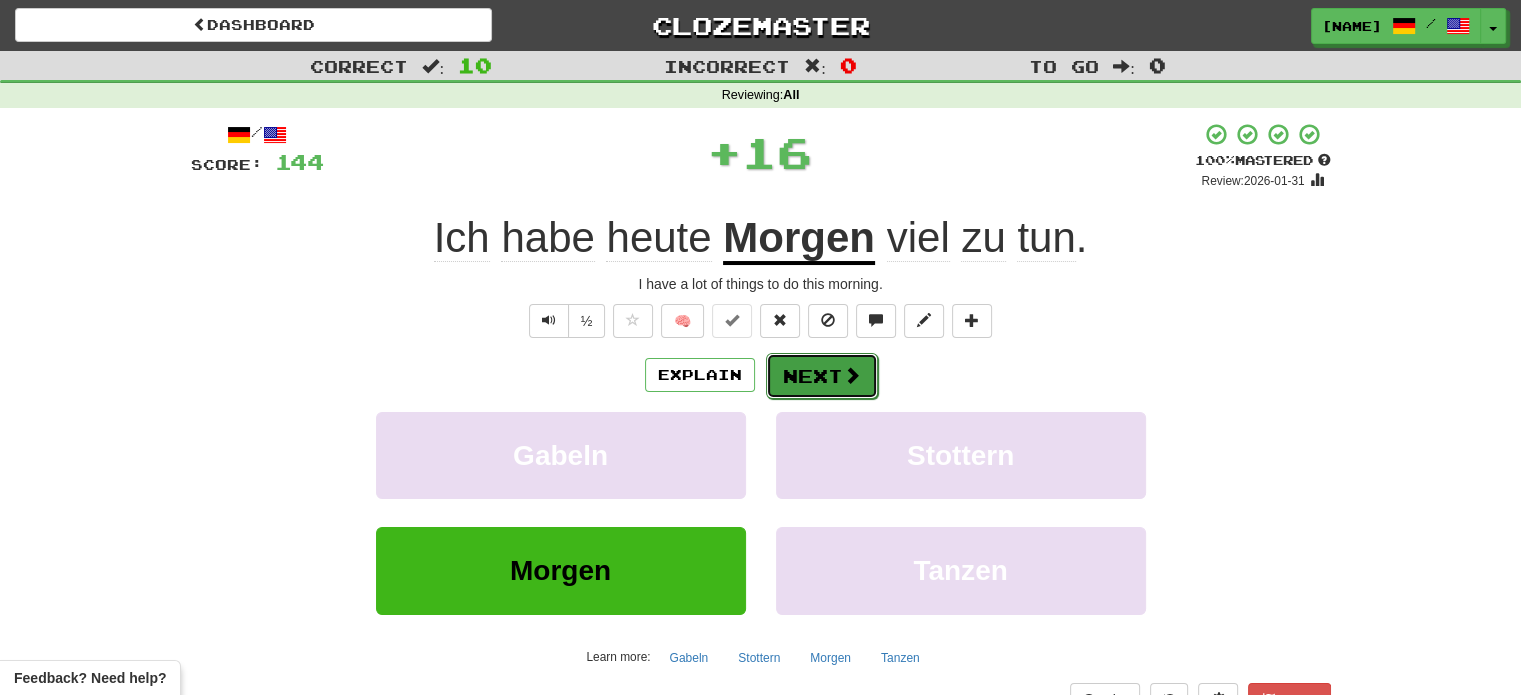 click on "Next" at bounding box center (822, 376) 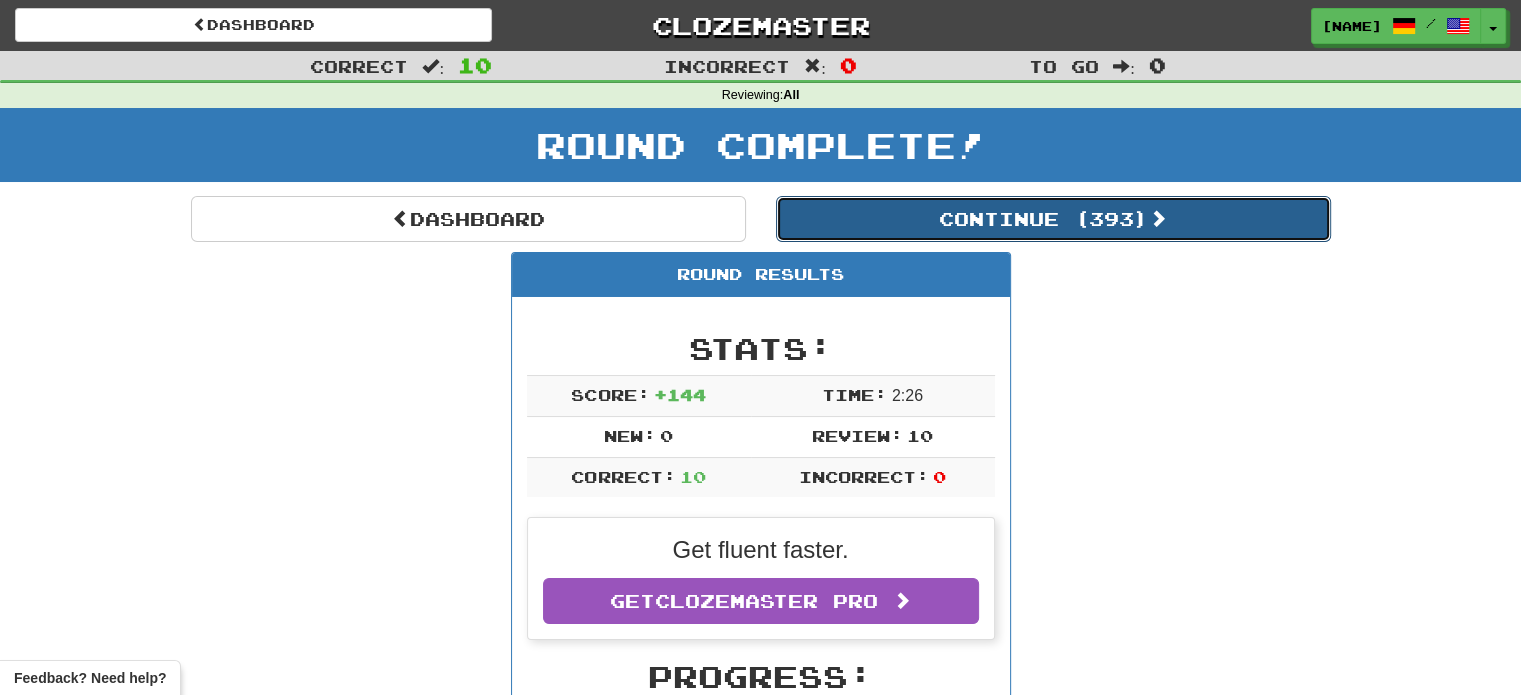 click on "Continue ( [NUMBER] )" at bounding box center [1053, 219] 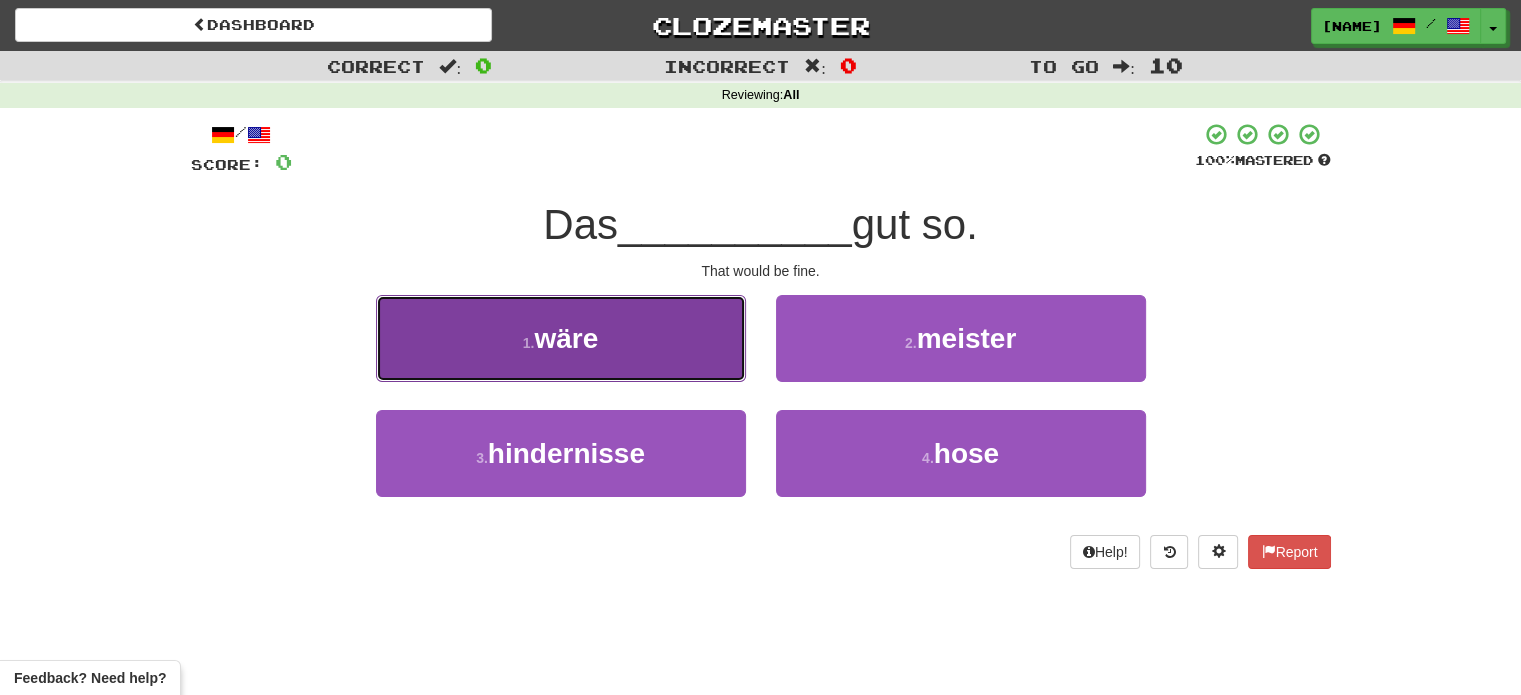 click on "1 .  wäre" at bounding box center (561, 338) 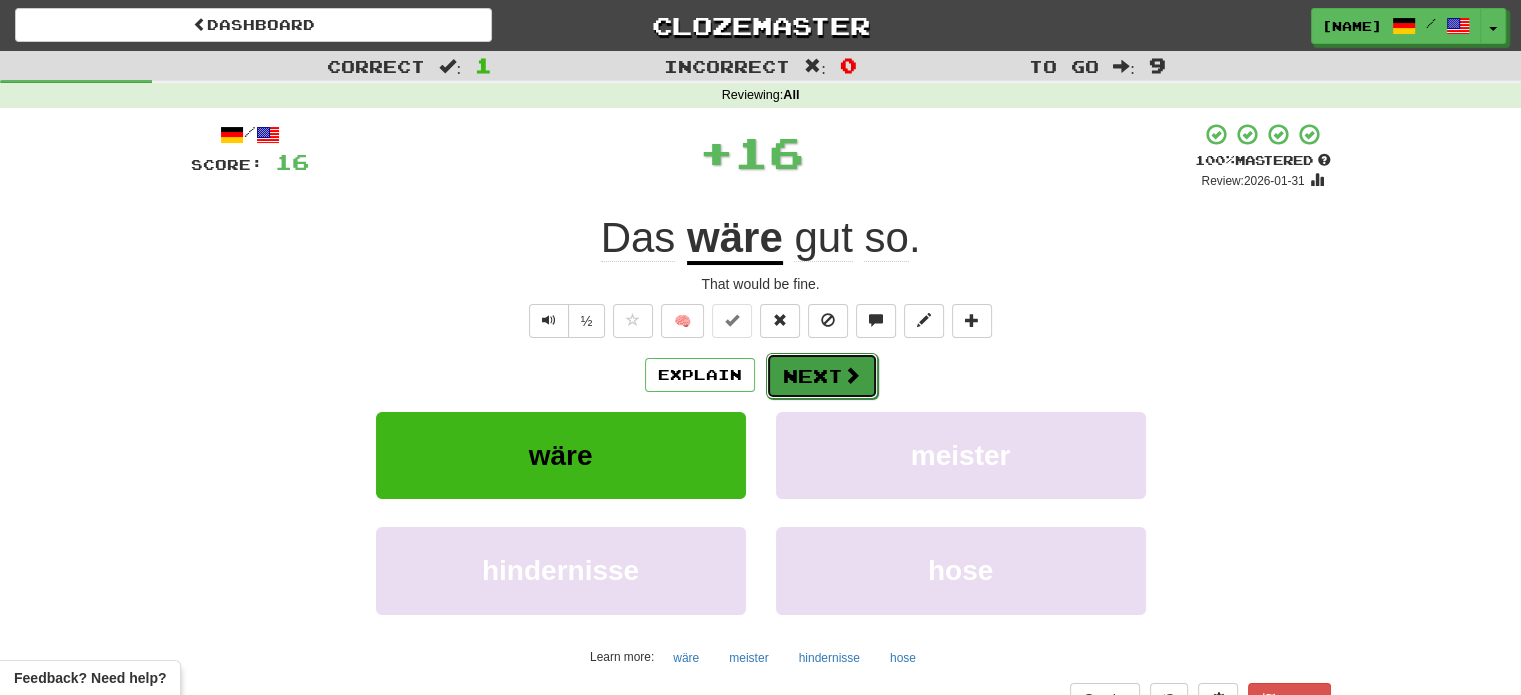 click on "Next" at bounding box center (822, 376) 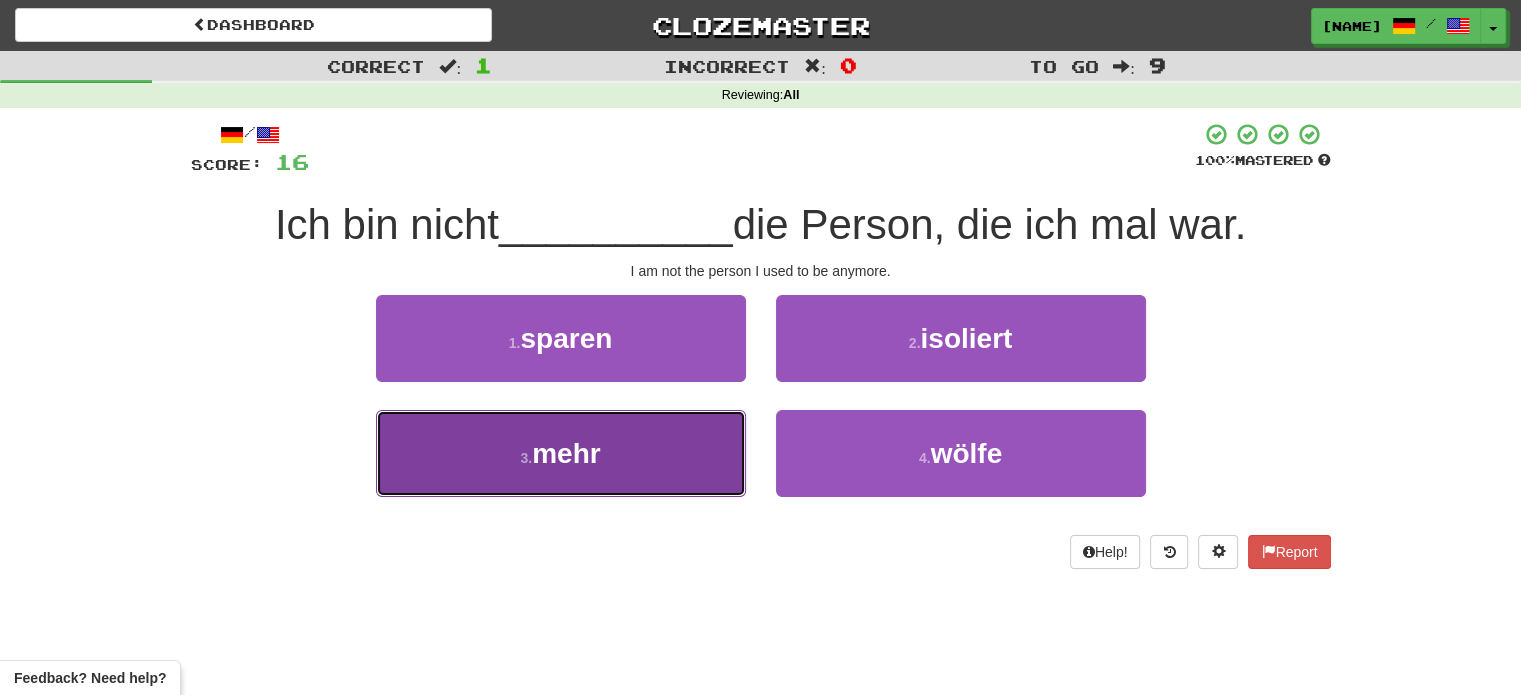 click on "3 .  mehr" at bounding box center (561, 453) 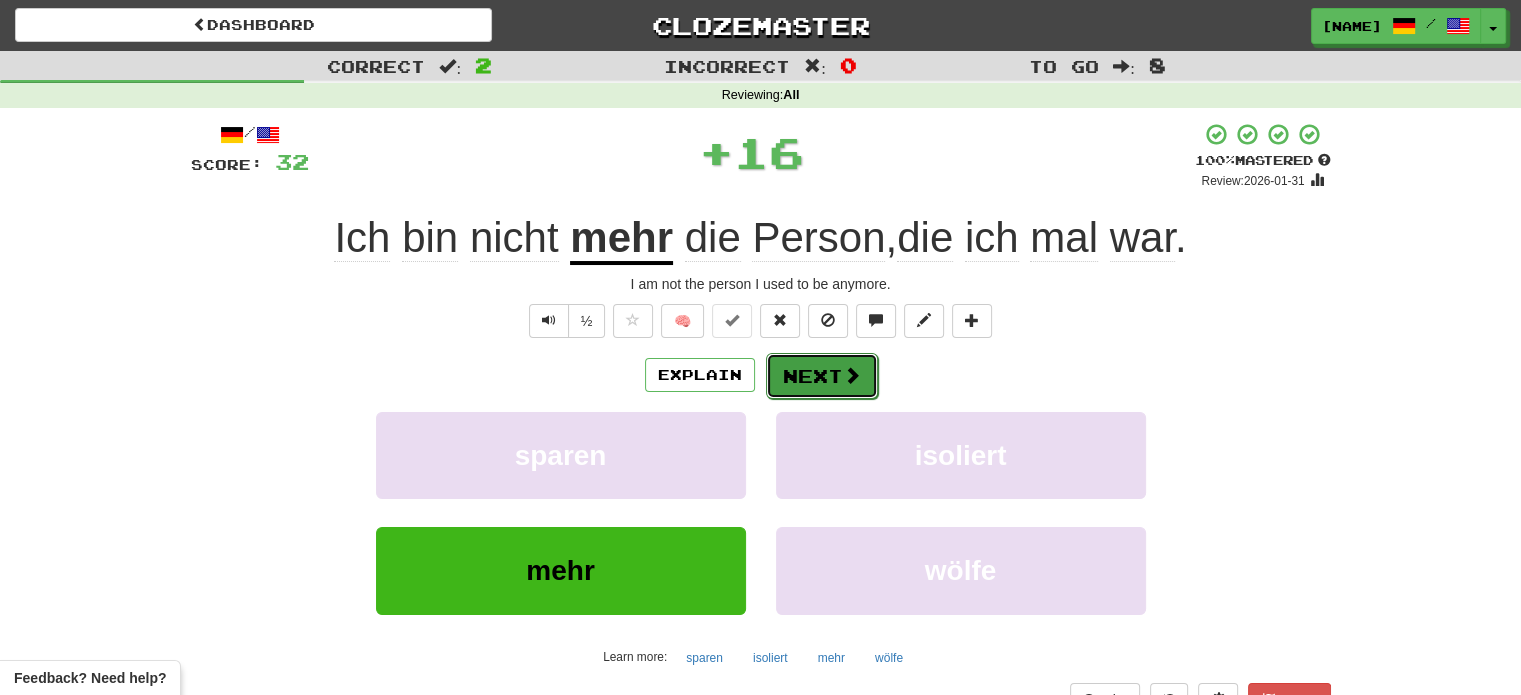 click on "Next" at bounding box center [822, 376] 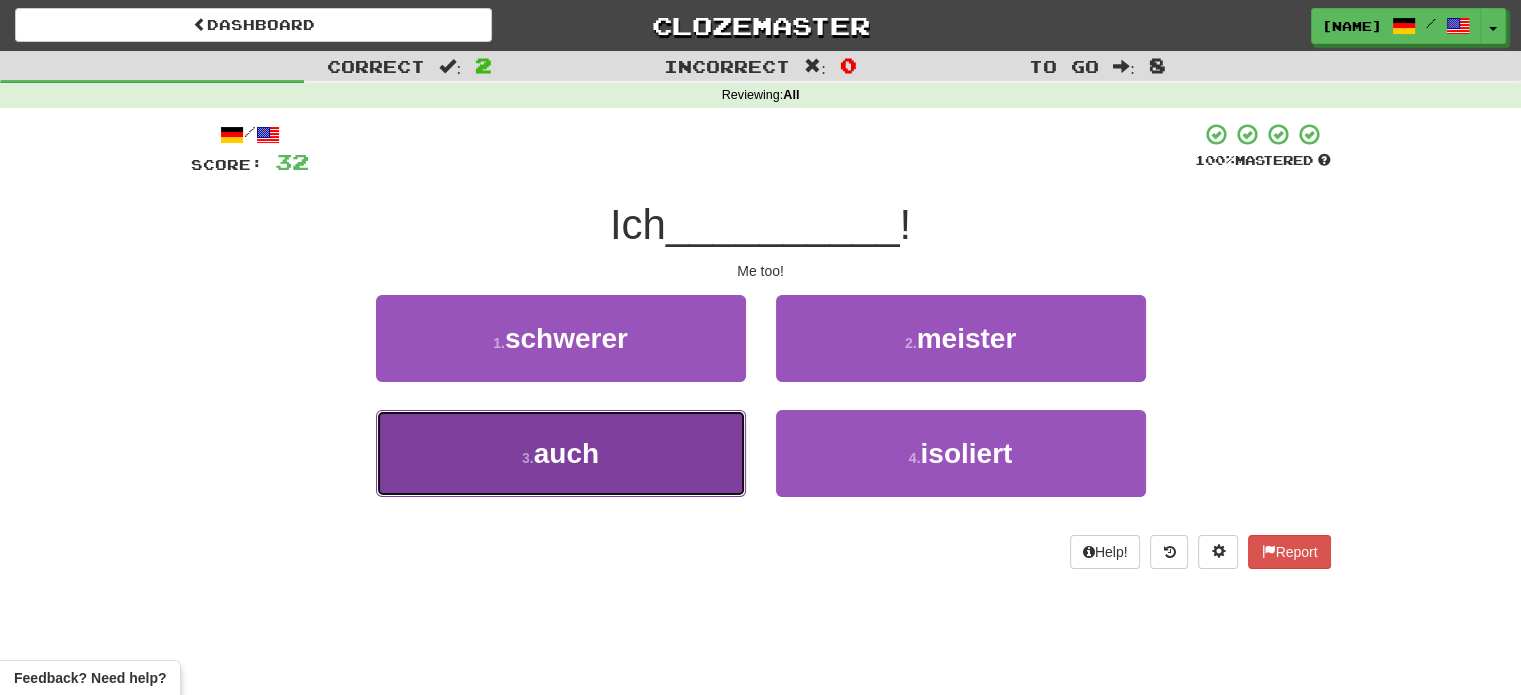 click on "3 .  auch" at bounding box center (561, 453) 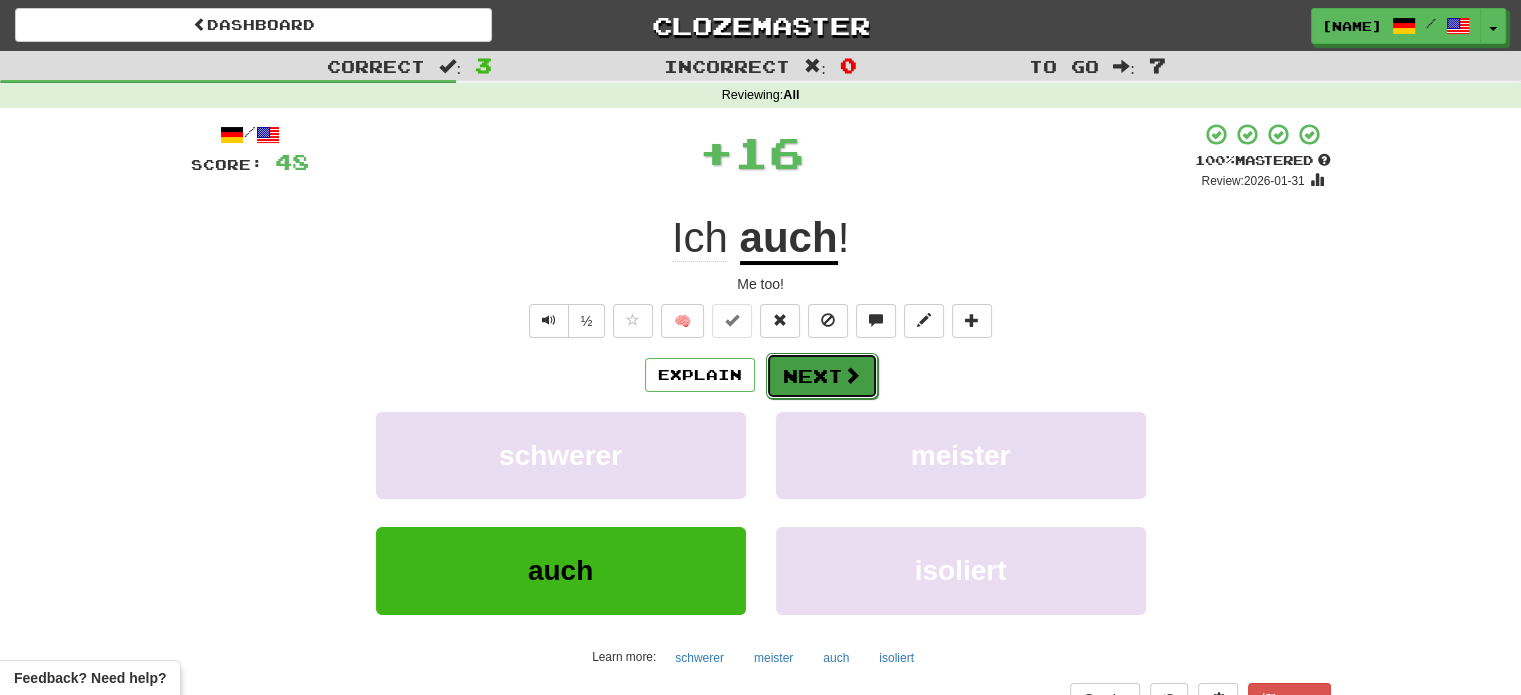 click at bounding box center [852, 375] 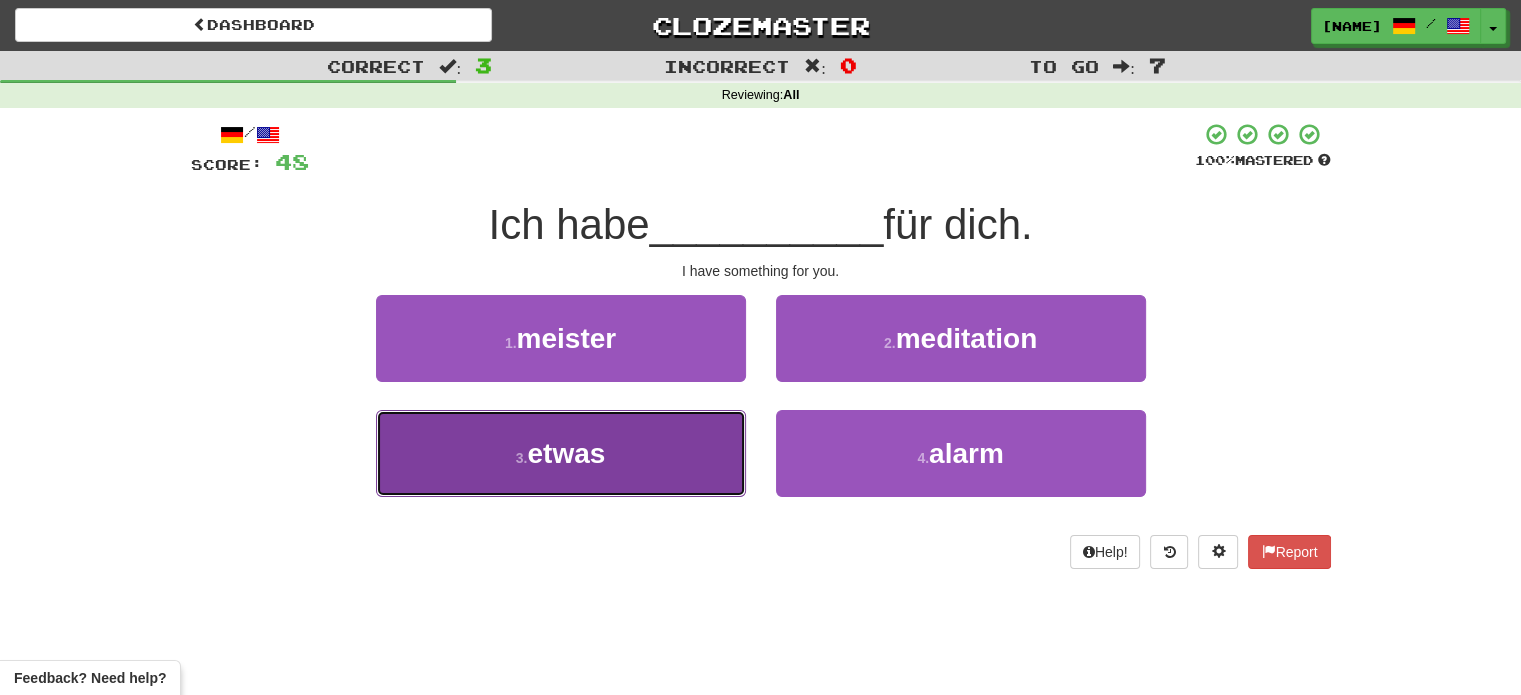 click on "3 .  etwas" at bounding box center [561, 453] 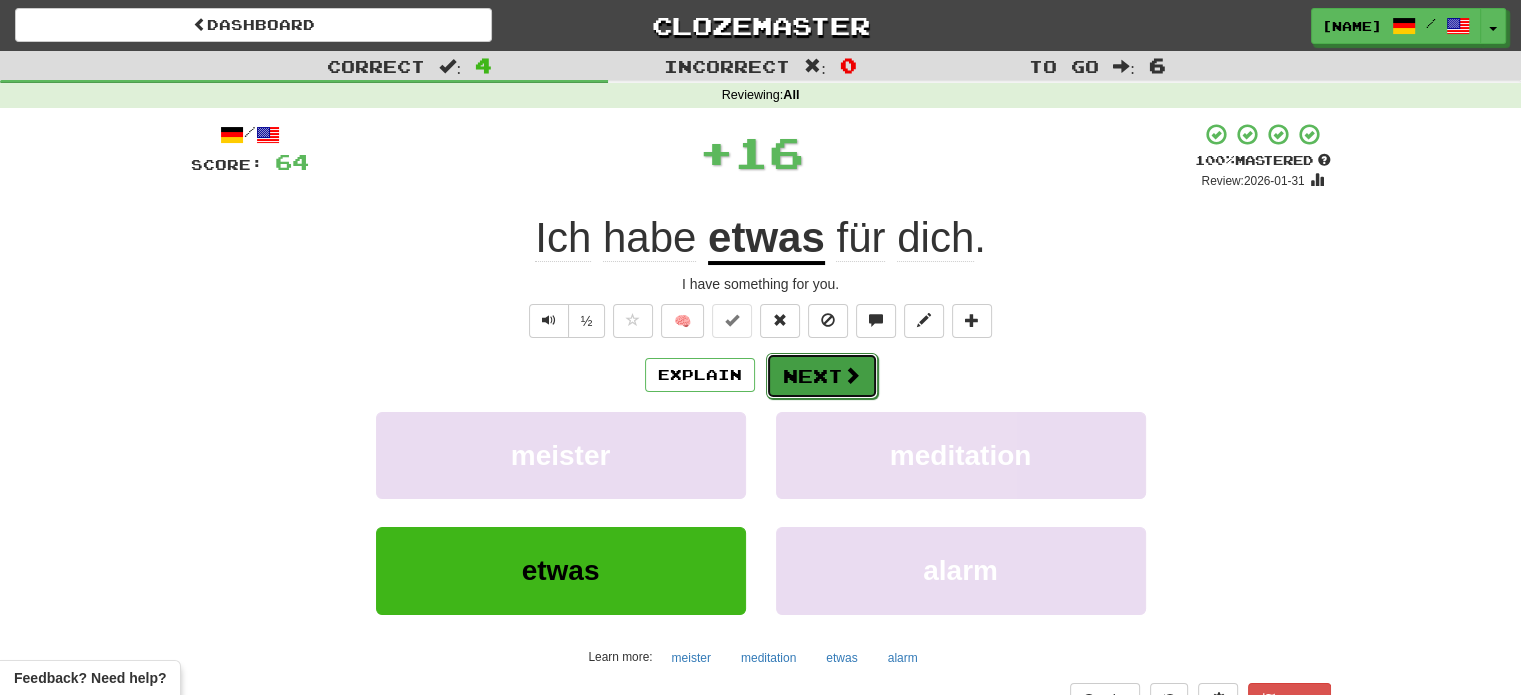 click on "Next" at bounding box center [822, 376] 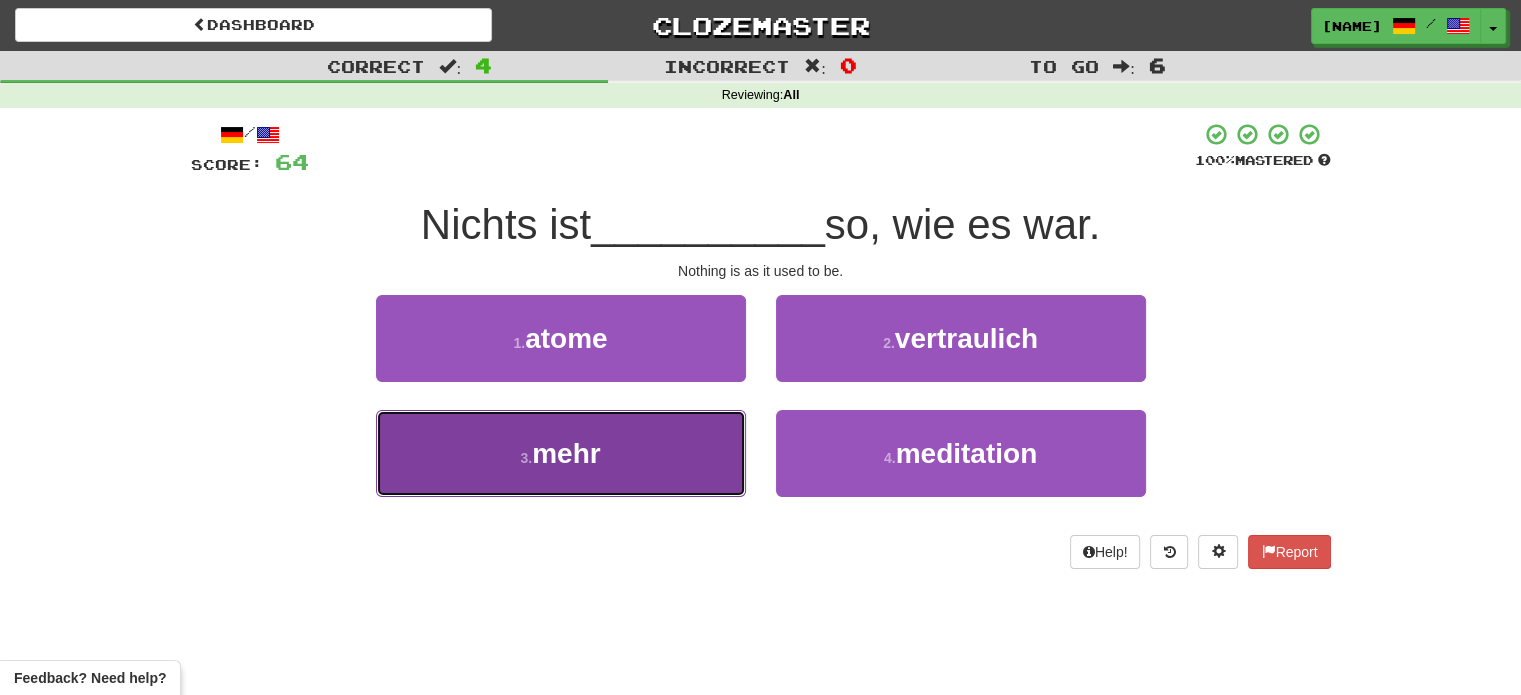 click on "3 .  mehr" at bounding box center [561, 453] 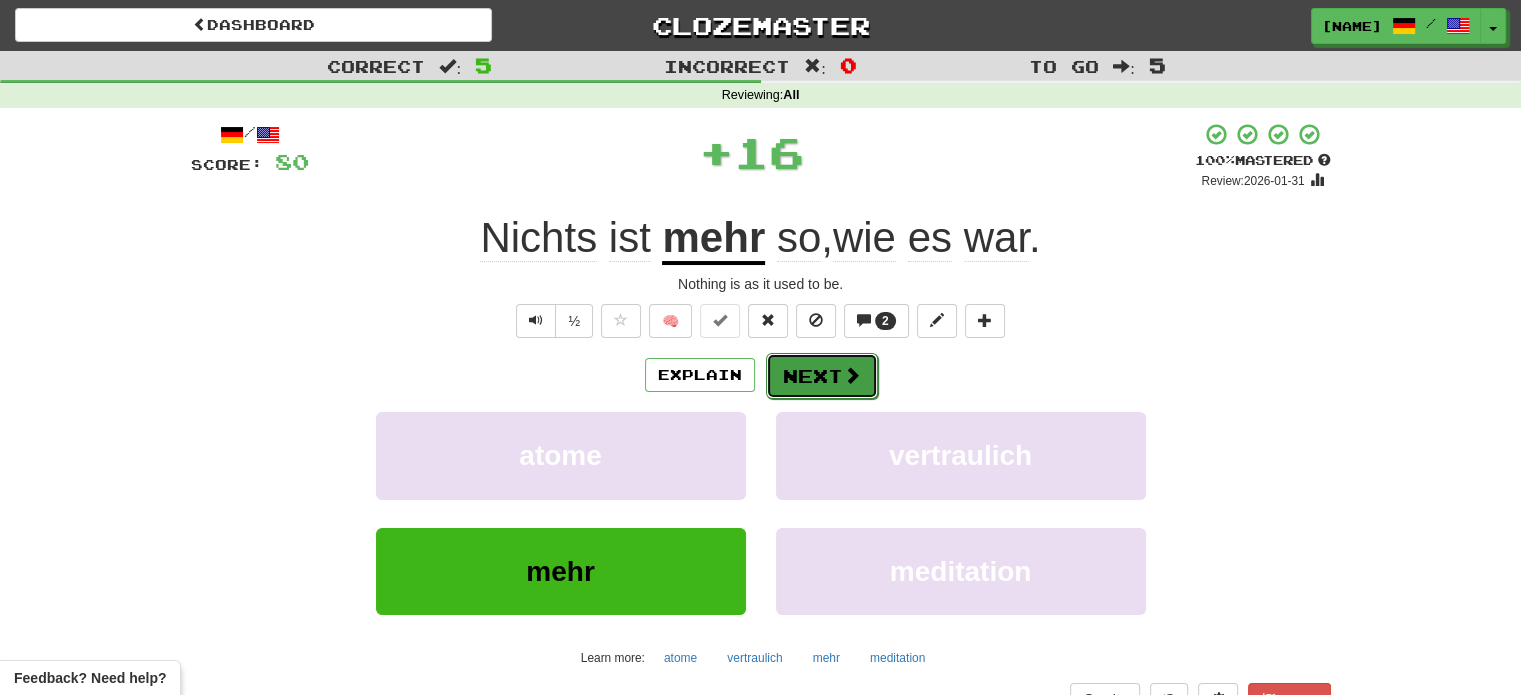 click on "Next" at bounding box center [822, 376] 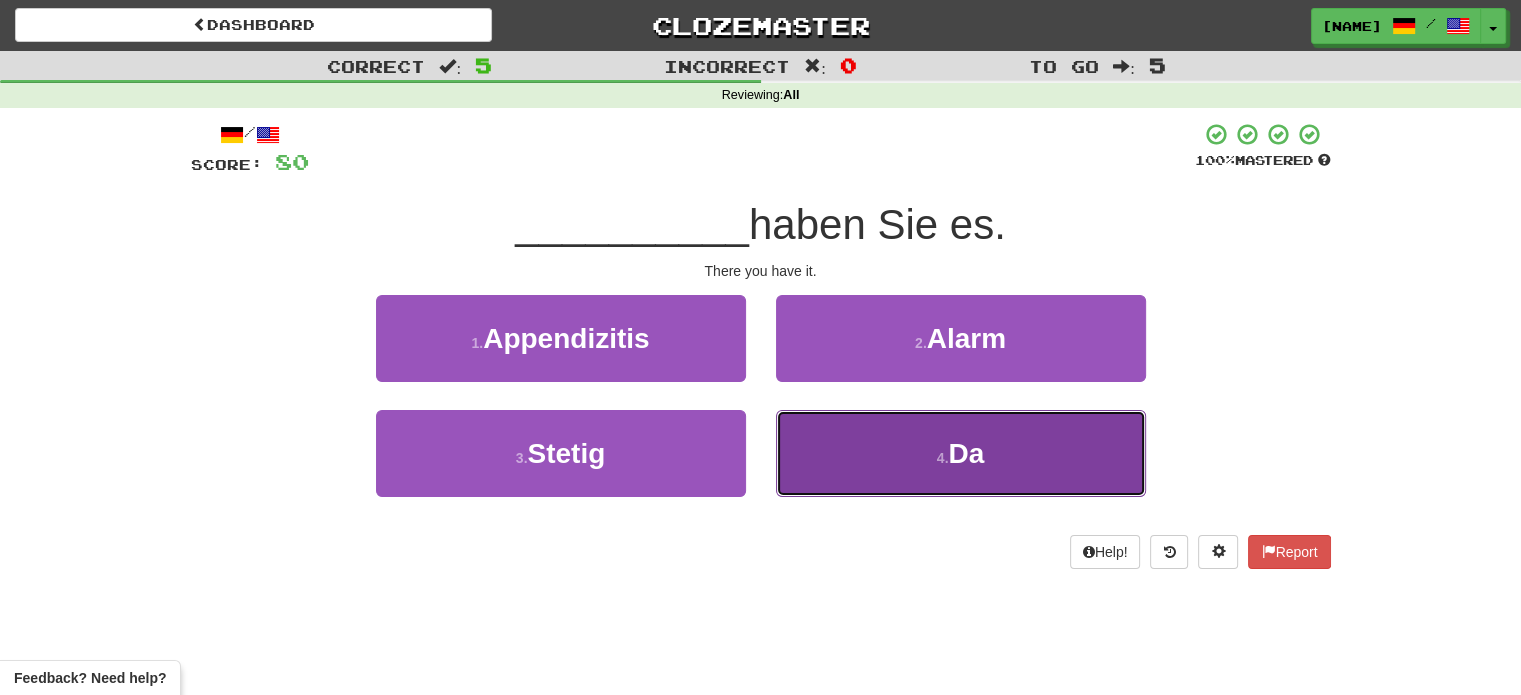 click on "4 .  Da" at bounding box center [961, 453] 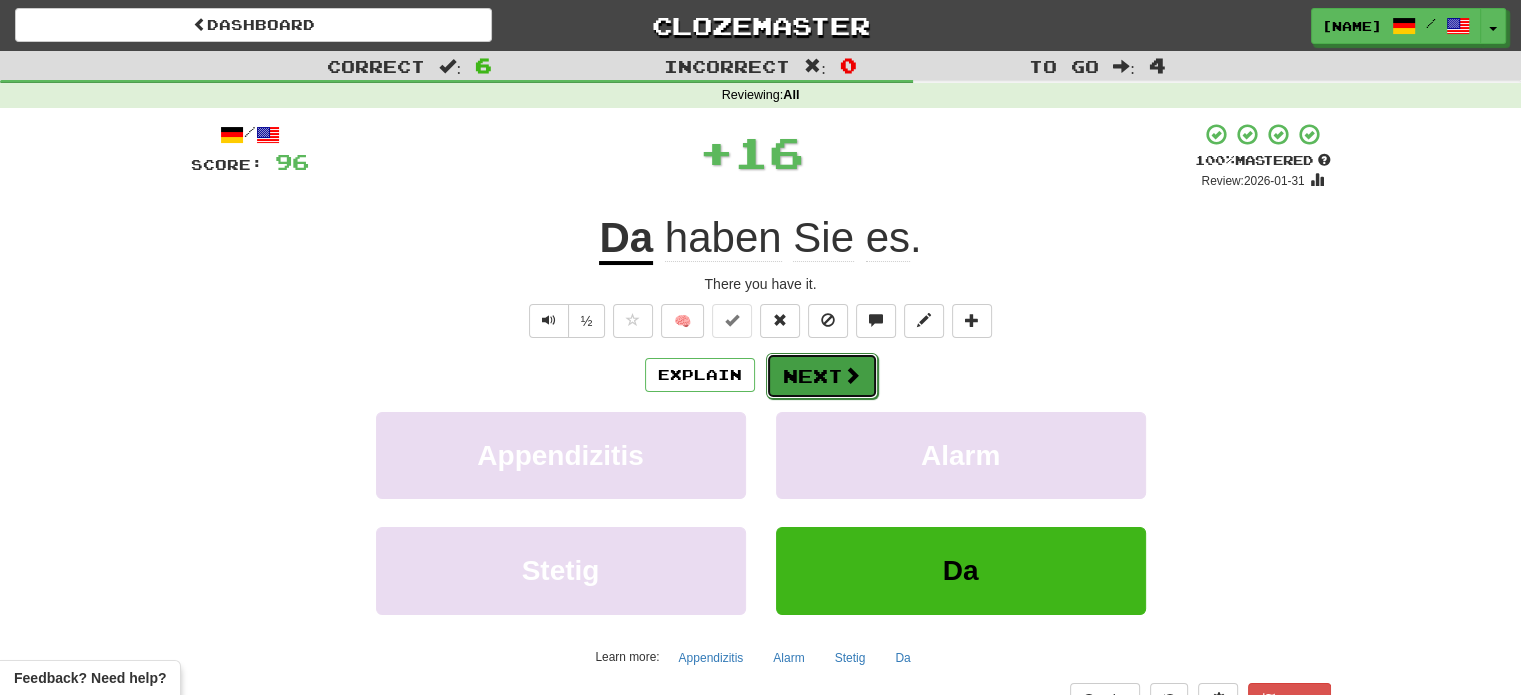 click at bounding box center (852, 375) 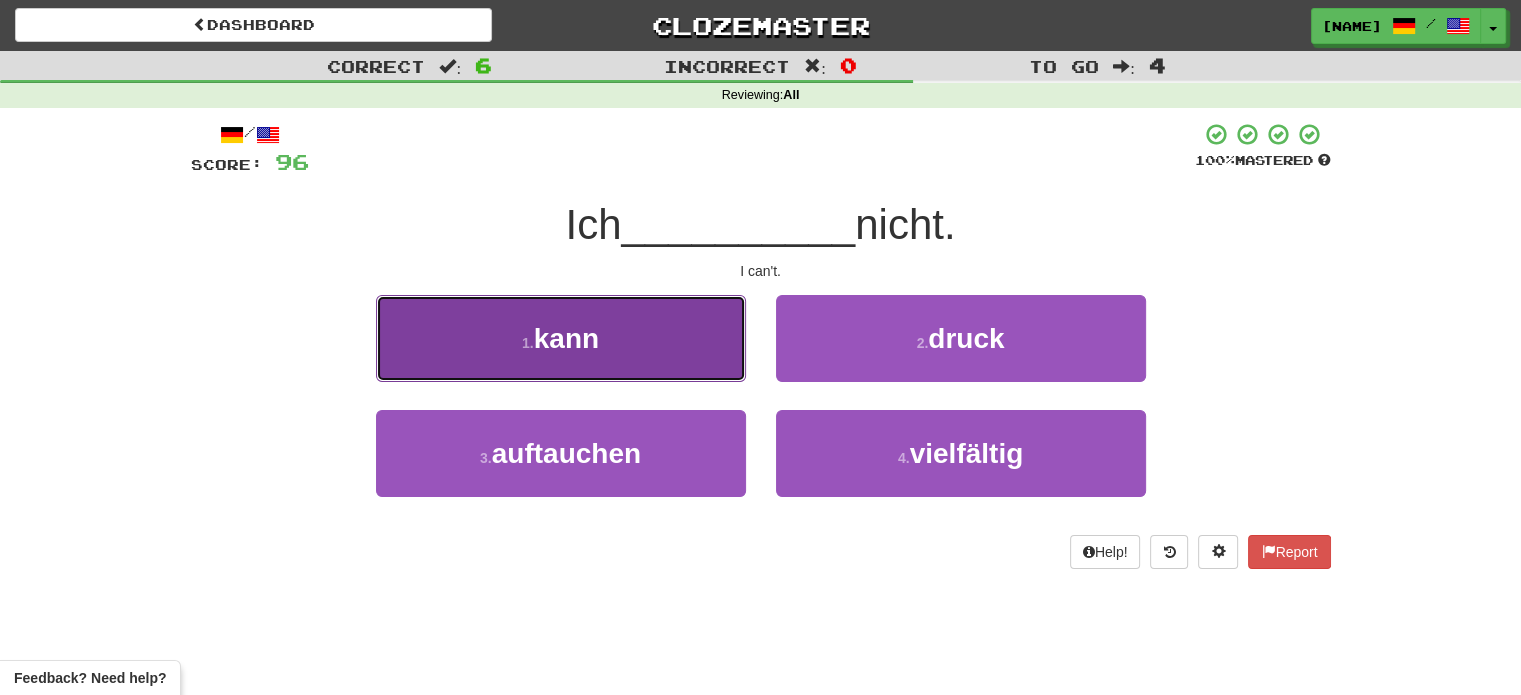 click on "1 .  kann" at bounding box center (561, 338) 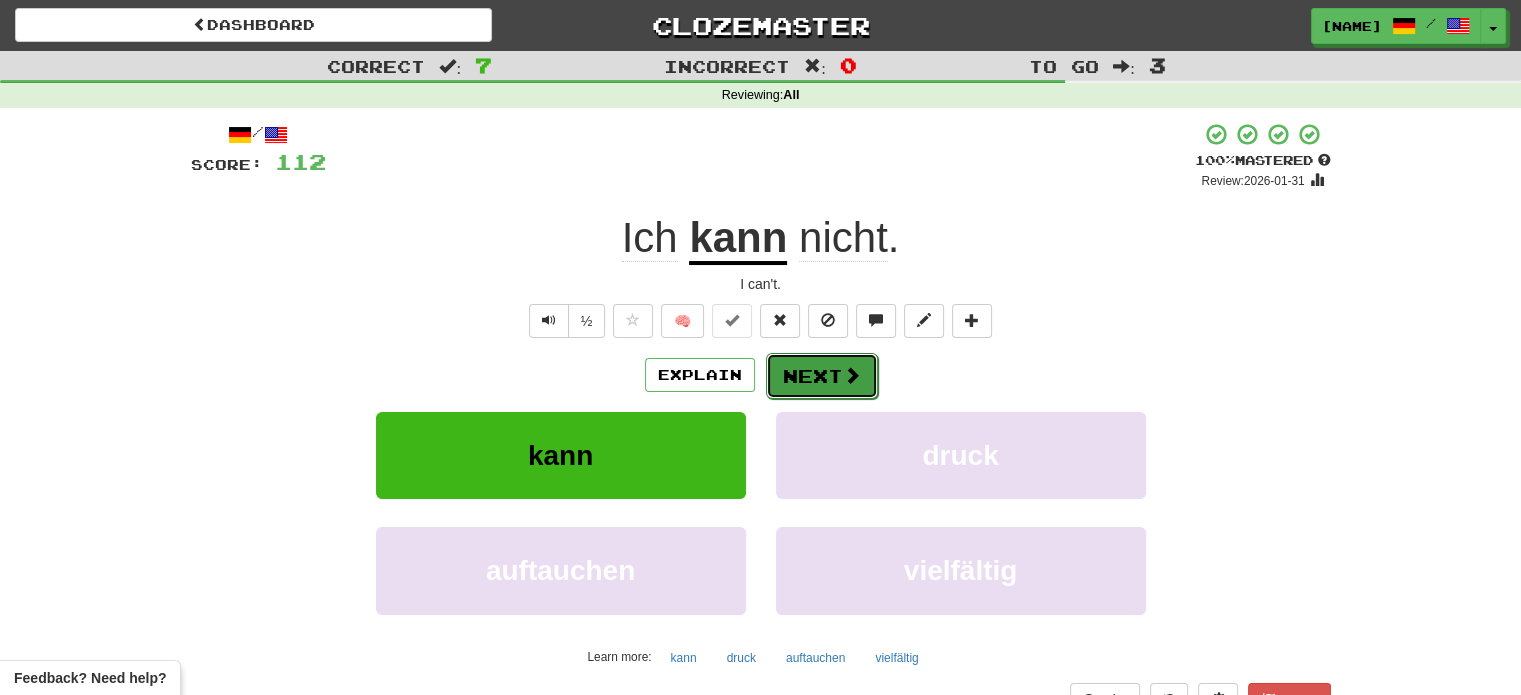 click on "Next" at bounding box center [822, 376] 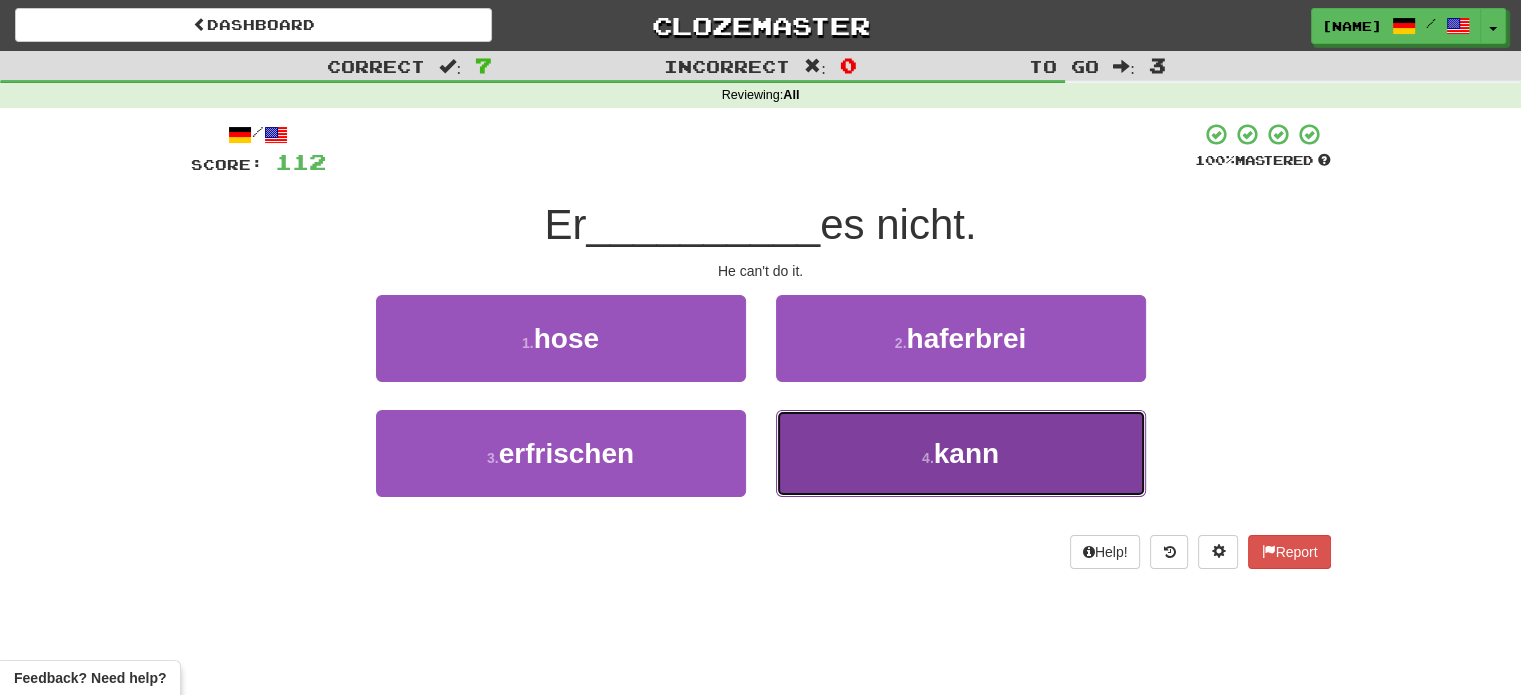 click on "4 .  kann" at bounding box center (961, 453) 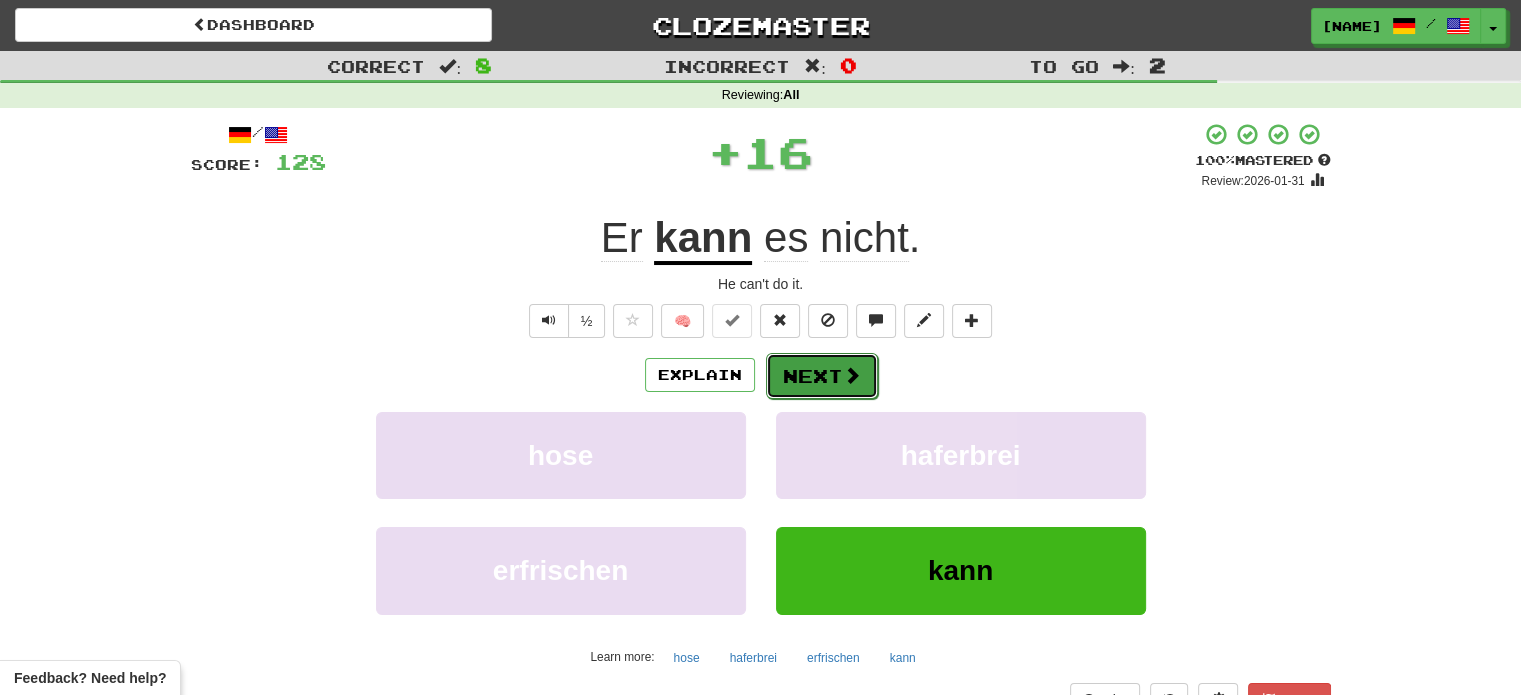 click on "Next" at bounding box center (822, 376) 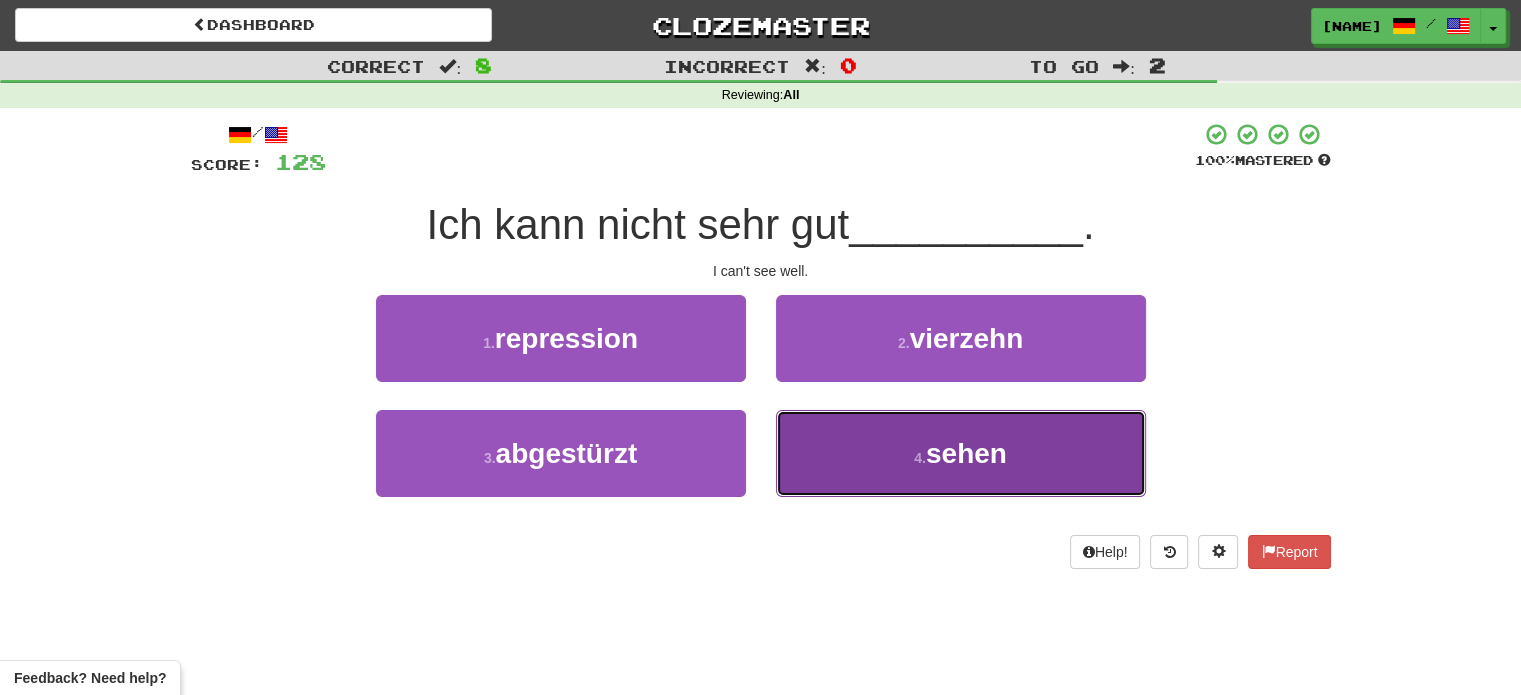 click on "4 .  sehen" at bounding box center (961, 453) 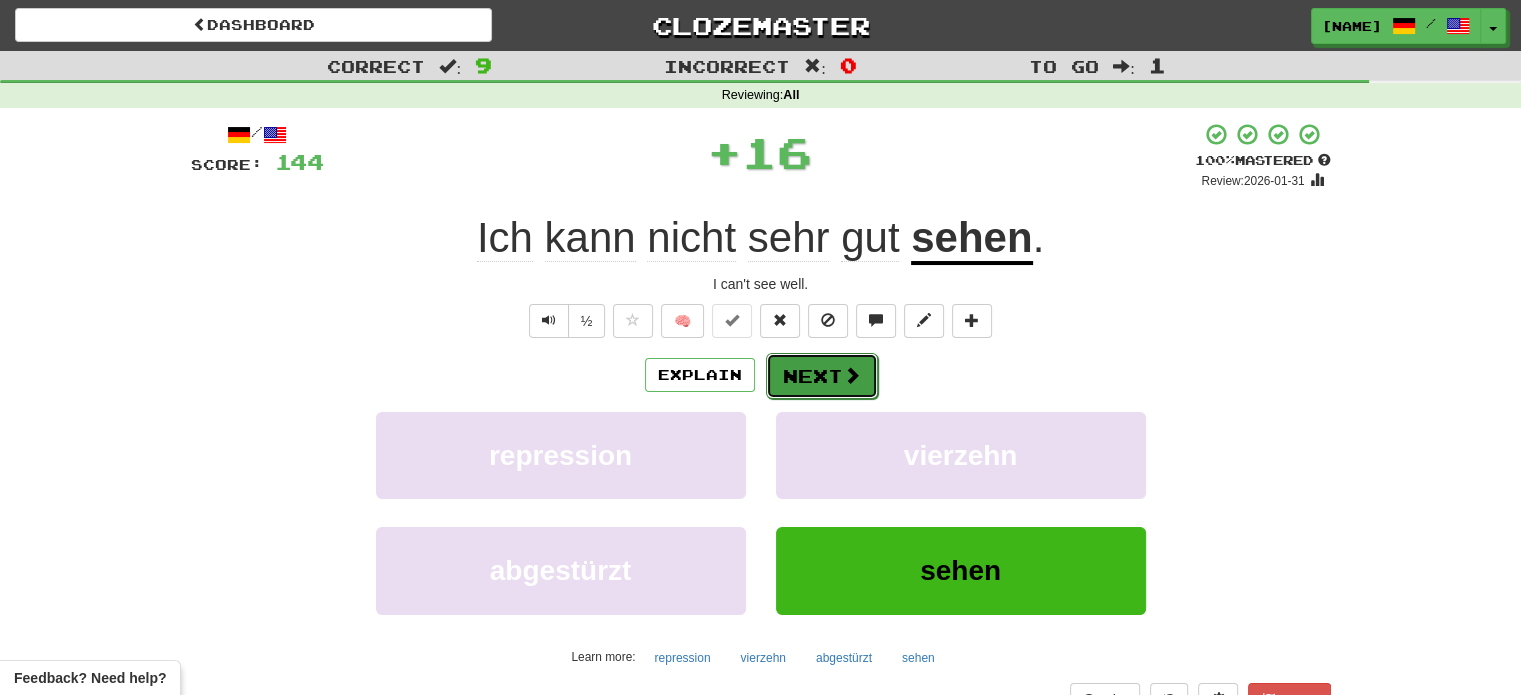 click on "Next" at bounding box center (822, 376) 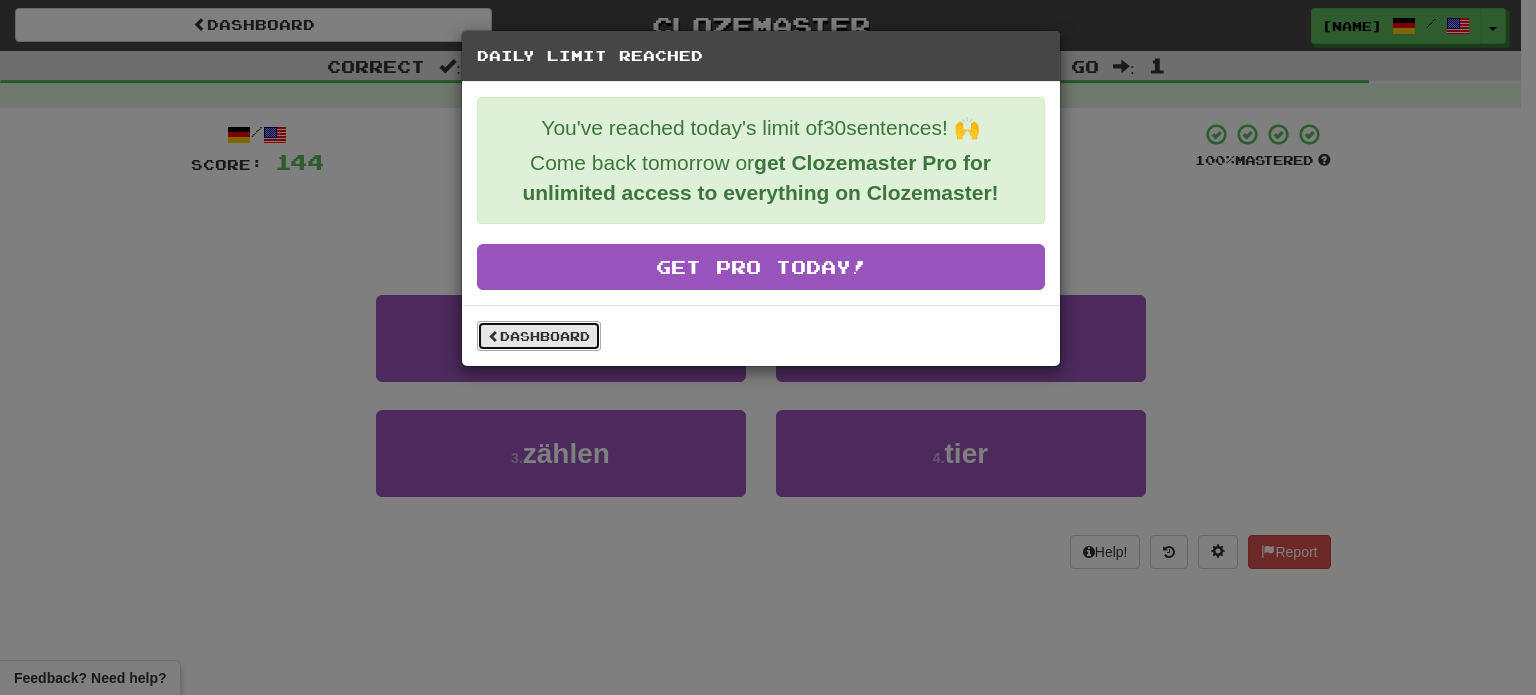click on "Dashboard" at bounding box center [539, 336] 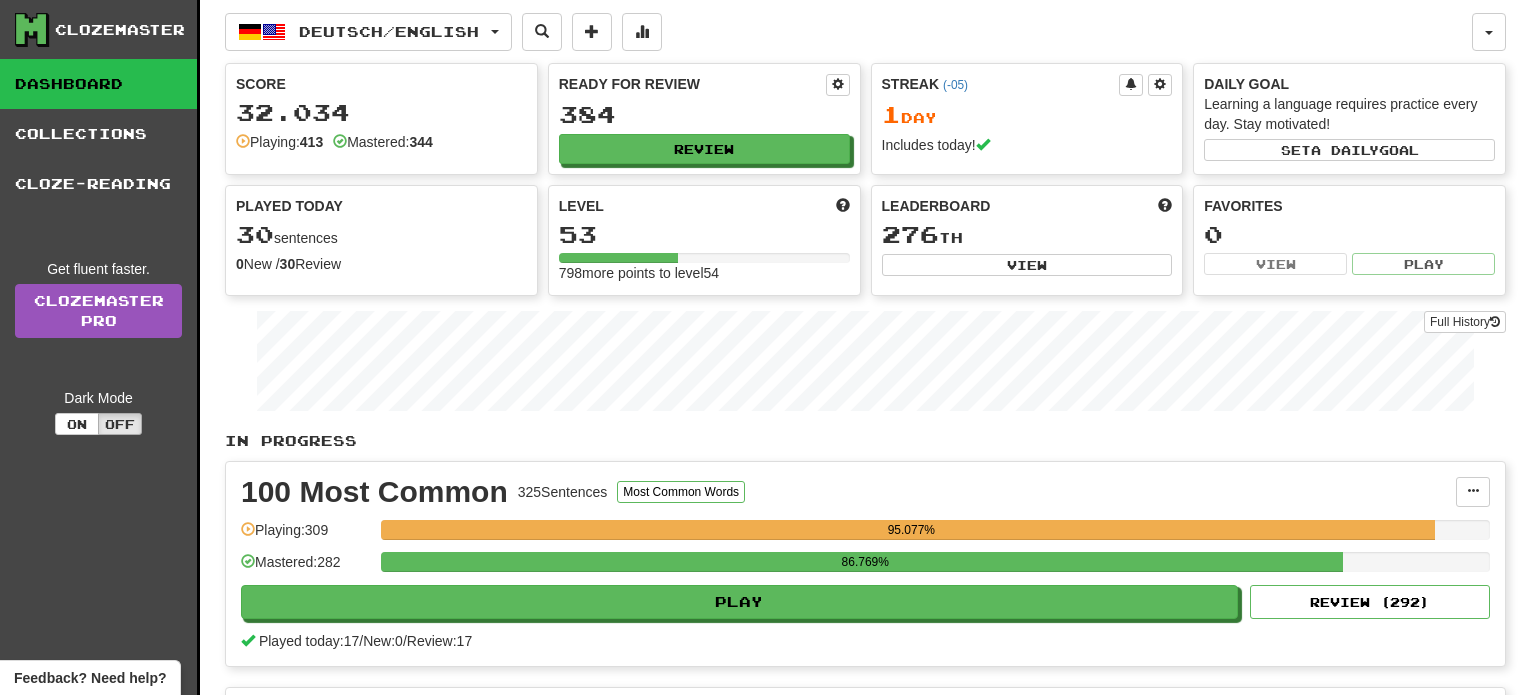 scroll, scrollTop: 0, scrollLeft: 0, axis: both 